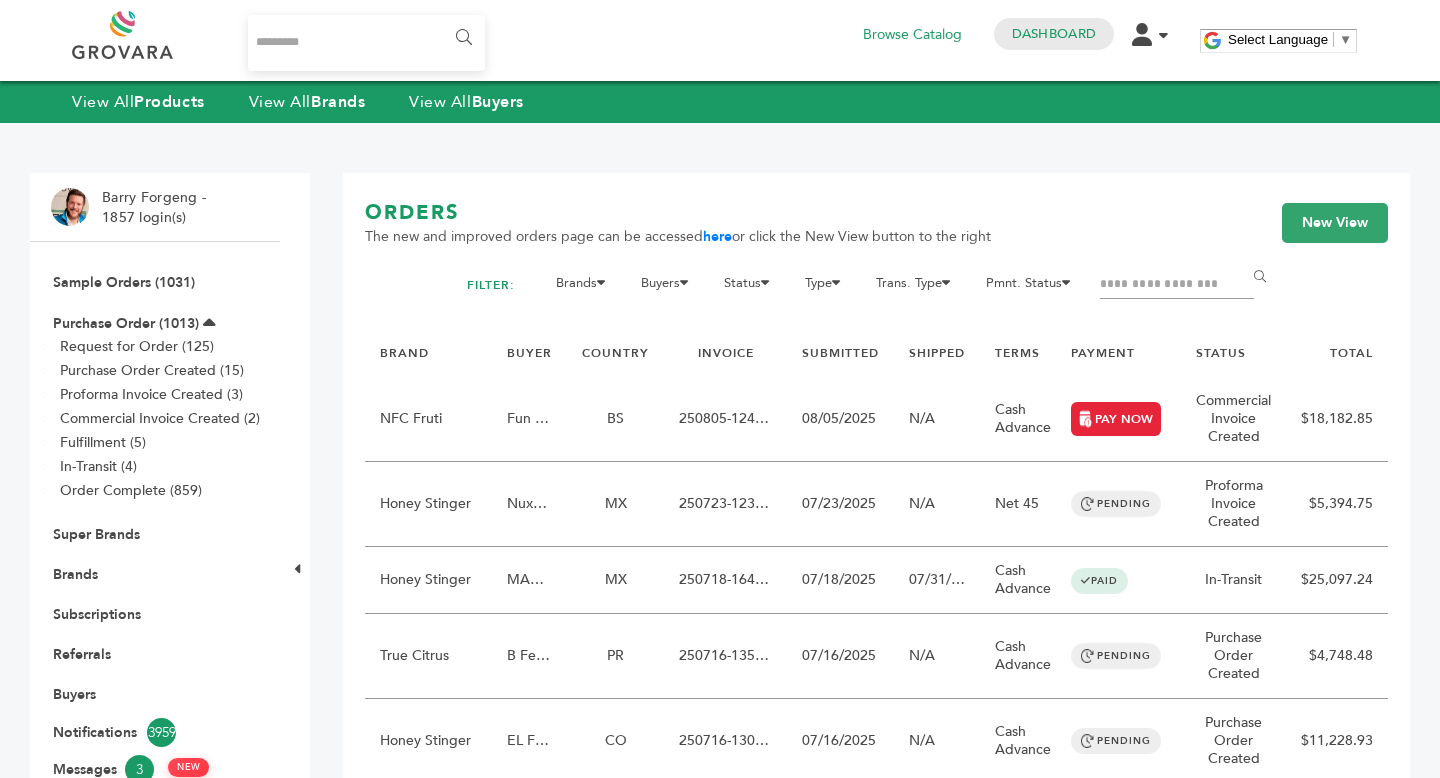 scroll, scrollTop: 0, scrollLeft: 0, axis: both 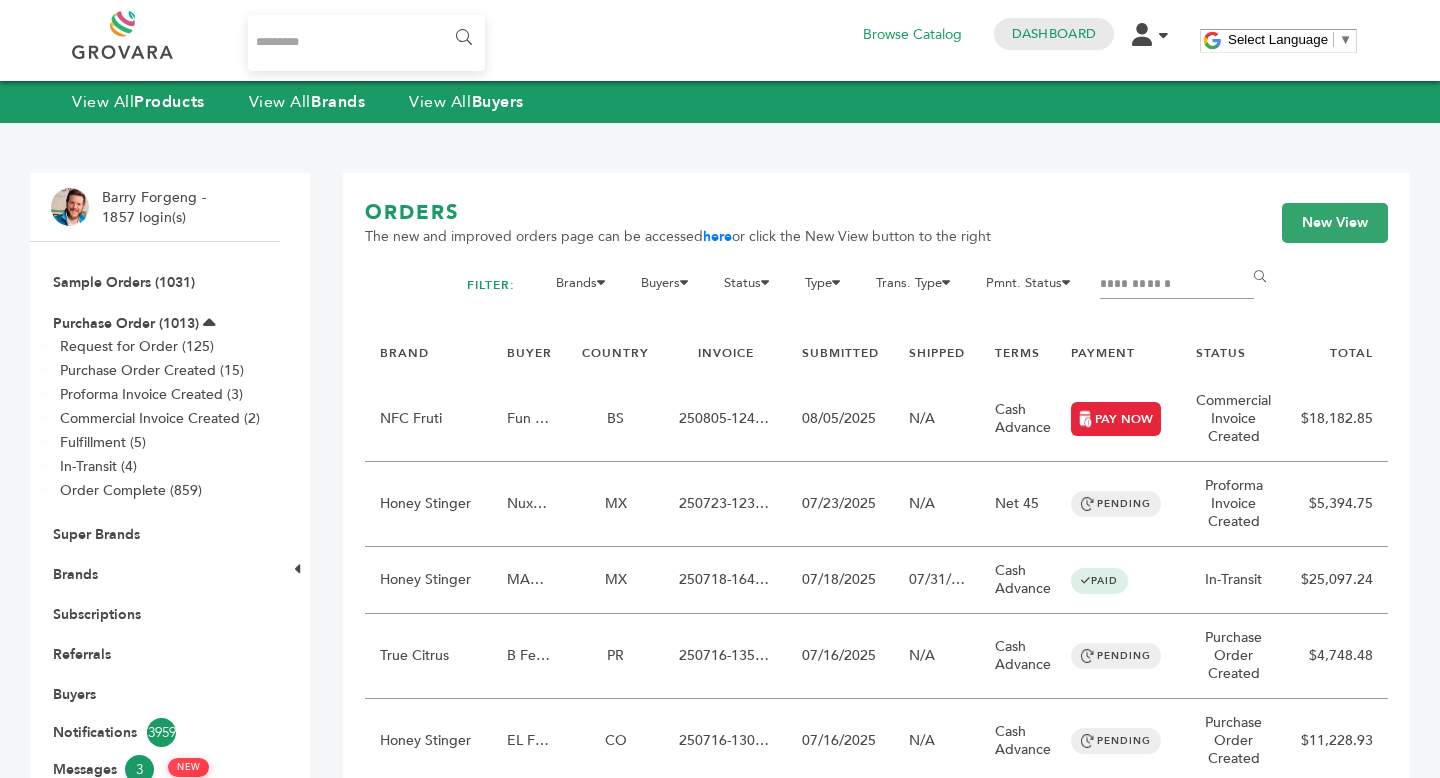 type on "**********" 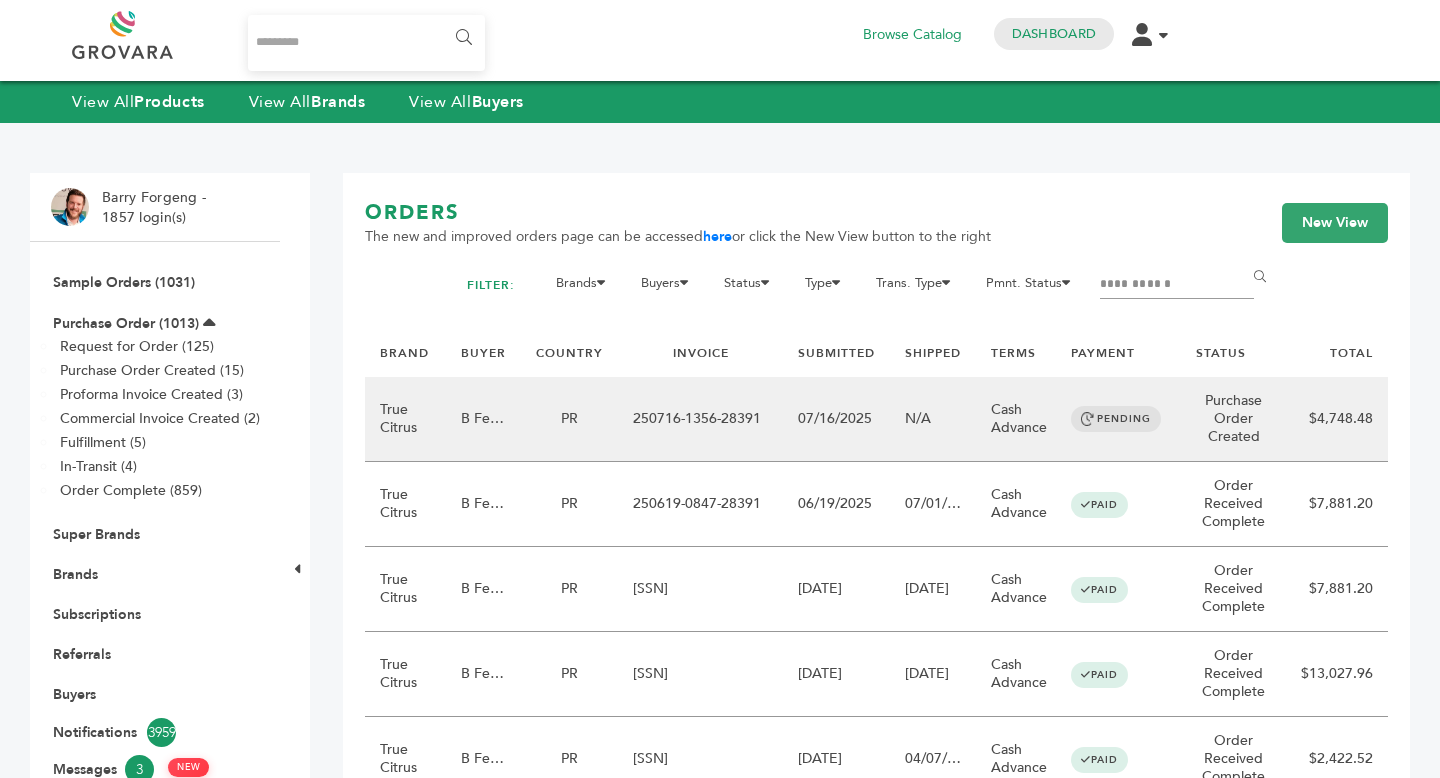 scroll, scrollTop: 0, scrollLeft: 0, axis: both 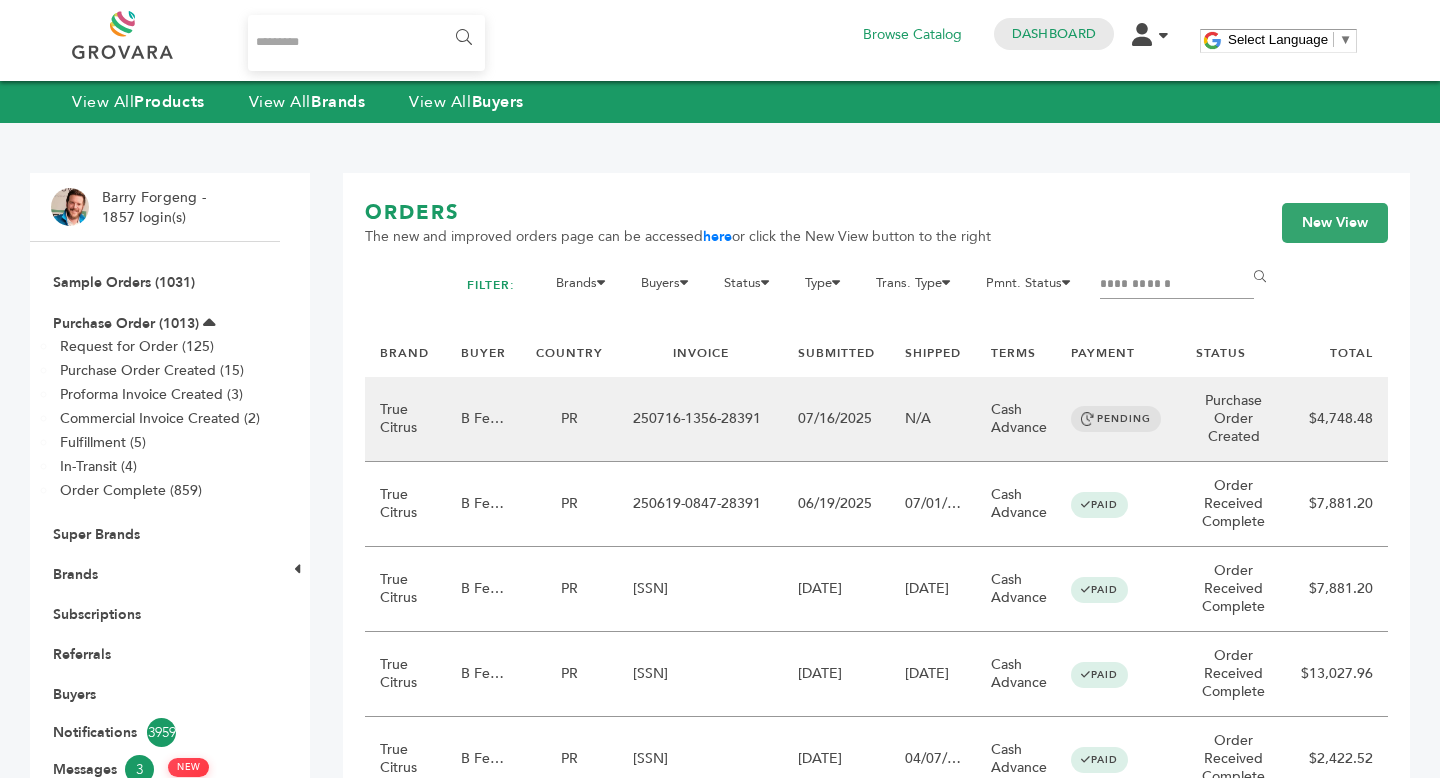 click on "07/16/2025" at bounding box center [836, 419] 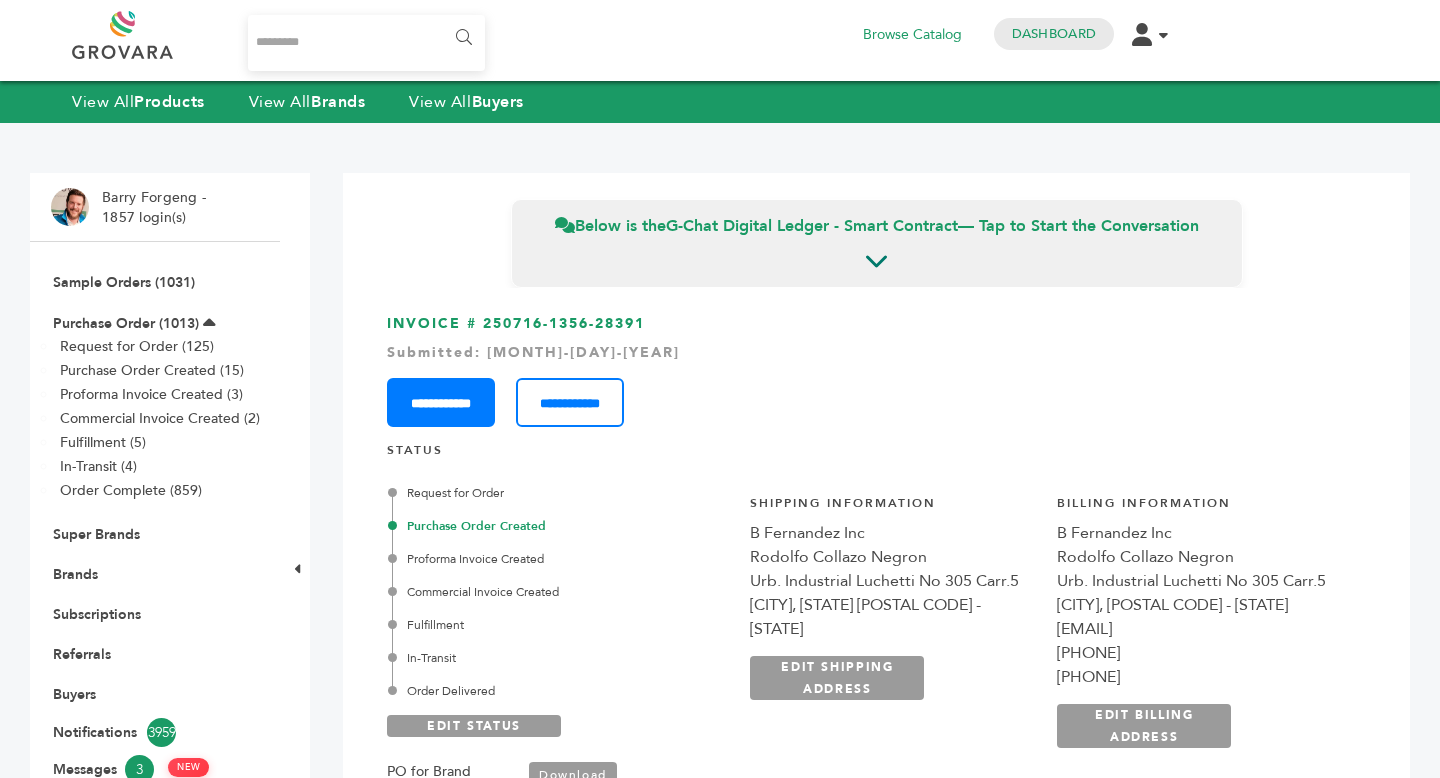 scroll, scrollTop: 0, scrollLeft: 0, axis: both 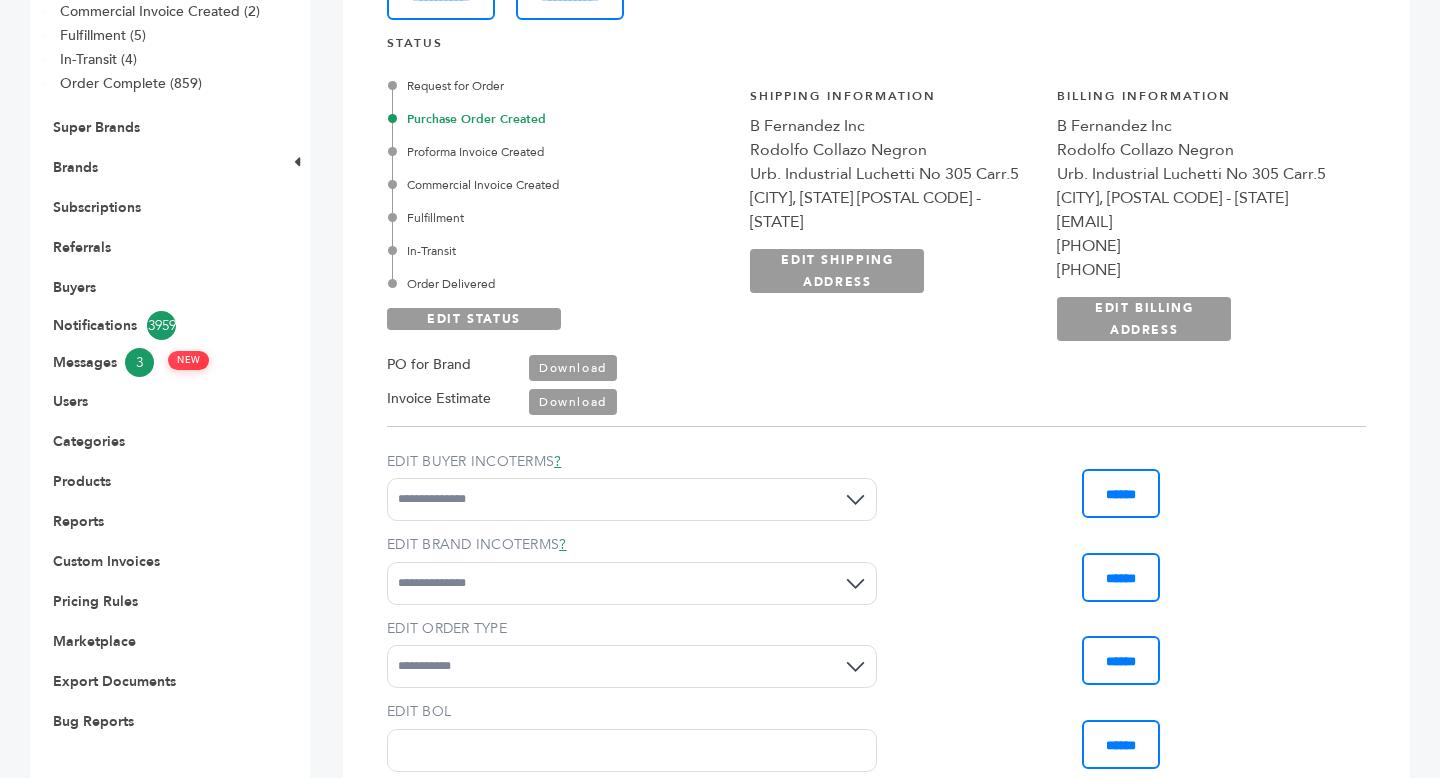 click on "Download" at bounding box center (573, 368) 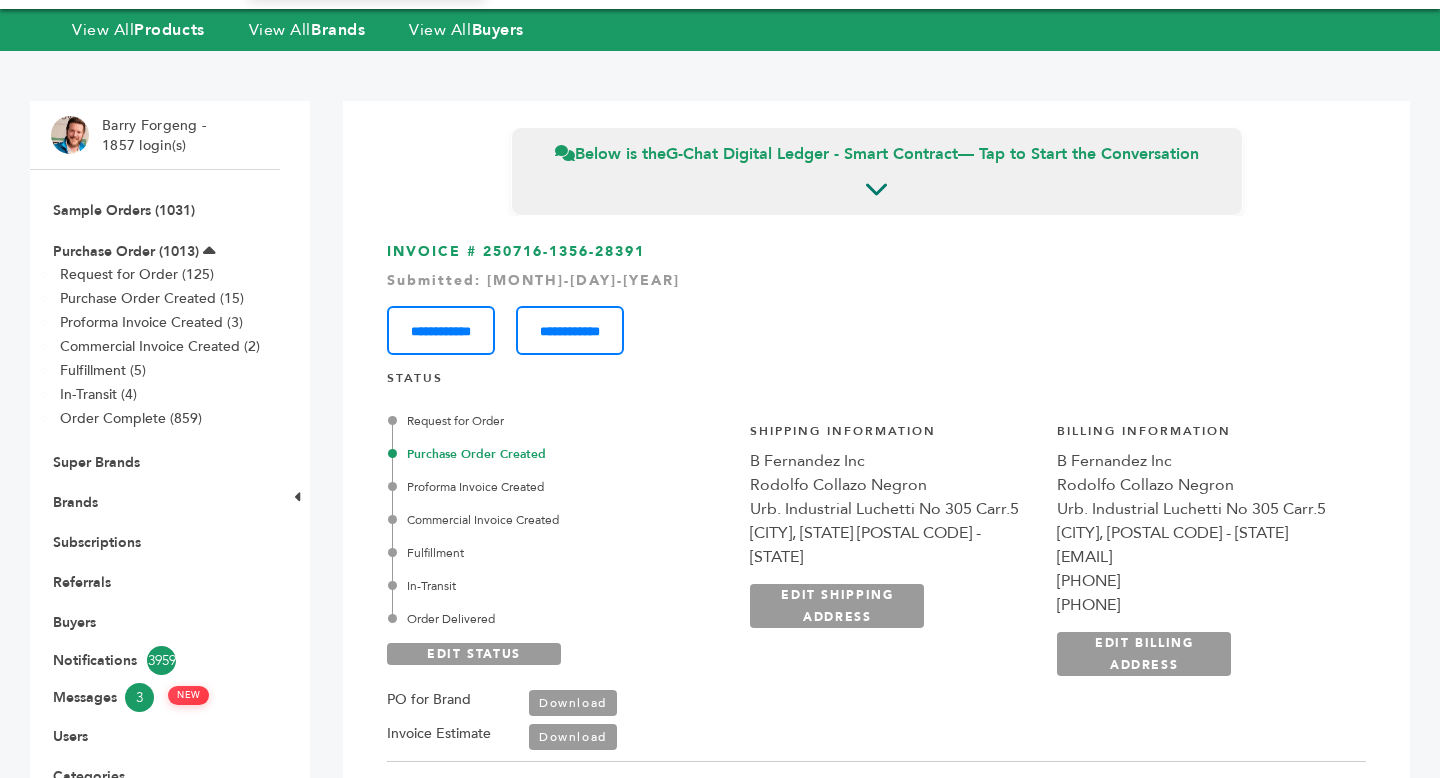 scroll, scrollTop: 0, scrollLeft: 0, axis: both 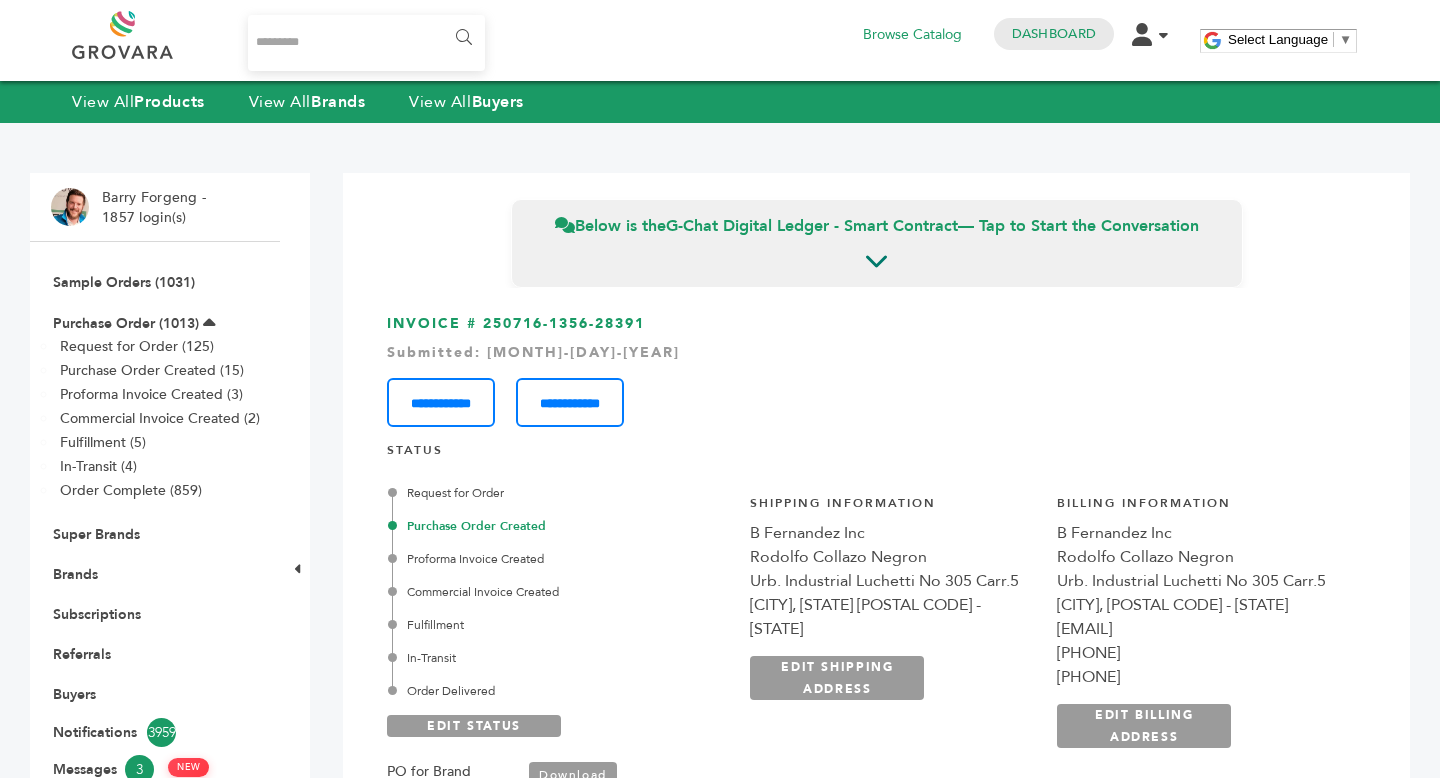 drag, startPoint x: 483, startPoint y: 325, endPoint x: 659, endPoint y: 326, distance: 176.00284 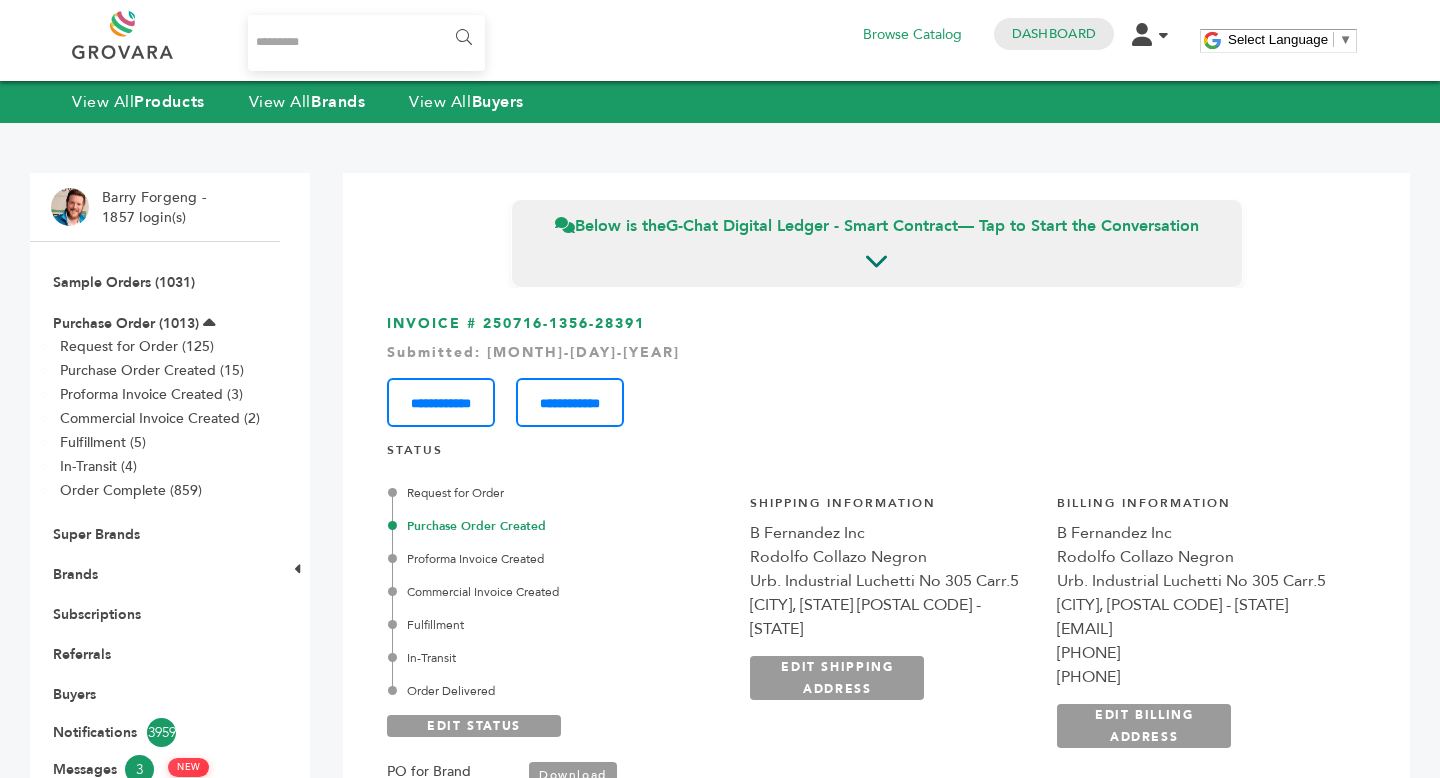 click on "**********" at bounding box center (876, 370) 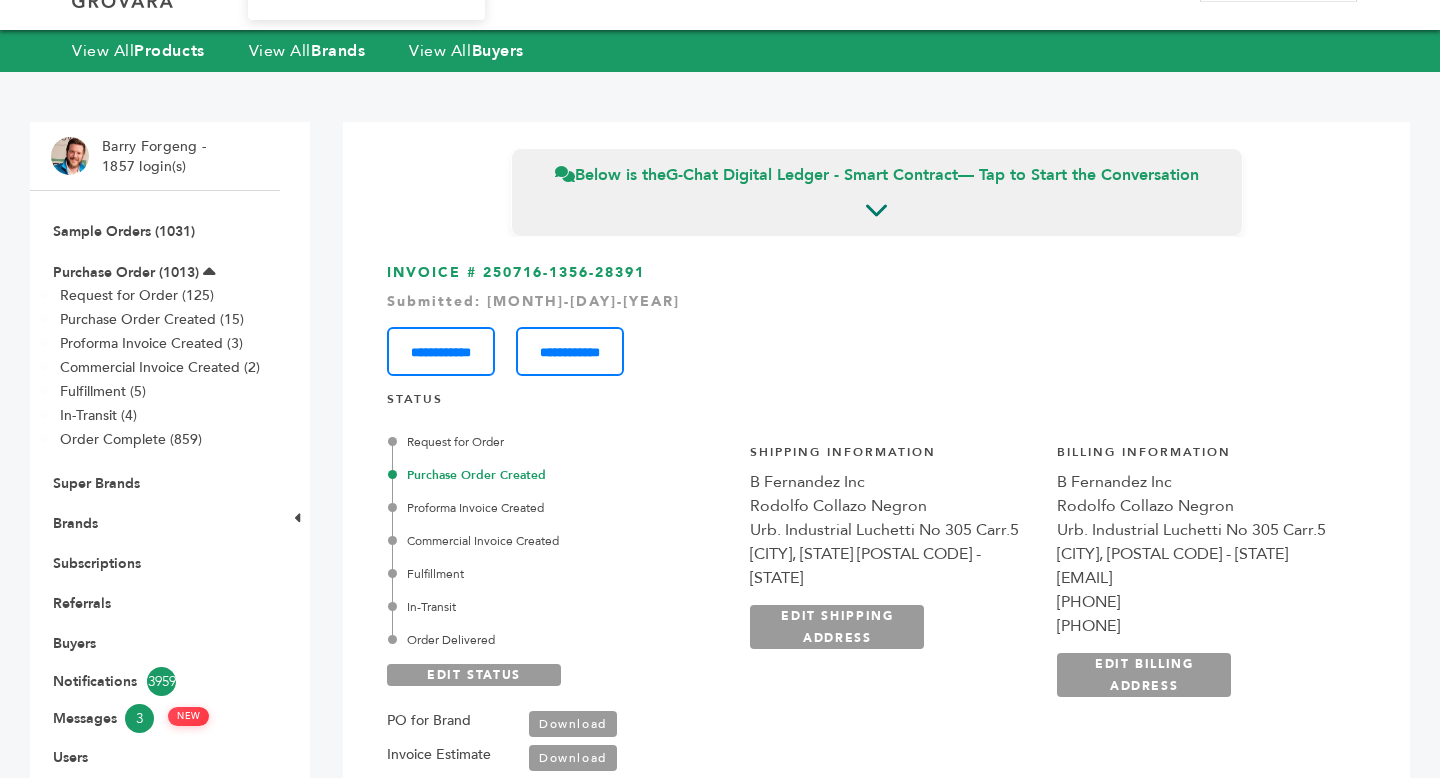 scroll, scrollTop: 69, scrollLeft: 0, axis: vertical 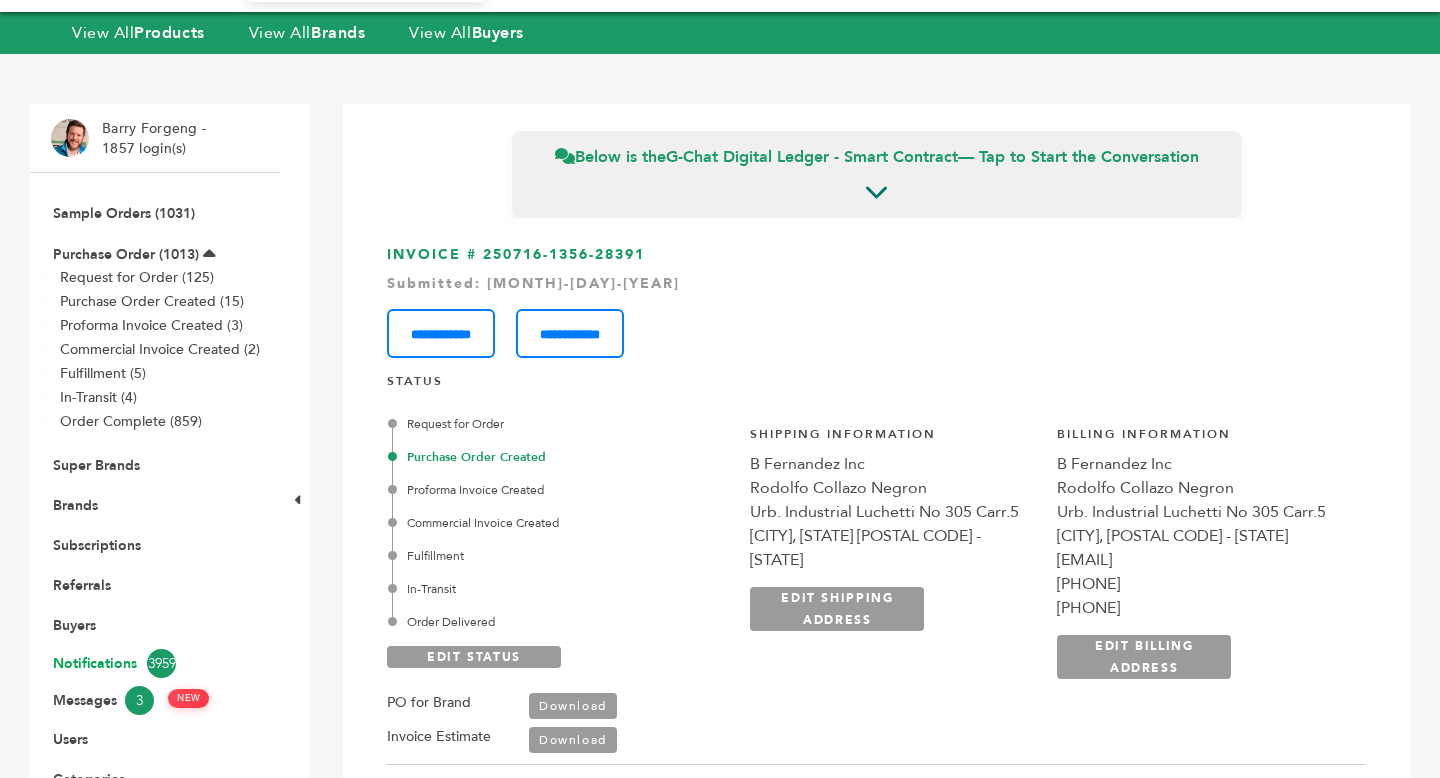 click on "Notifications
3959" at bounding box center (155, 663) 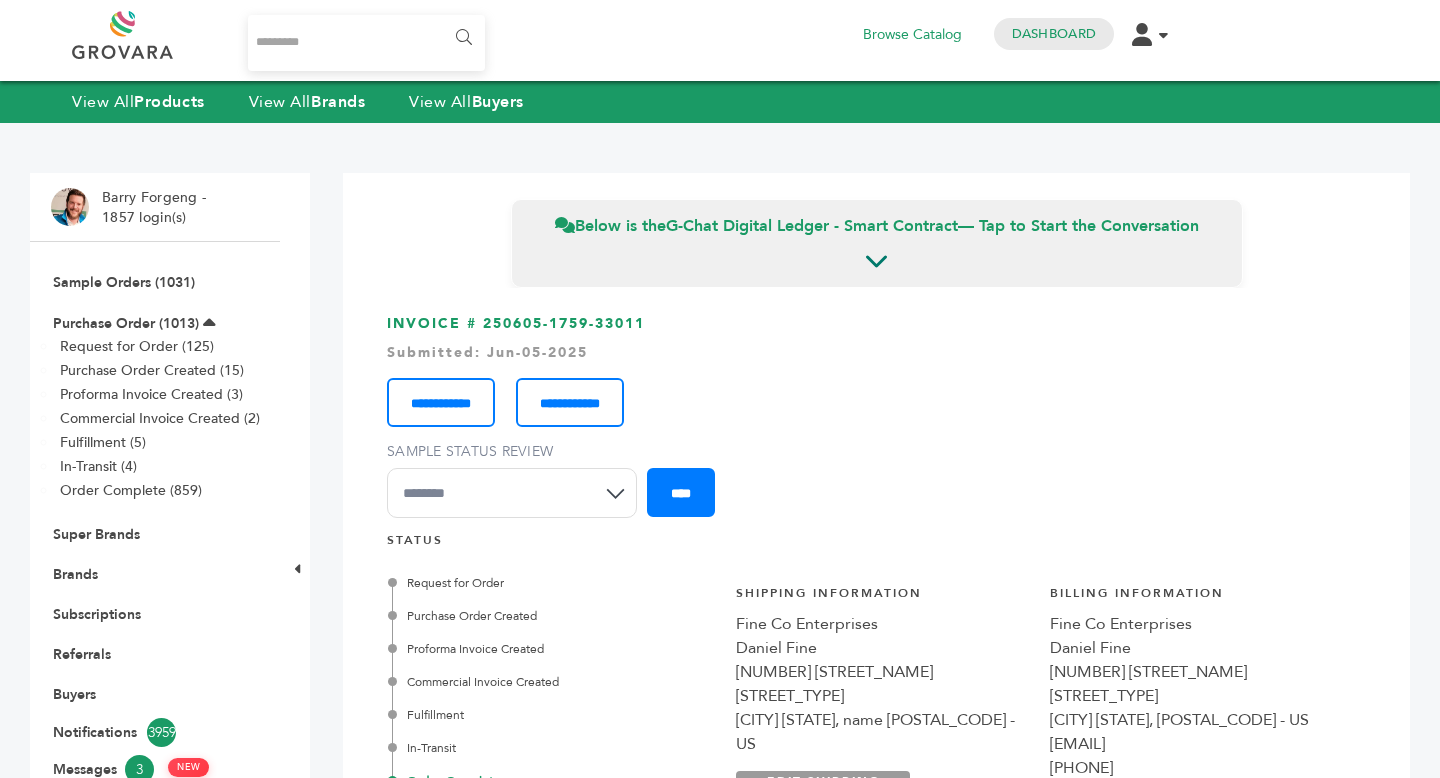 scroll, scrollTop: 0, scrollLeft: 0, axis: both 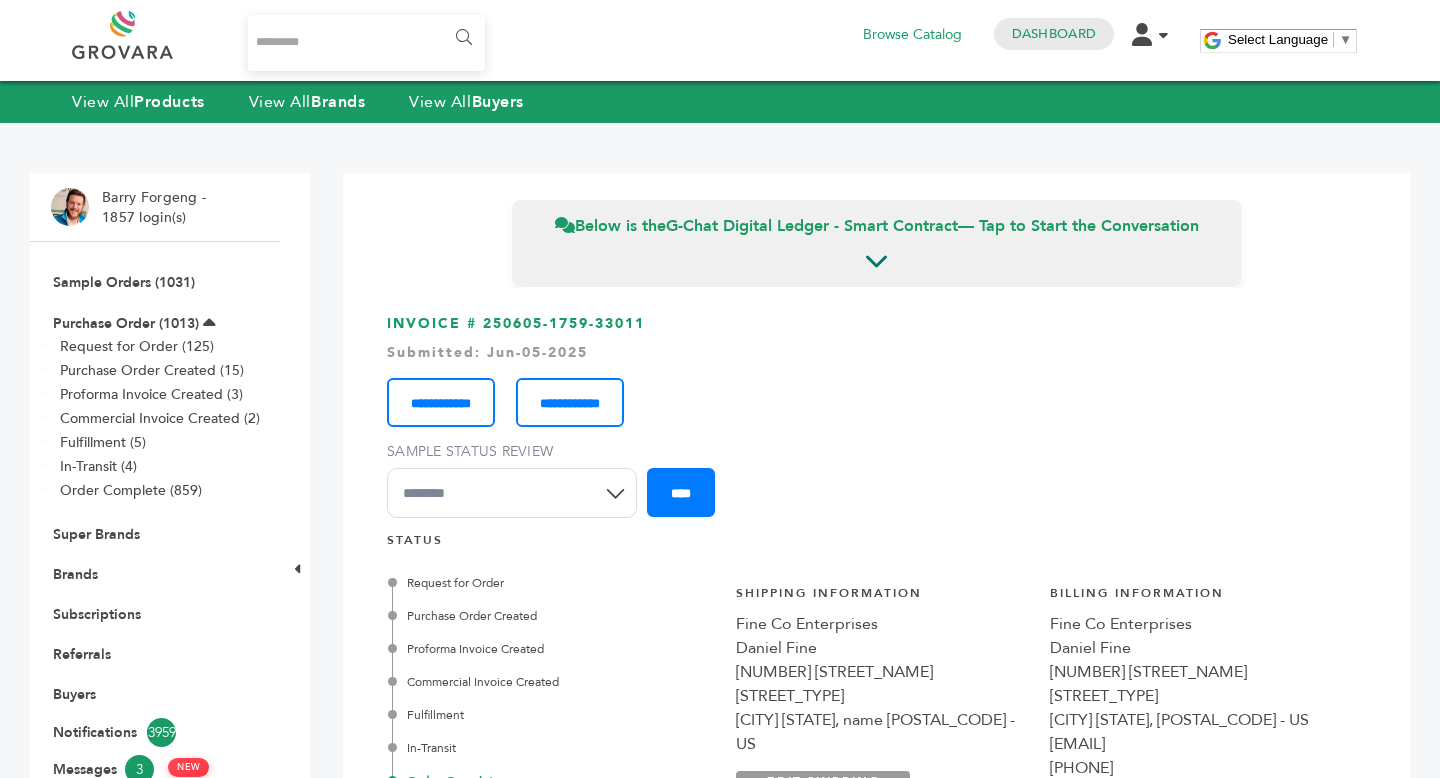click at bounding box center [366, 43] 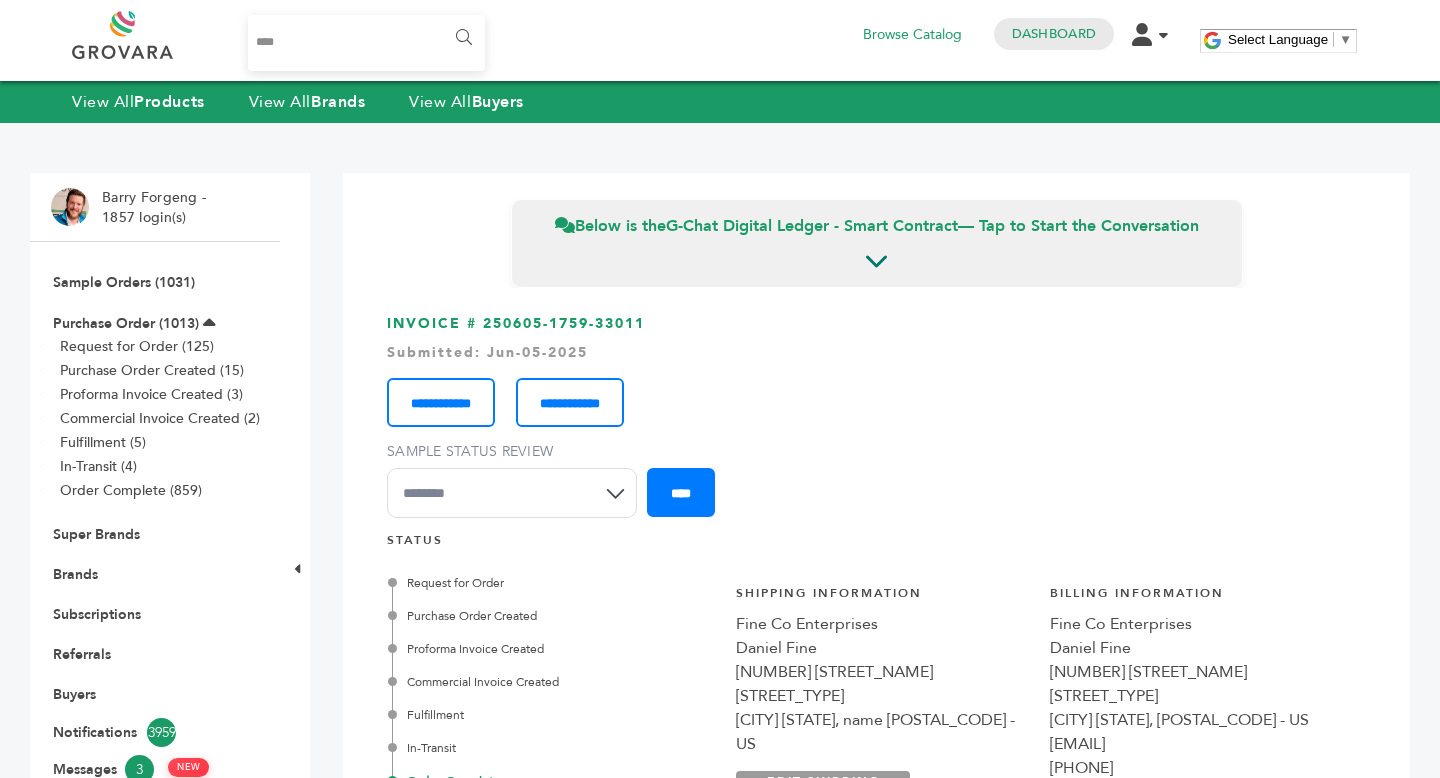 type on "****" 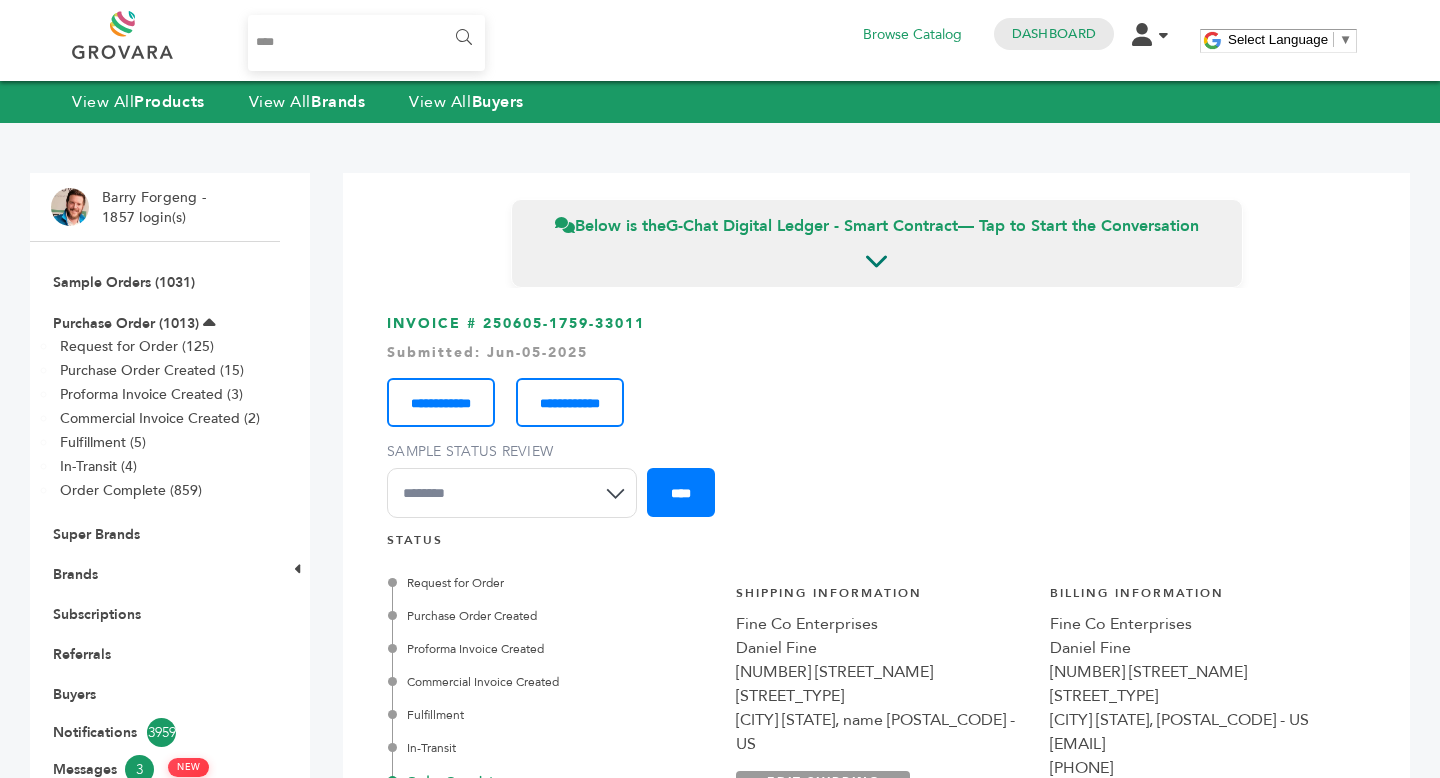 click on "******" at bounding box center (462, 38) 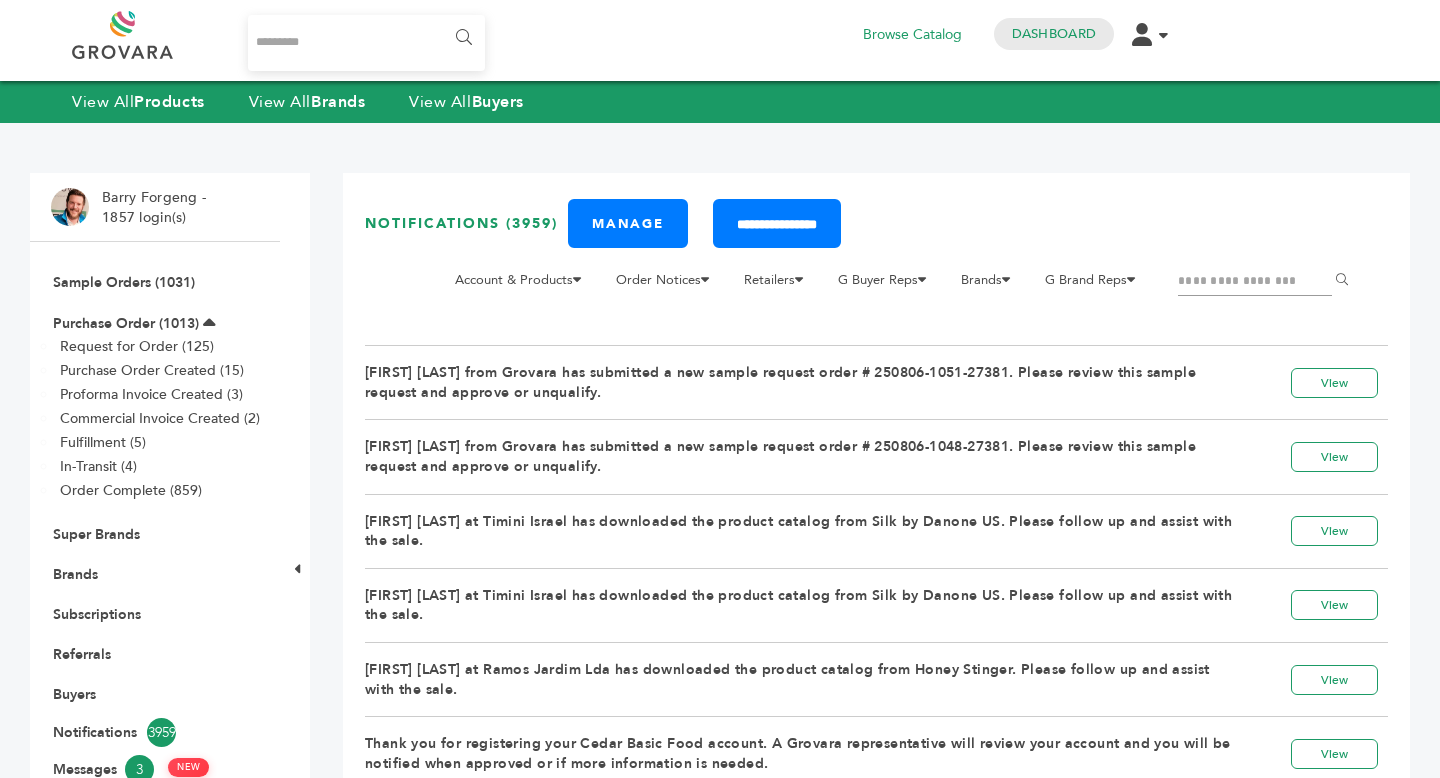 scroll, scrollTop: 0, scrollLeft: 0, axis: both 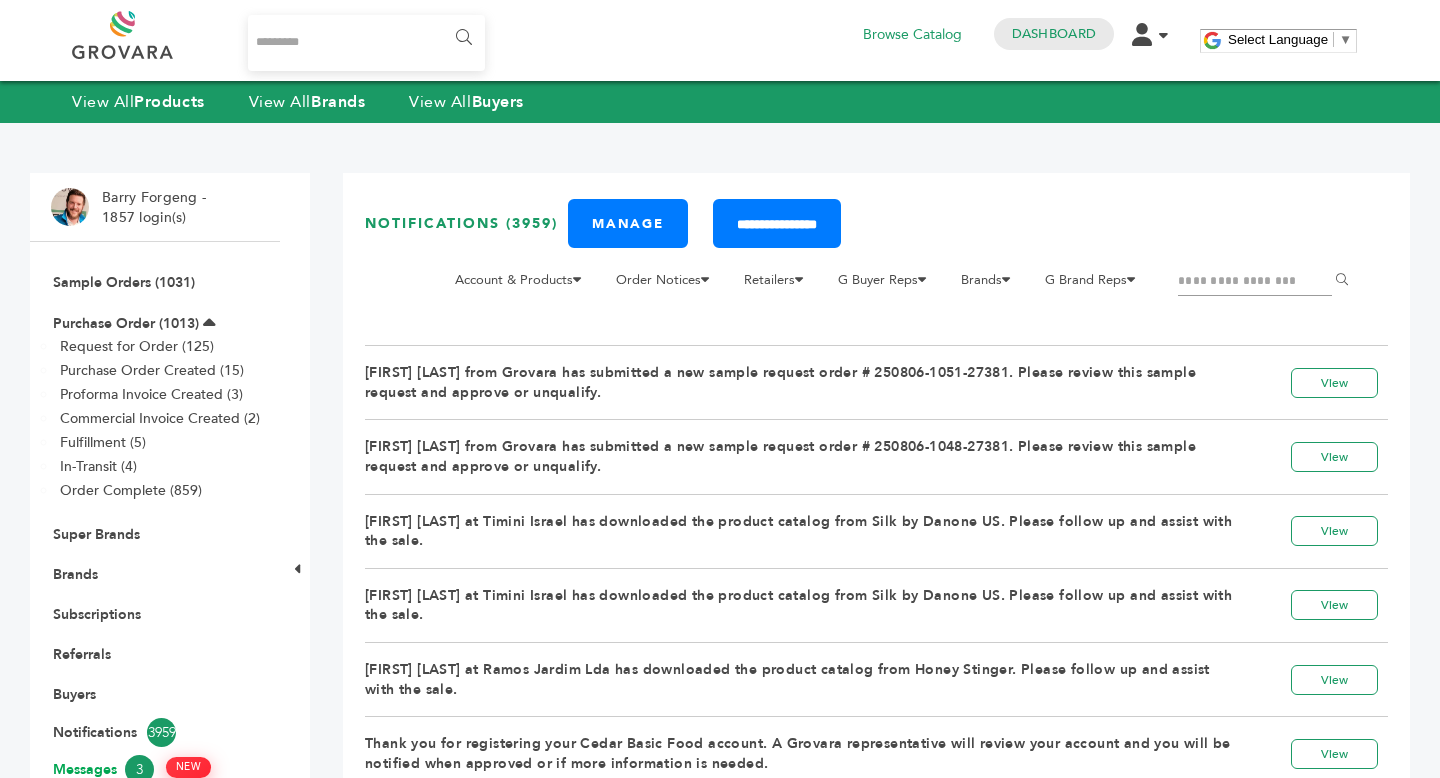 click on "Messages
3
NEW" at bounding box center [155, 769] 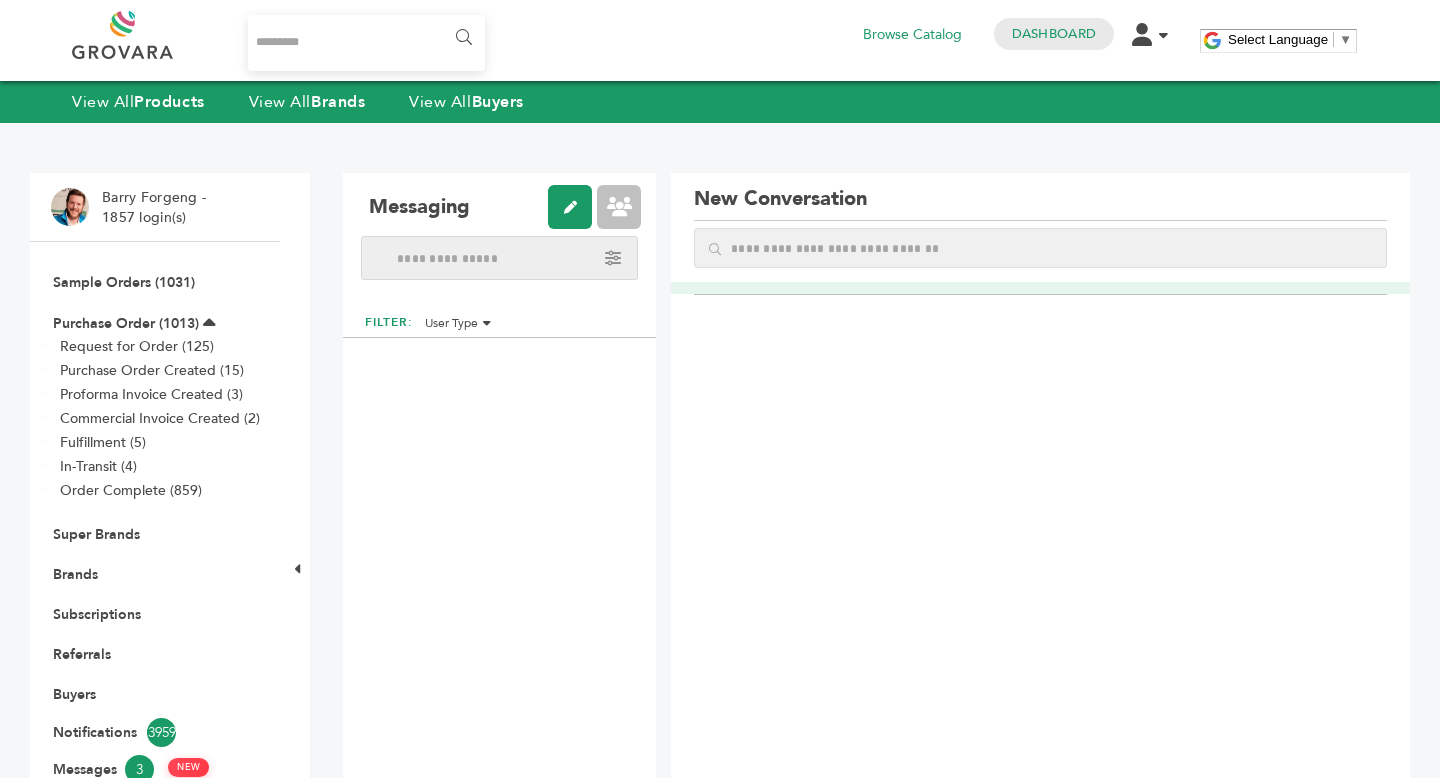 scroll, scrollTop: 0, scrollLeft: 0, axis: both 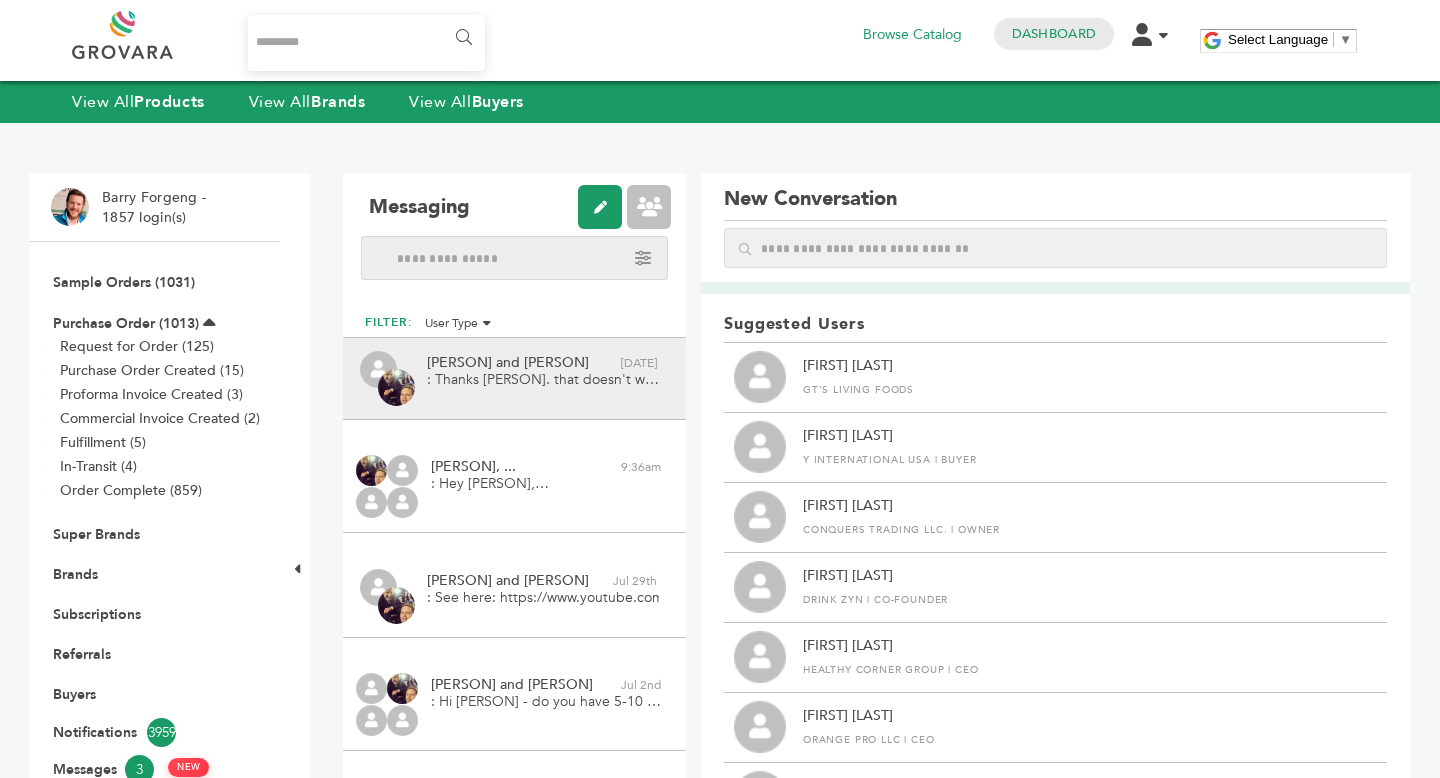 click on "[PERSON] and [PERSON] Delete conversation [DATE] : Thanks [PERSON]. that doesn't work and isn't what was discussed as shared when we spoke on the phone last time. how's noon est tm? and can we do this on regular email? got lucky in seeing this now as im asking the other guys for product images." at bounding box center (514, 379) 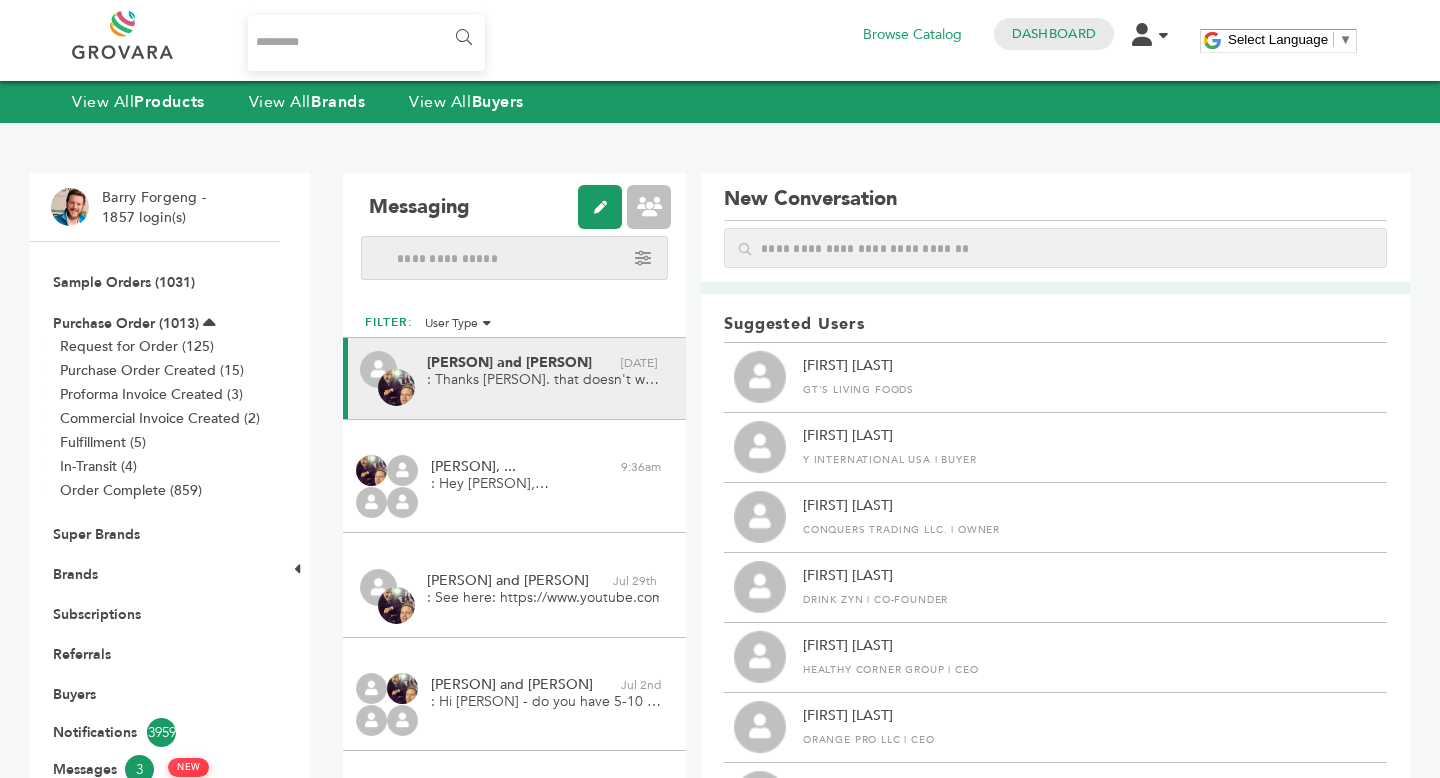 type on "**********" 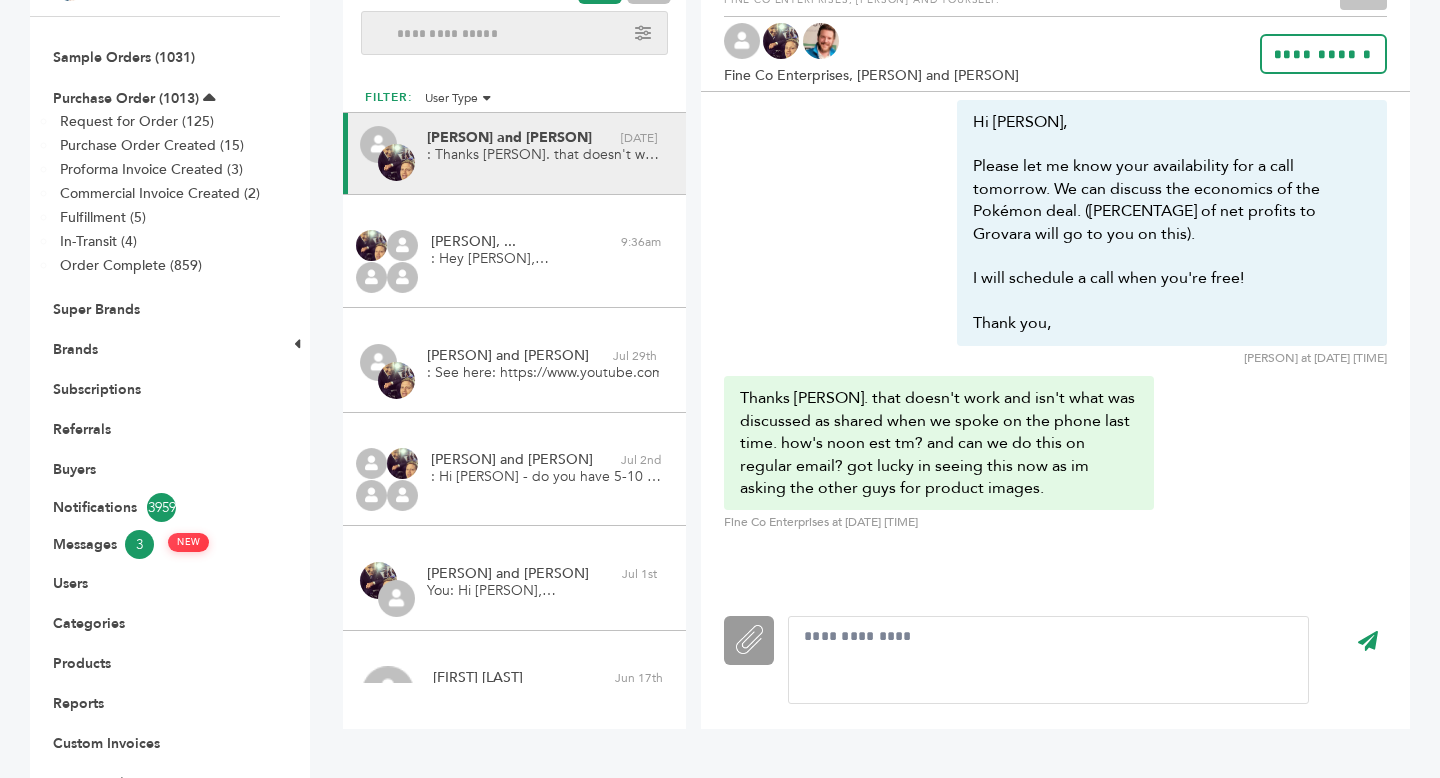 scroll, scrollTop: 420, scrollLeft: 0, axis: vertical 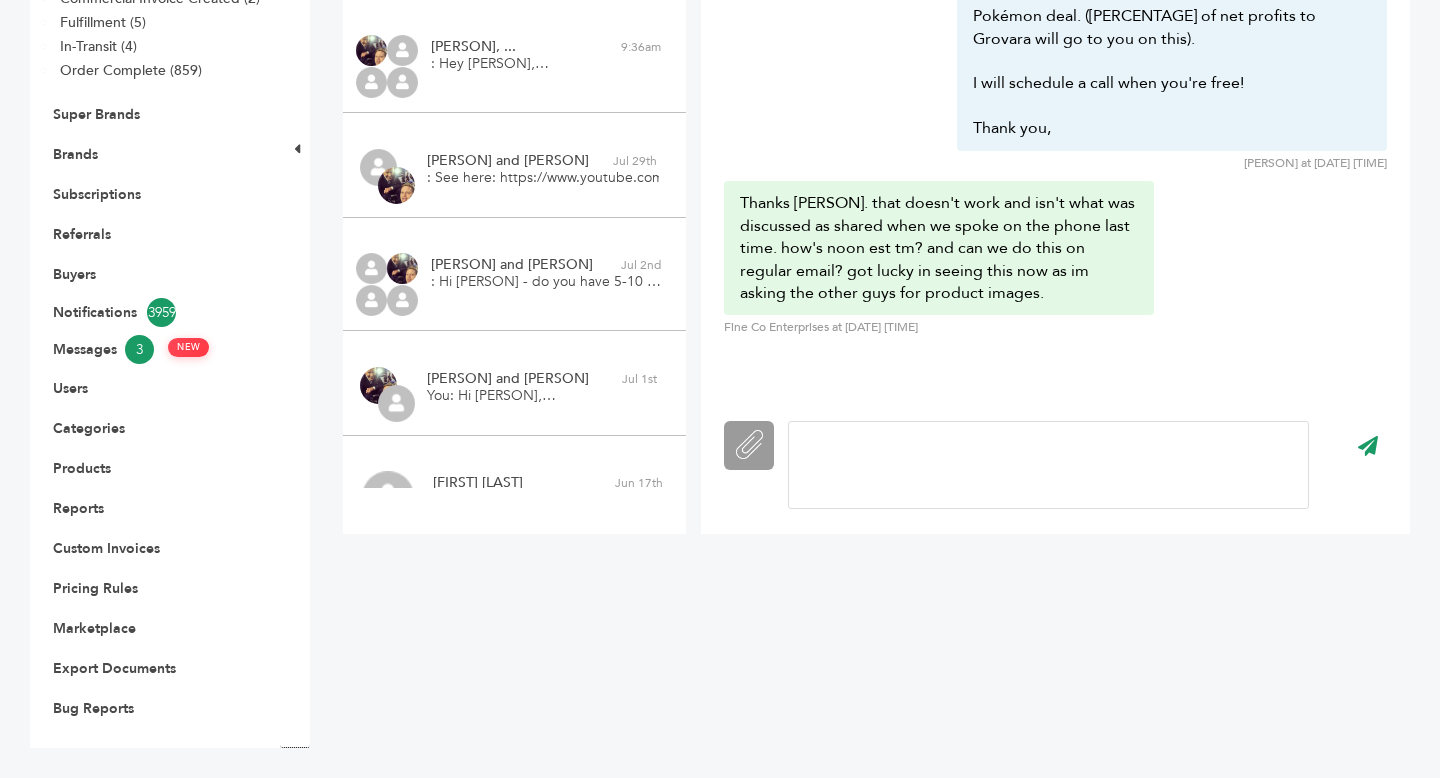 click at bounding box center [1048, 465] 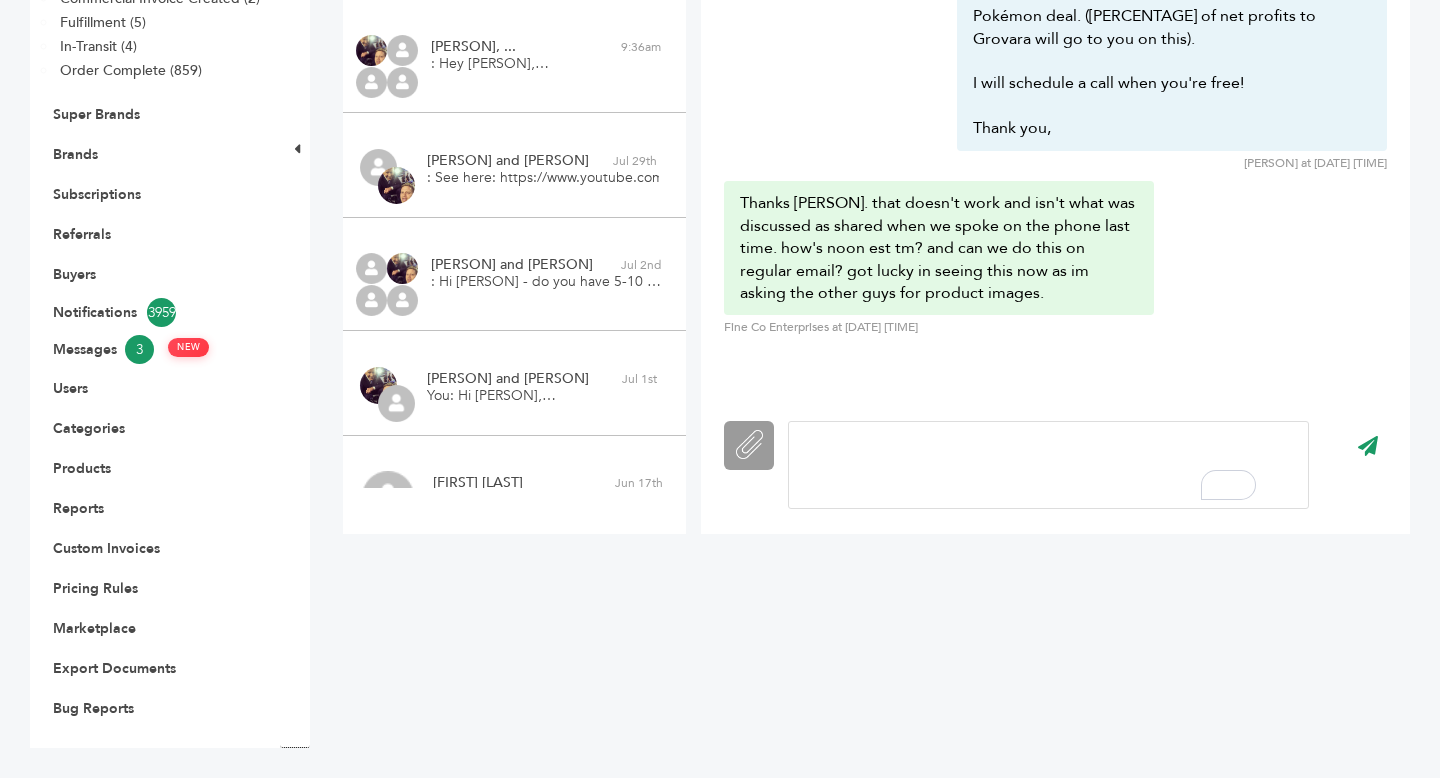 type 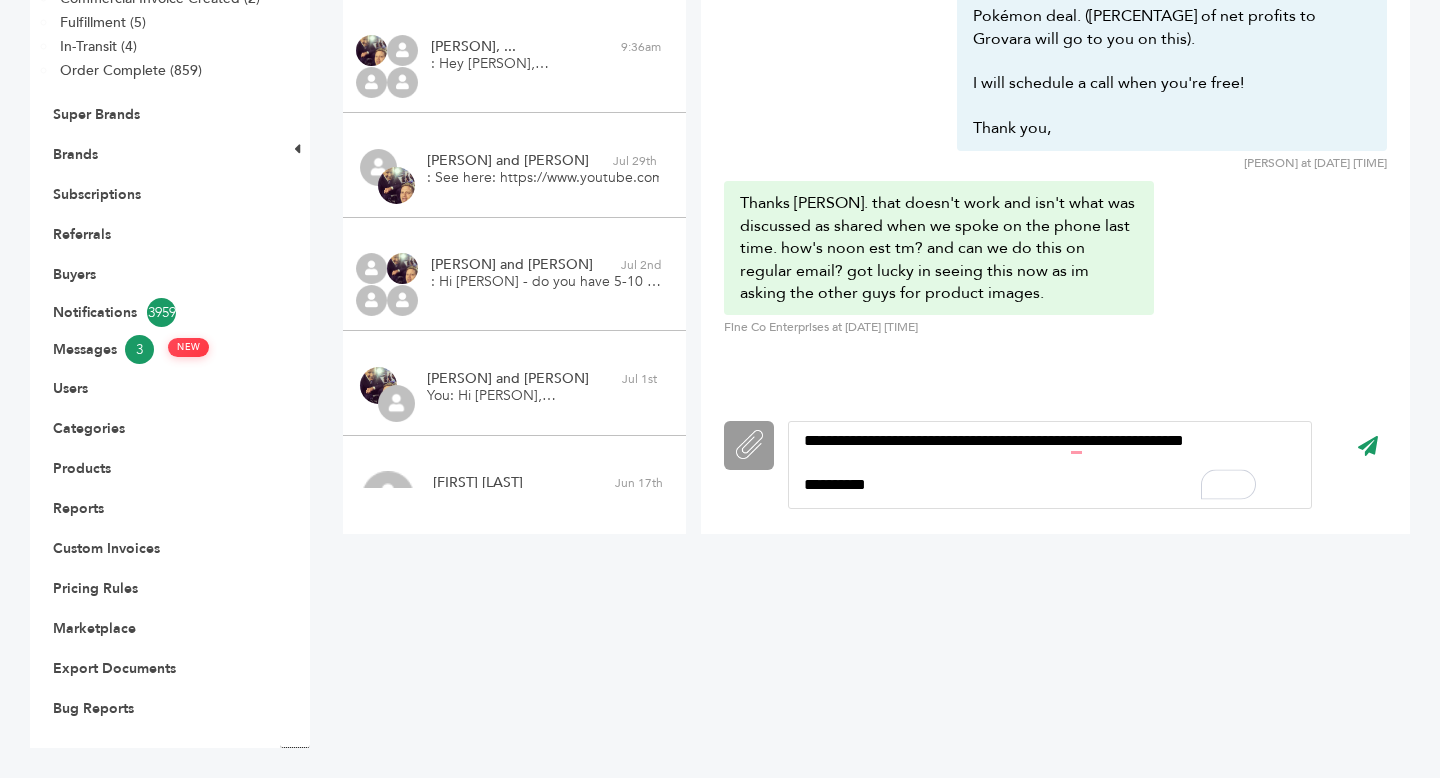 click on "**********" at bounding box center [1050, 465] 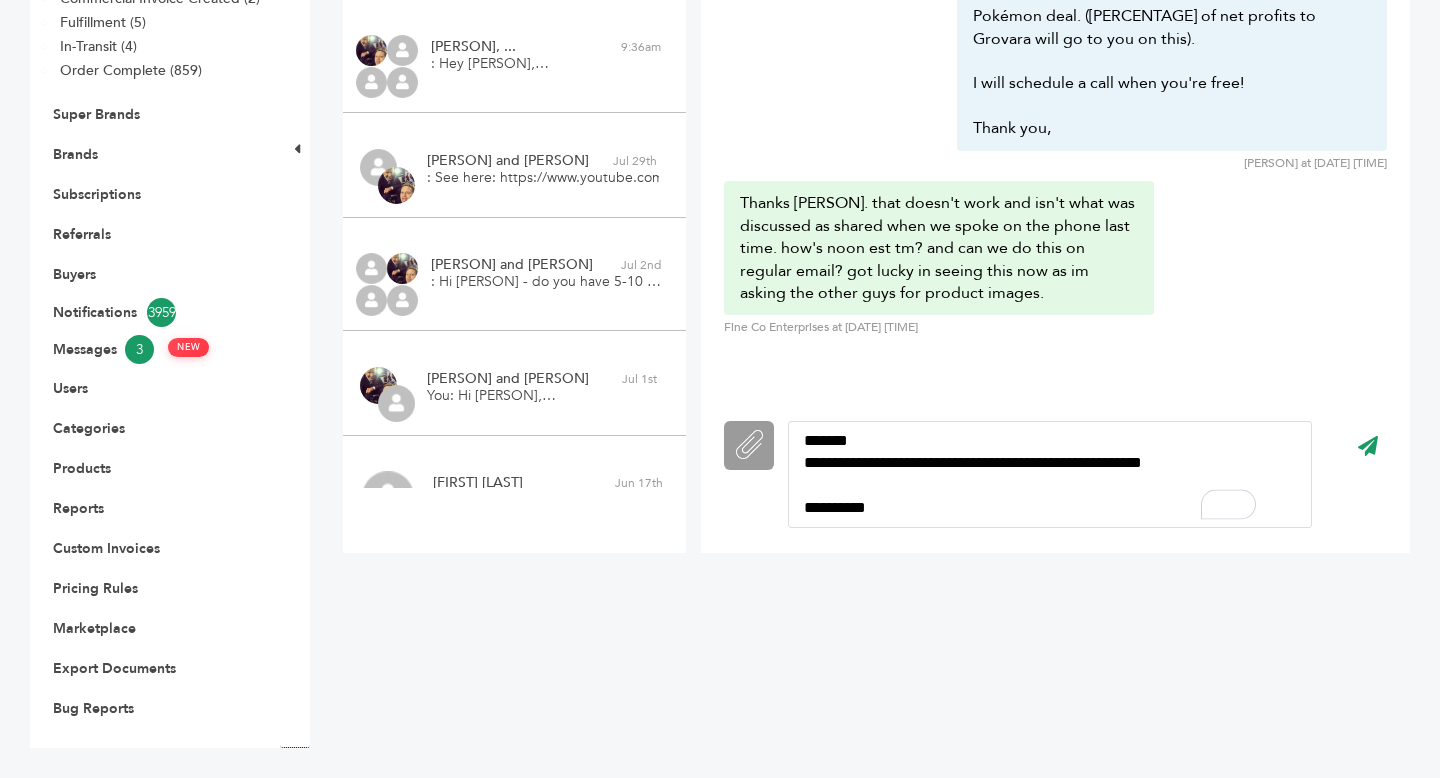click on "****" at bounding box center [1368, 446] 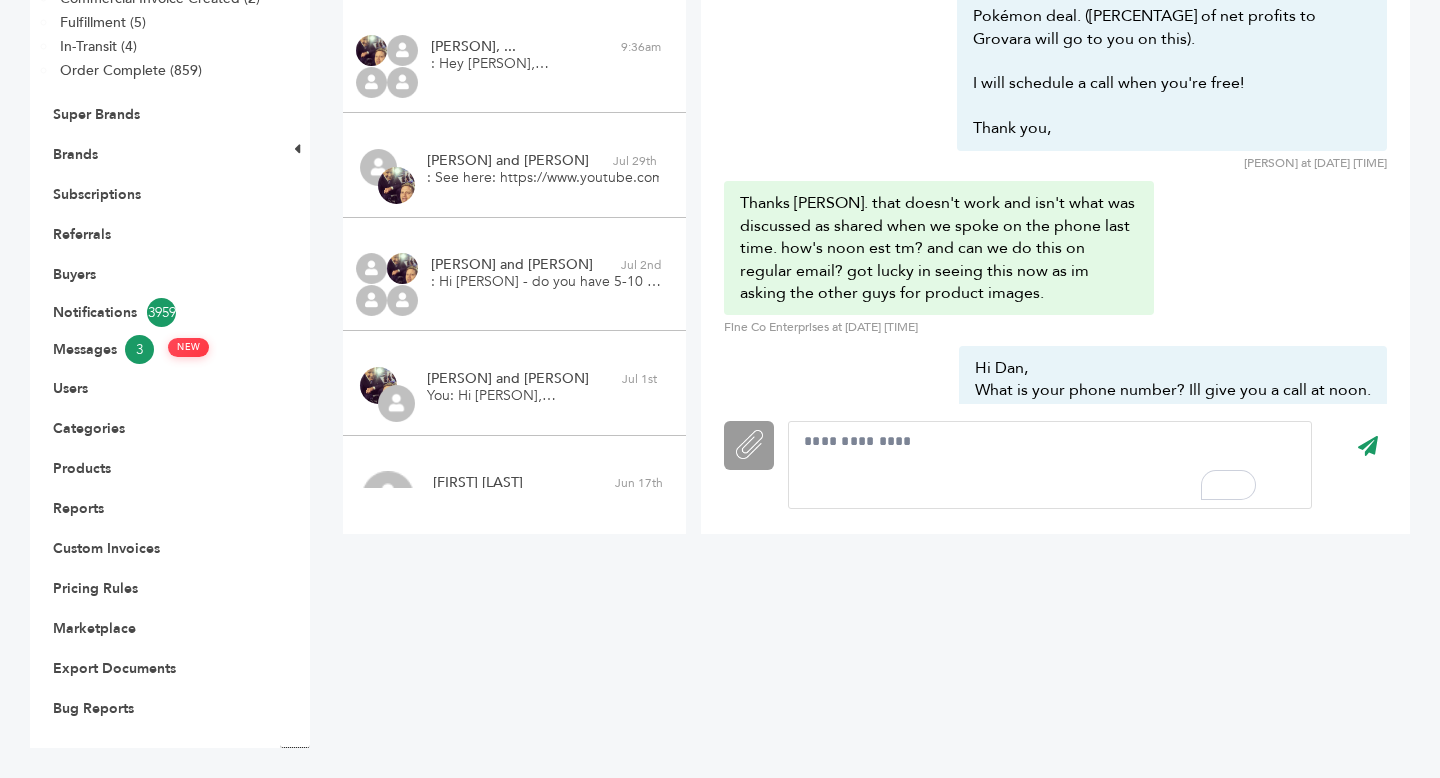 scroll, scrollTop: 107, scrollLeft: 0, axis: vertical 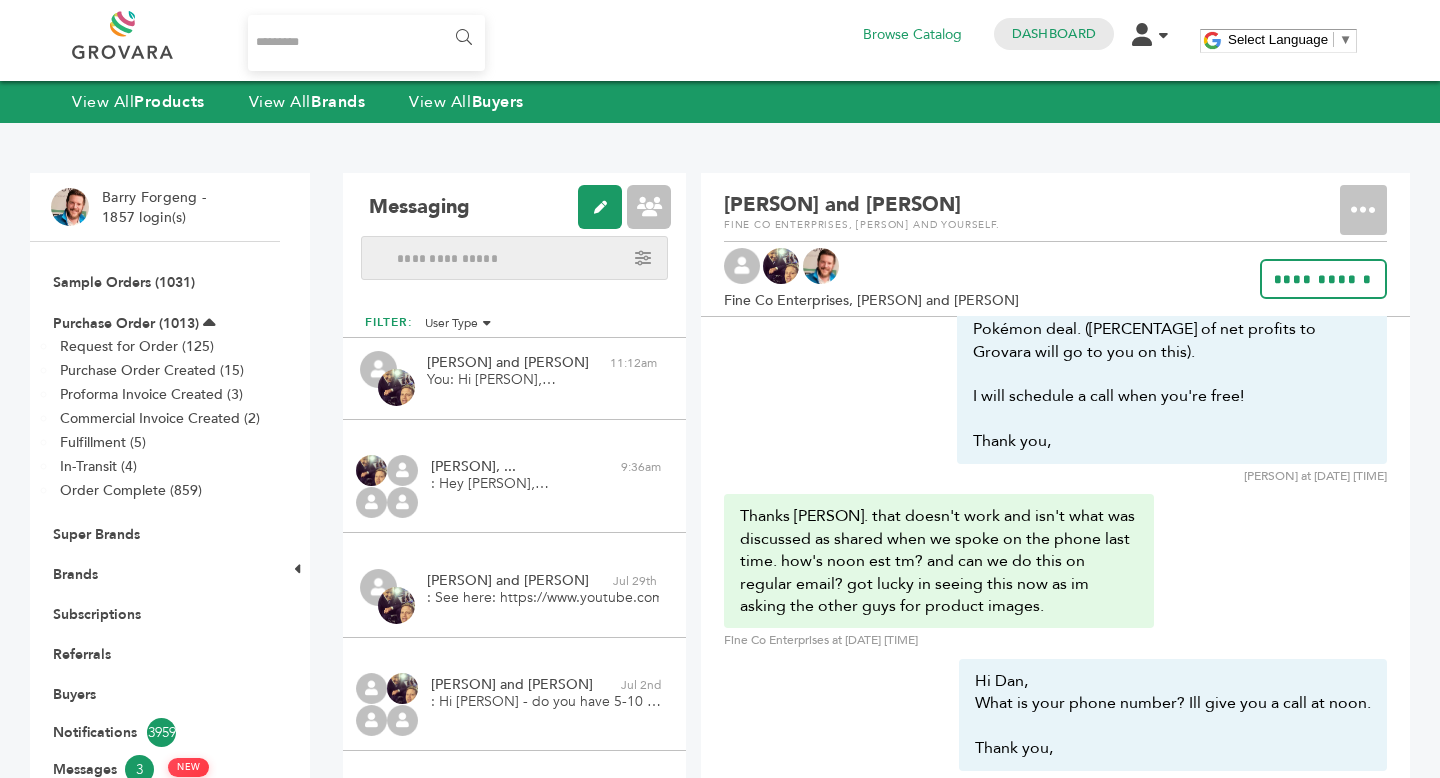 click at bounding box center (366, 43) 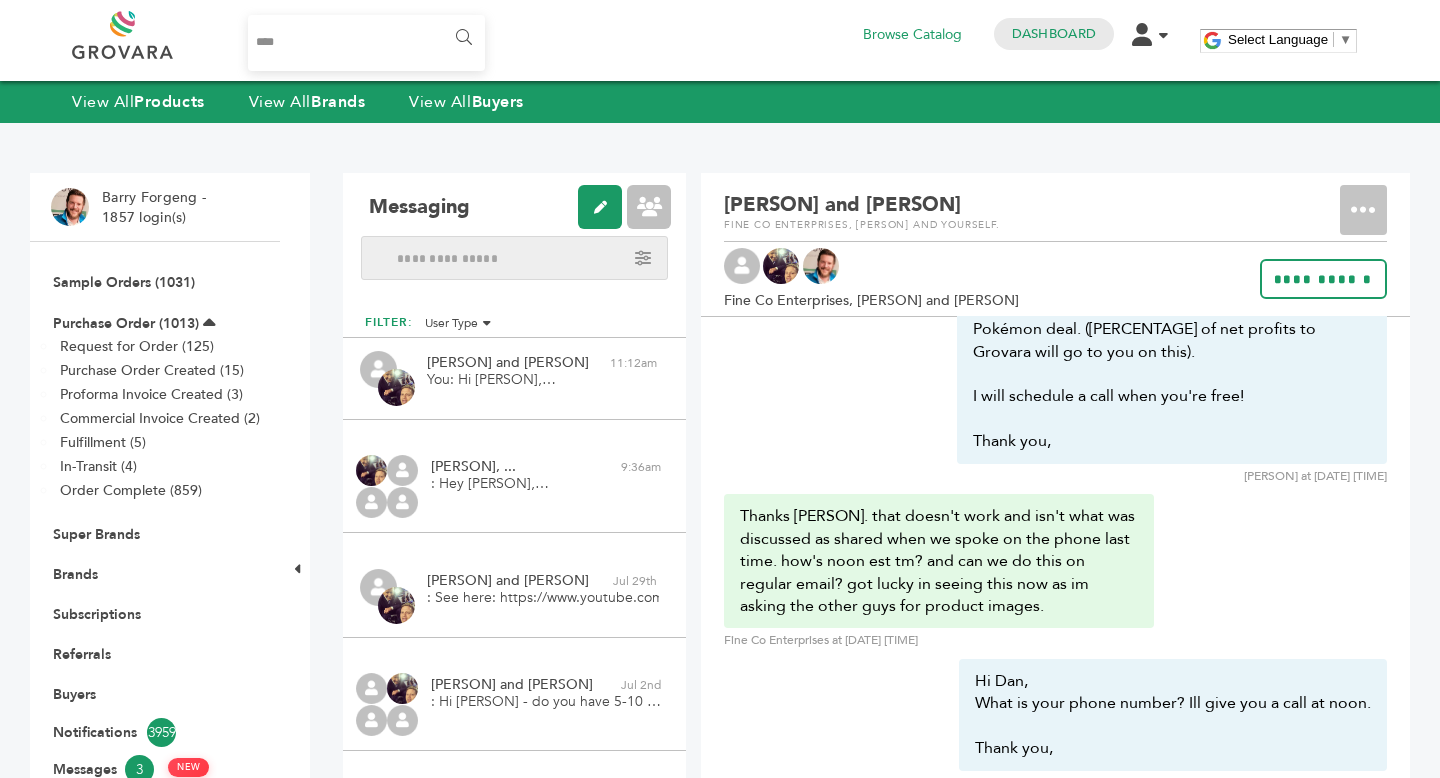 type on "****" 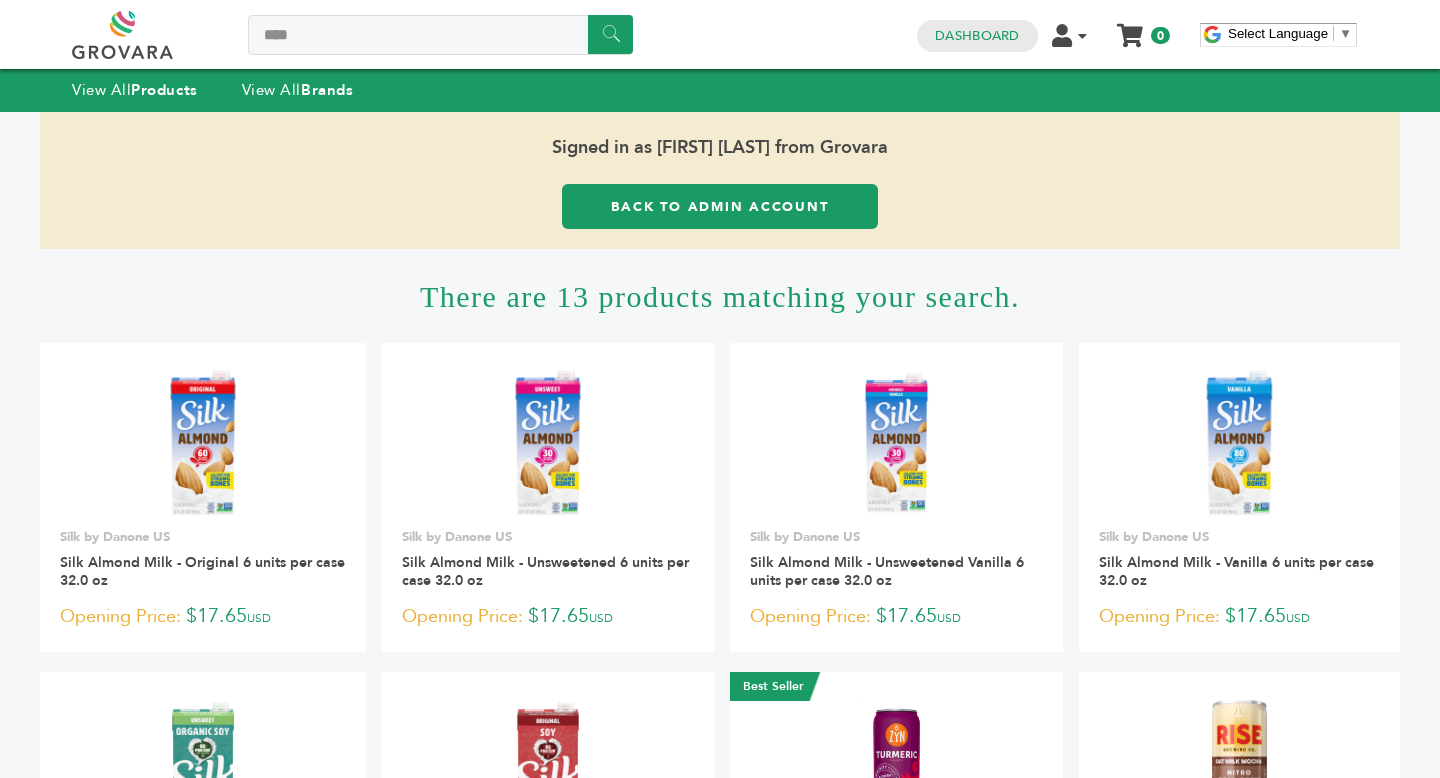 scroll, scrollTop: 0, scrollLeft: 0, axis: both 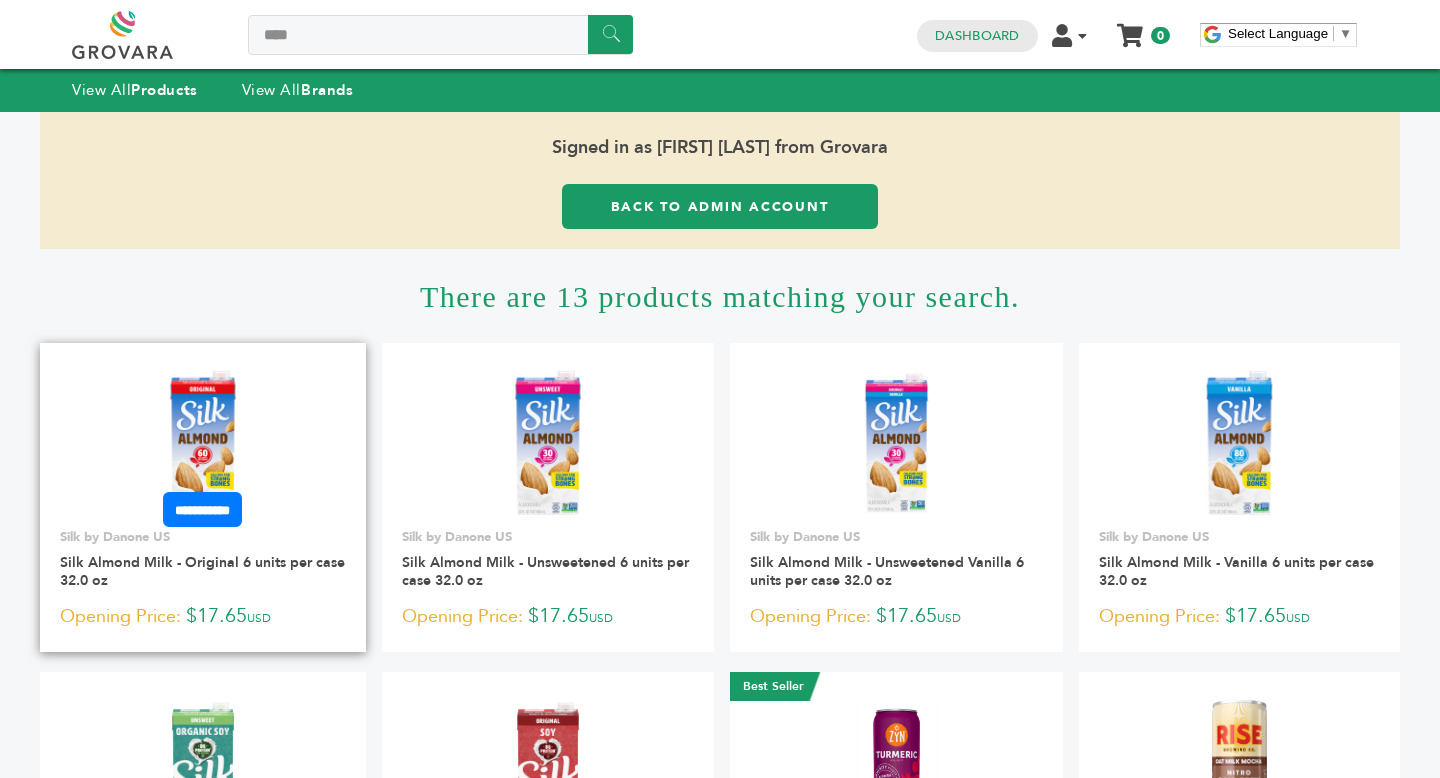 click at bounding box center [203, 442] 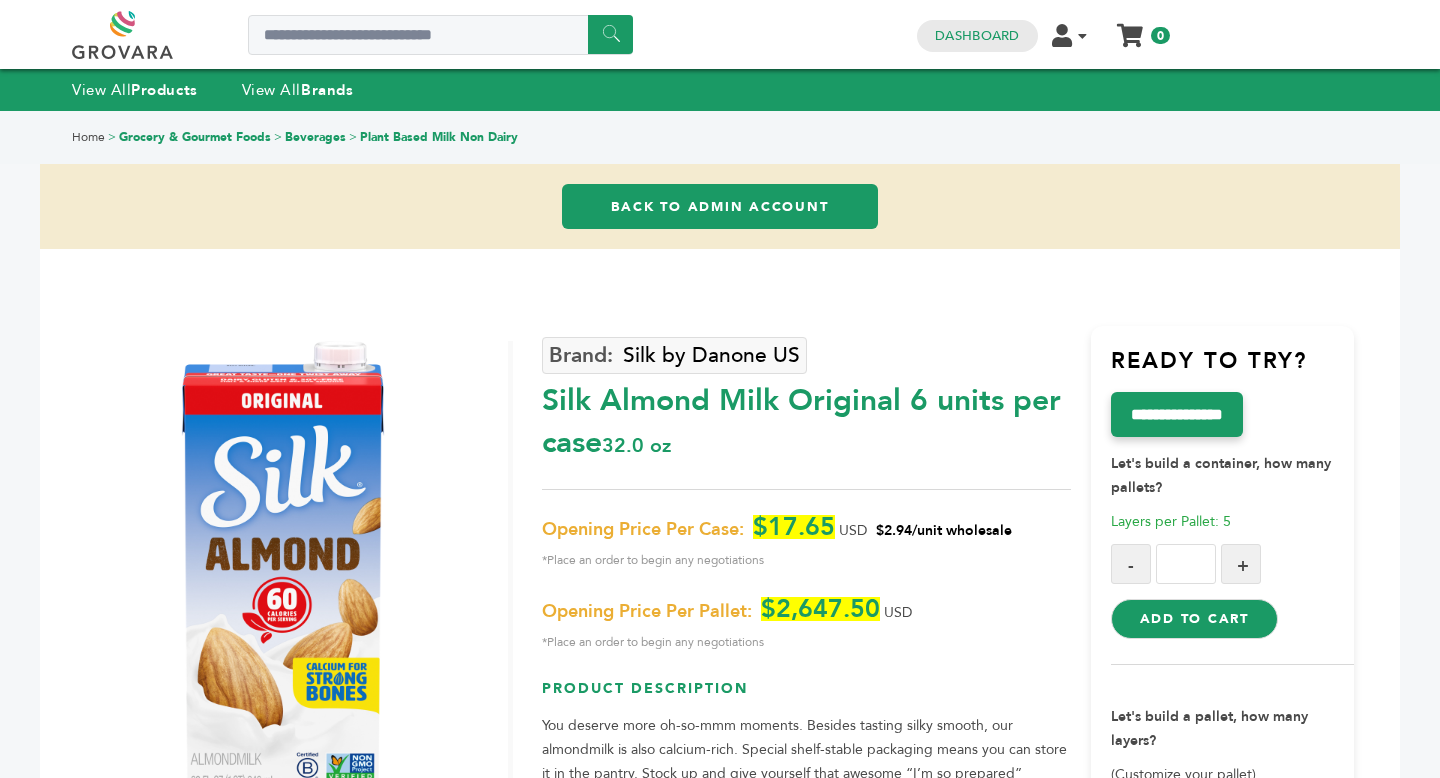 scroll, scrollTop: 0, scrollLeft: 0, axis: both 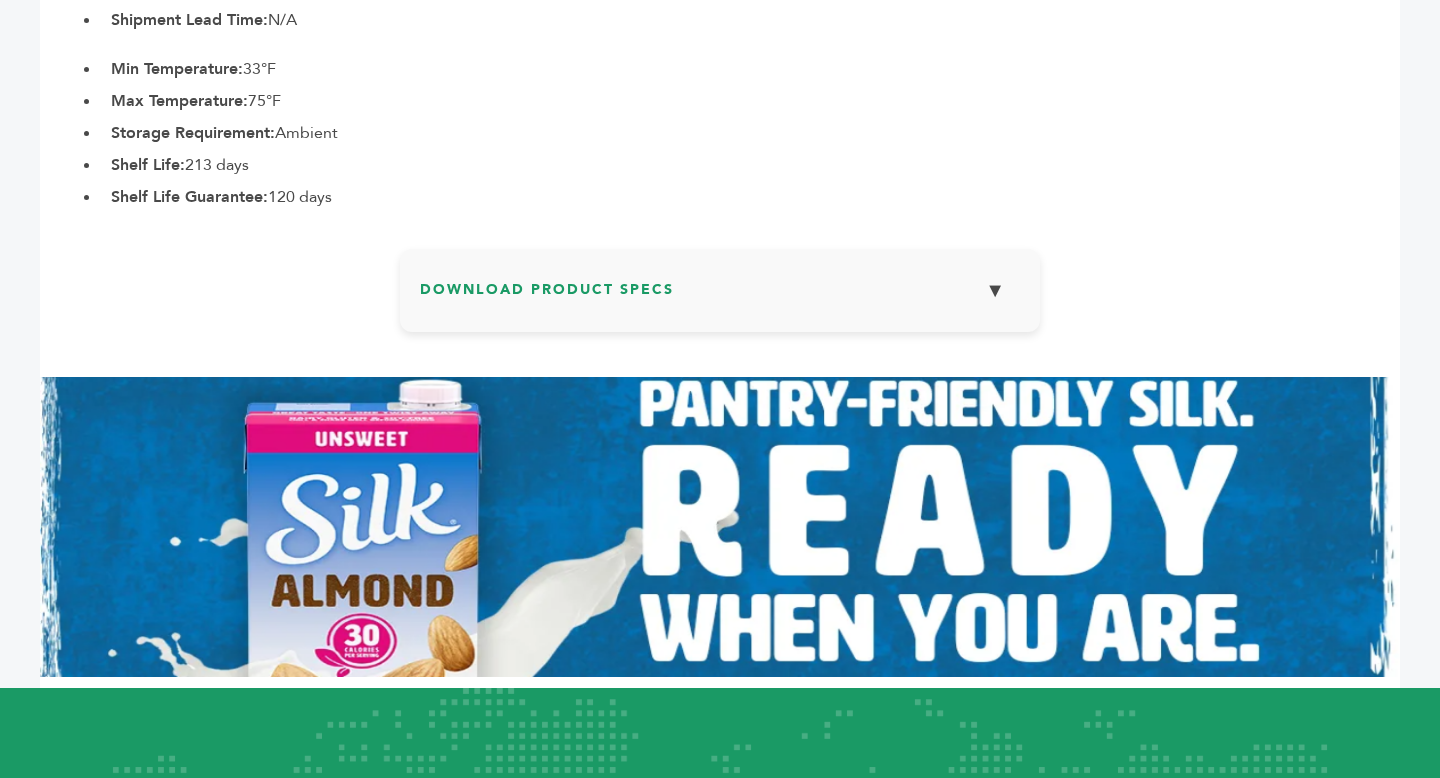 click on "Download Product Specs
▼" at bounding box center [720, 298] 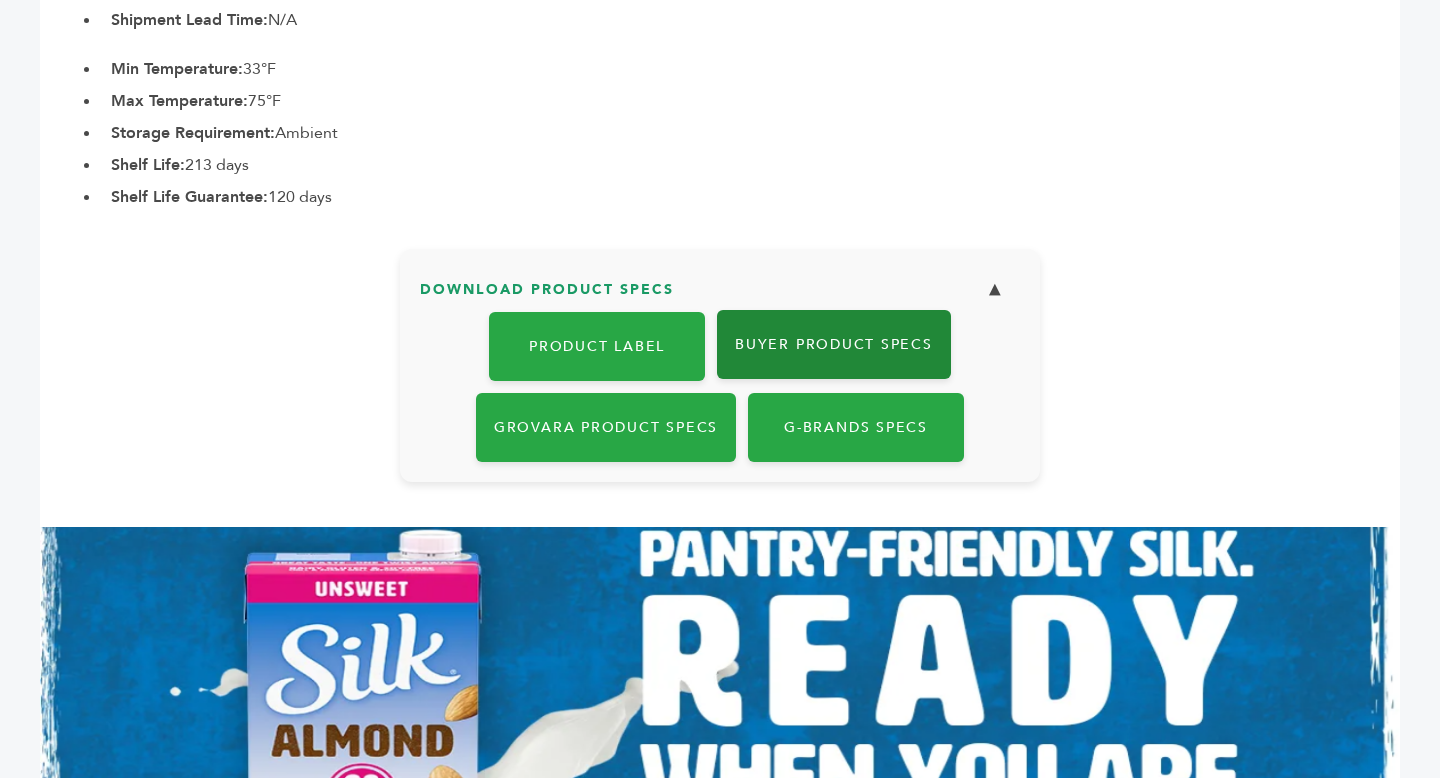 click on "Buyer Product Specs" at bounding box center [834, 344] 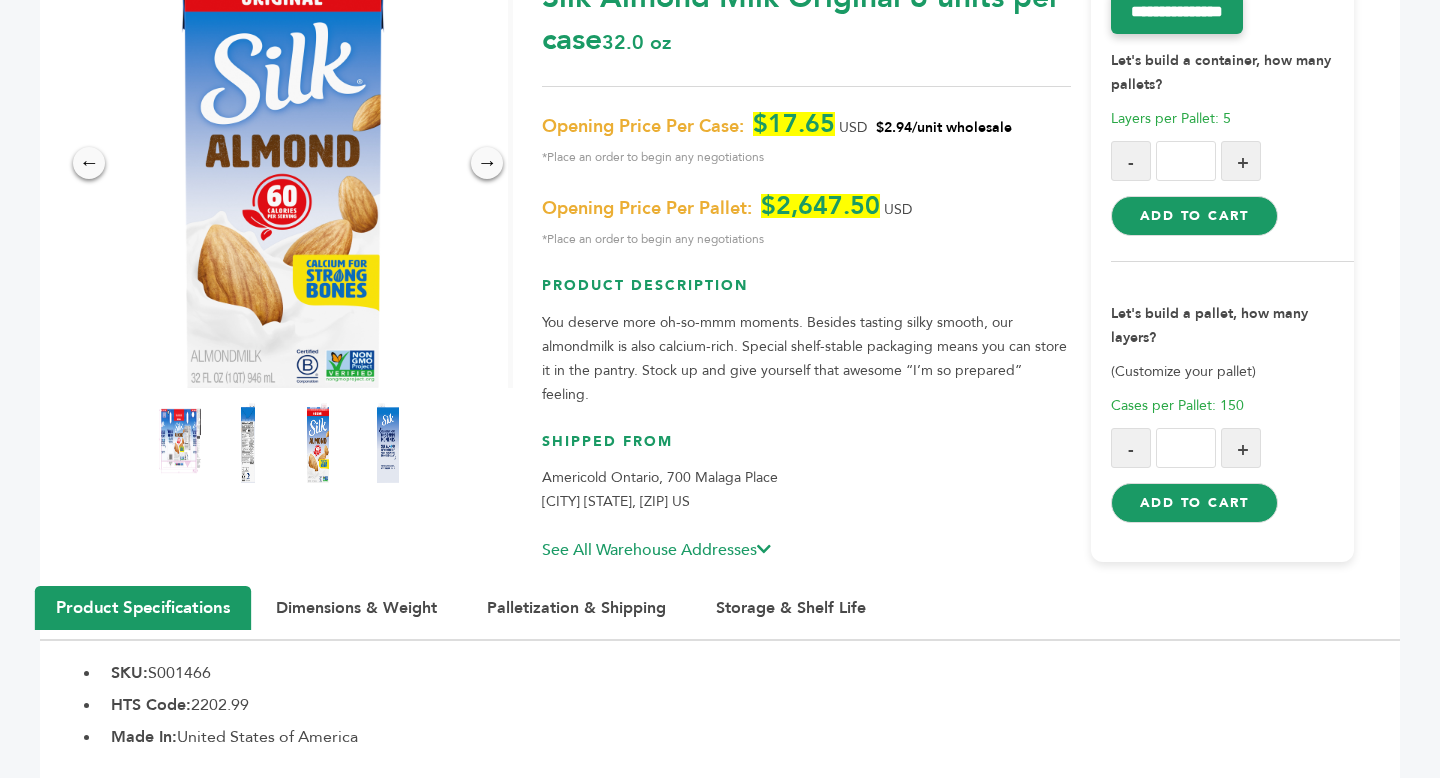 scroll, scrollTop: 0, scrollLeft: 0, axis: both 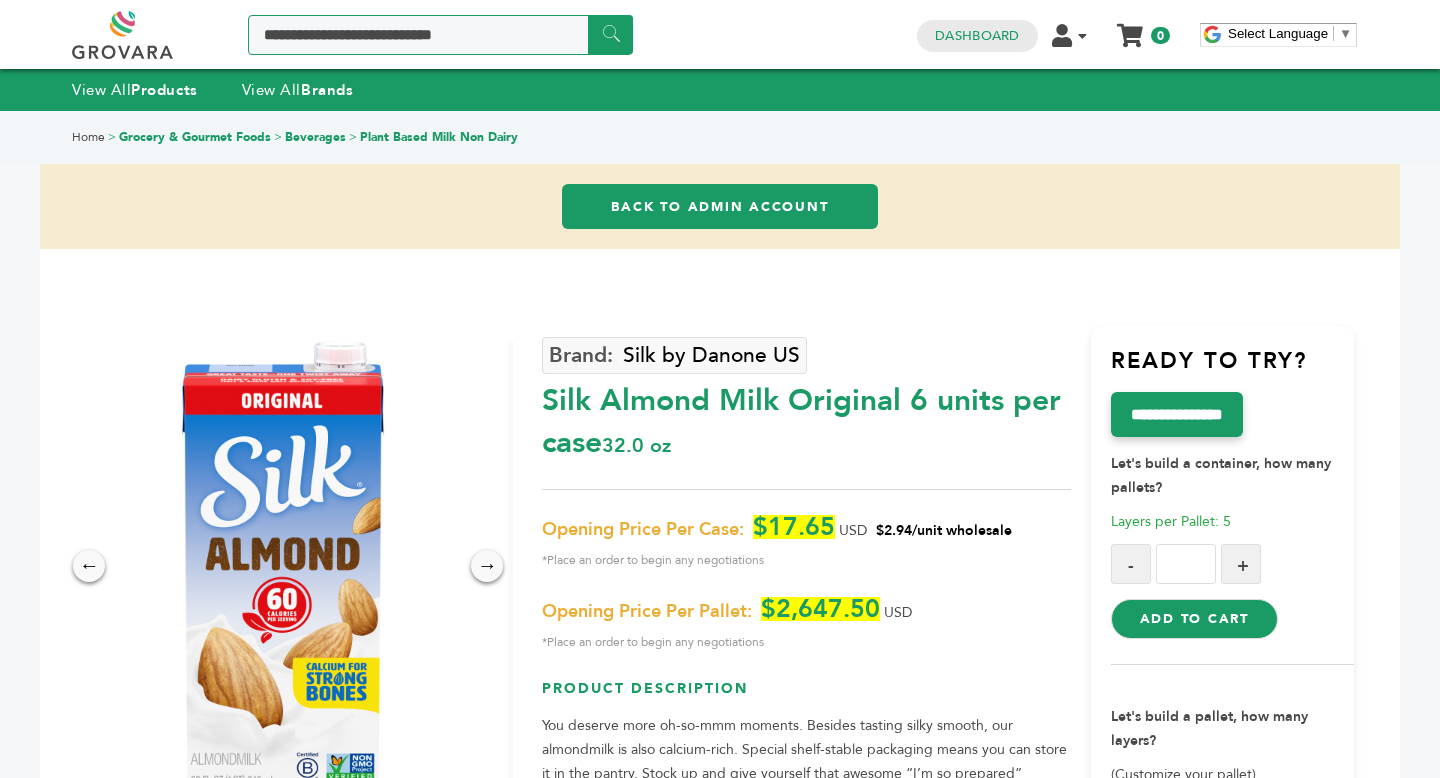 click at bounding box center (440, 35) 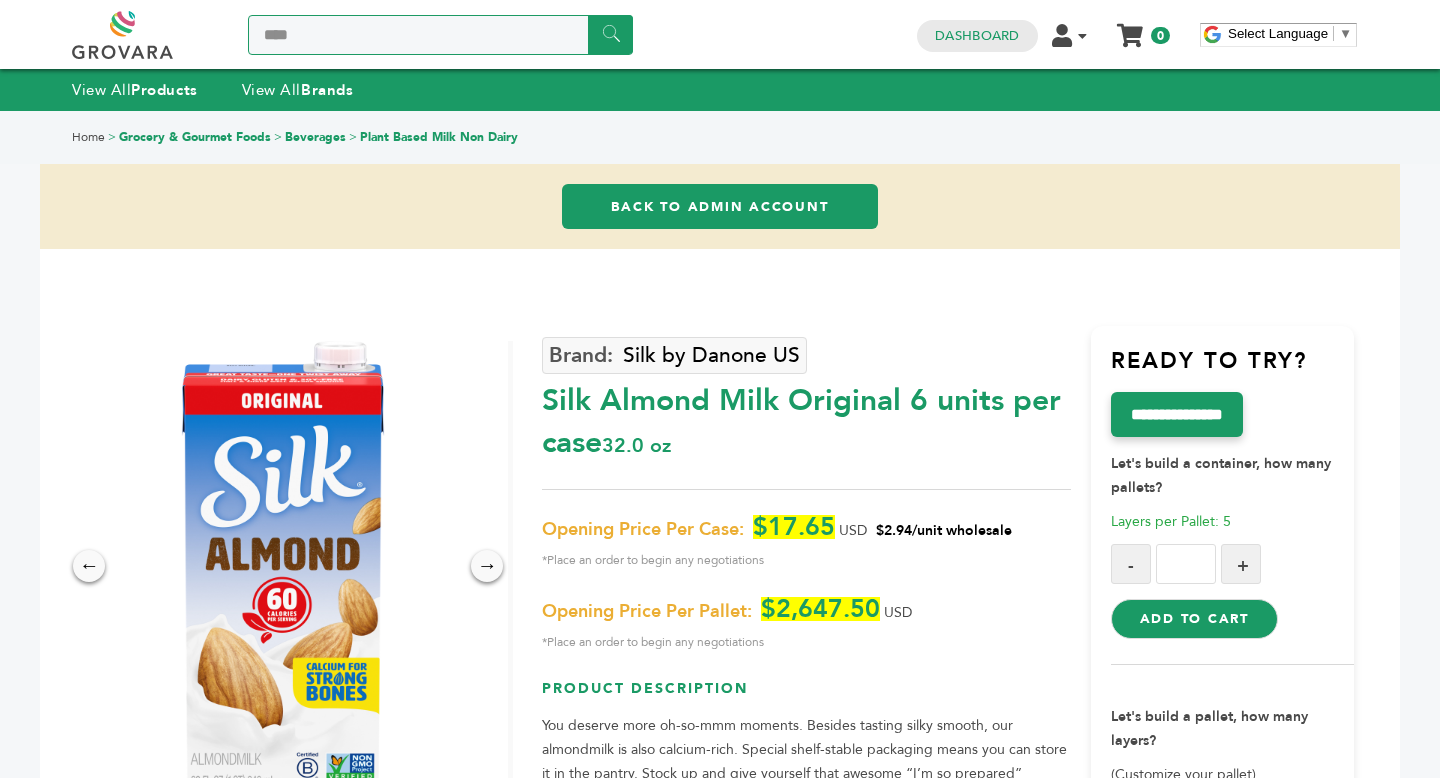 type on "****" 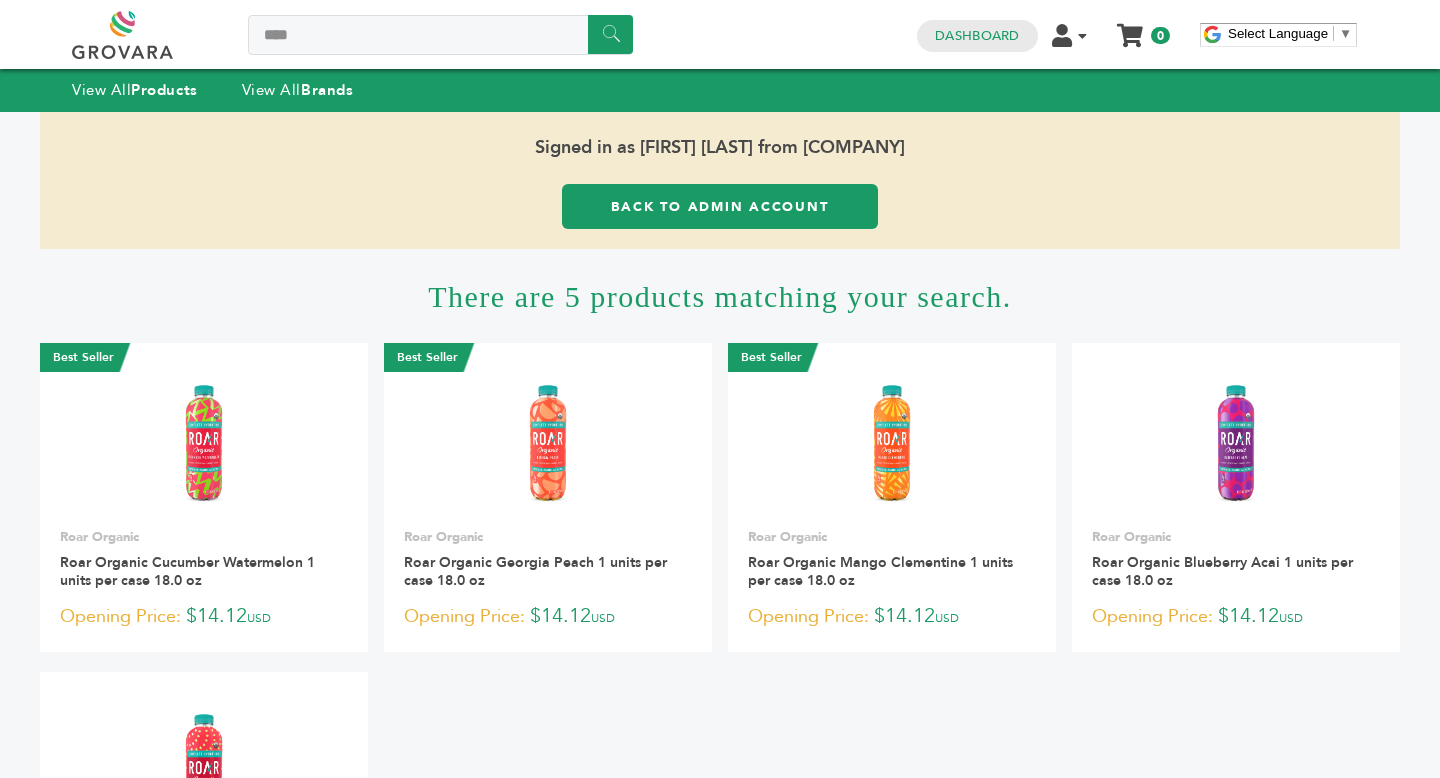 scroll, scrollTop: 0, scrollLeft: 0, axis: both 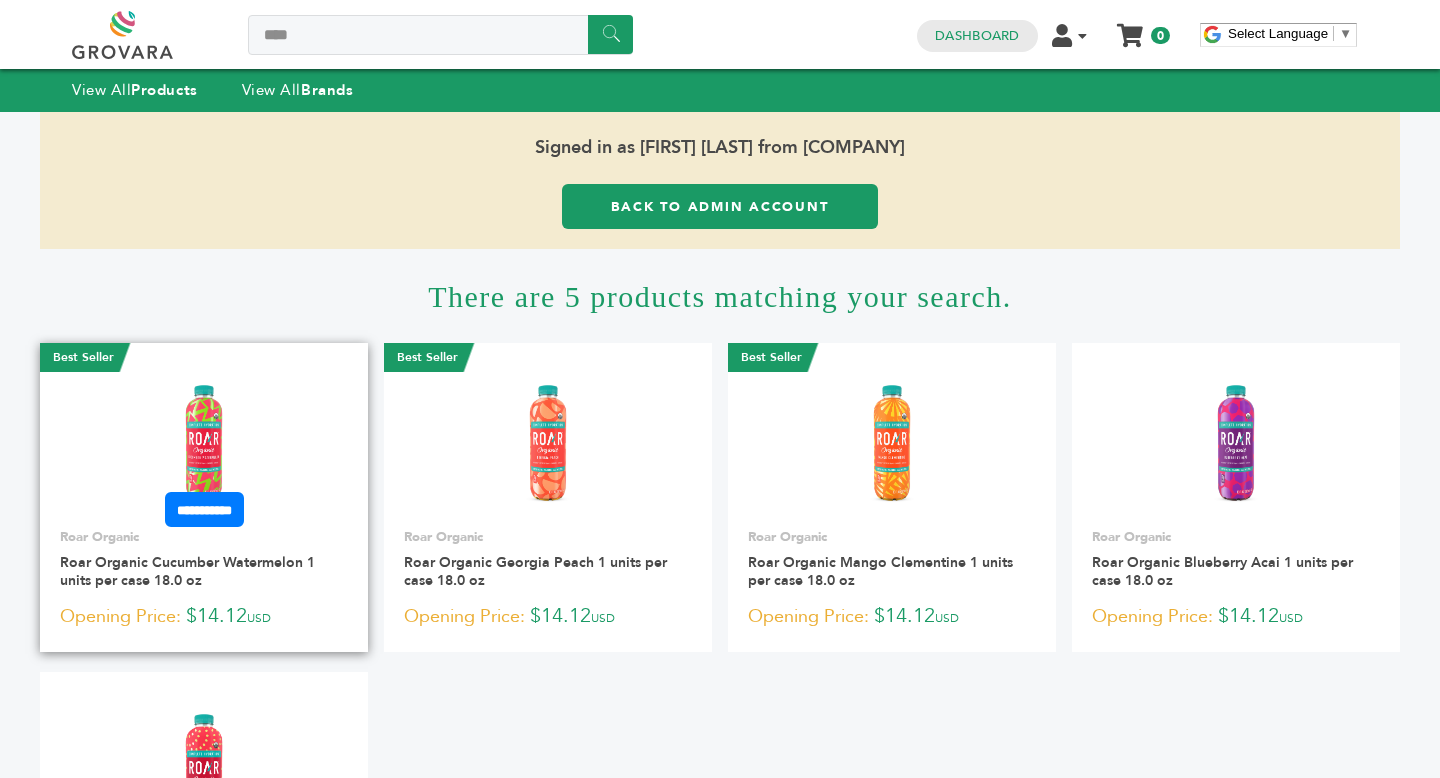 click at bounding box center [204, 443] 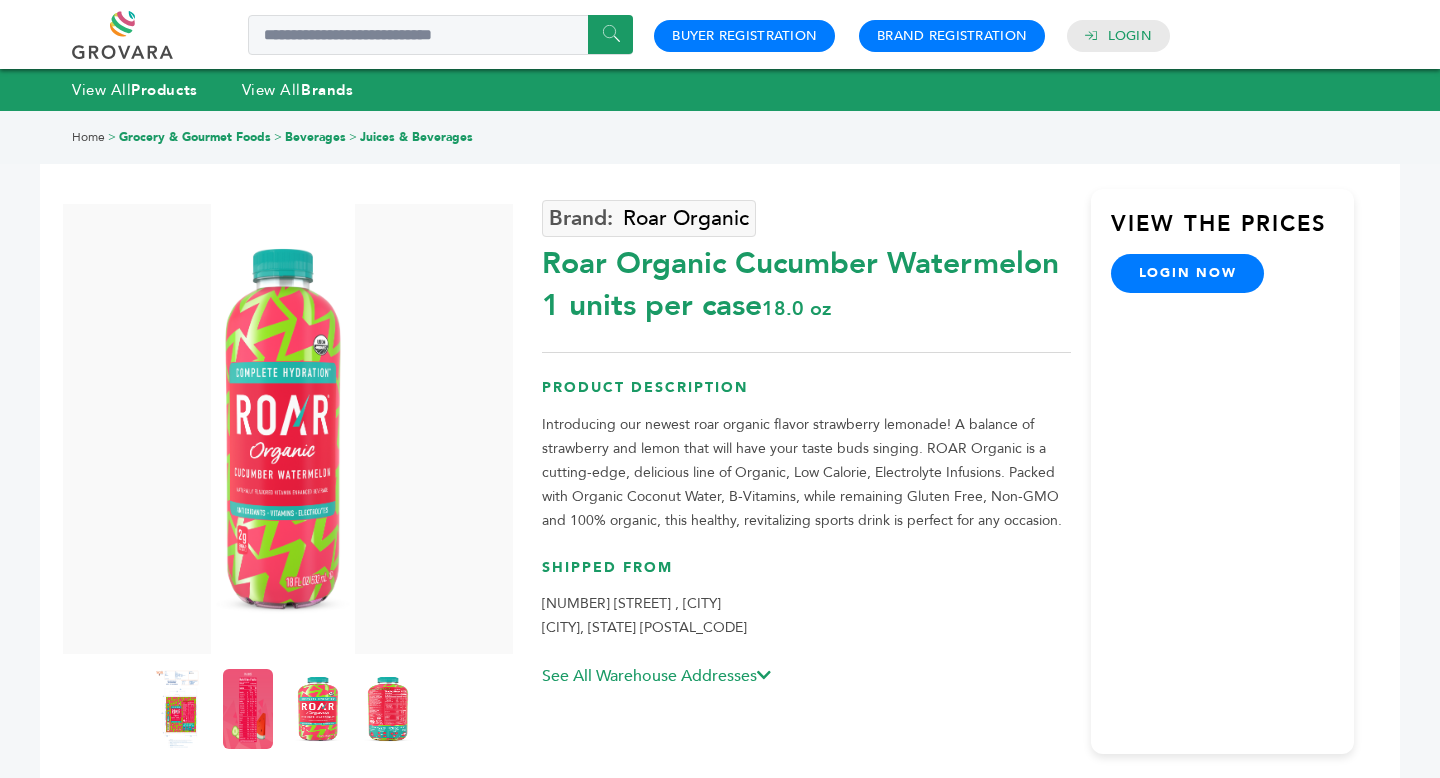 scroll, scrollTop: 0, scrollLeft: 0, axis: both 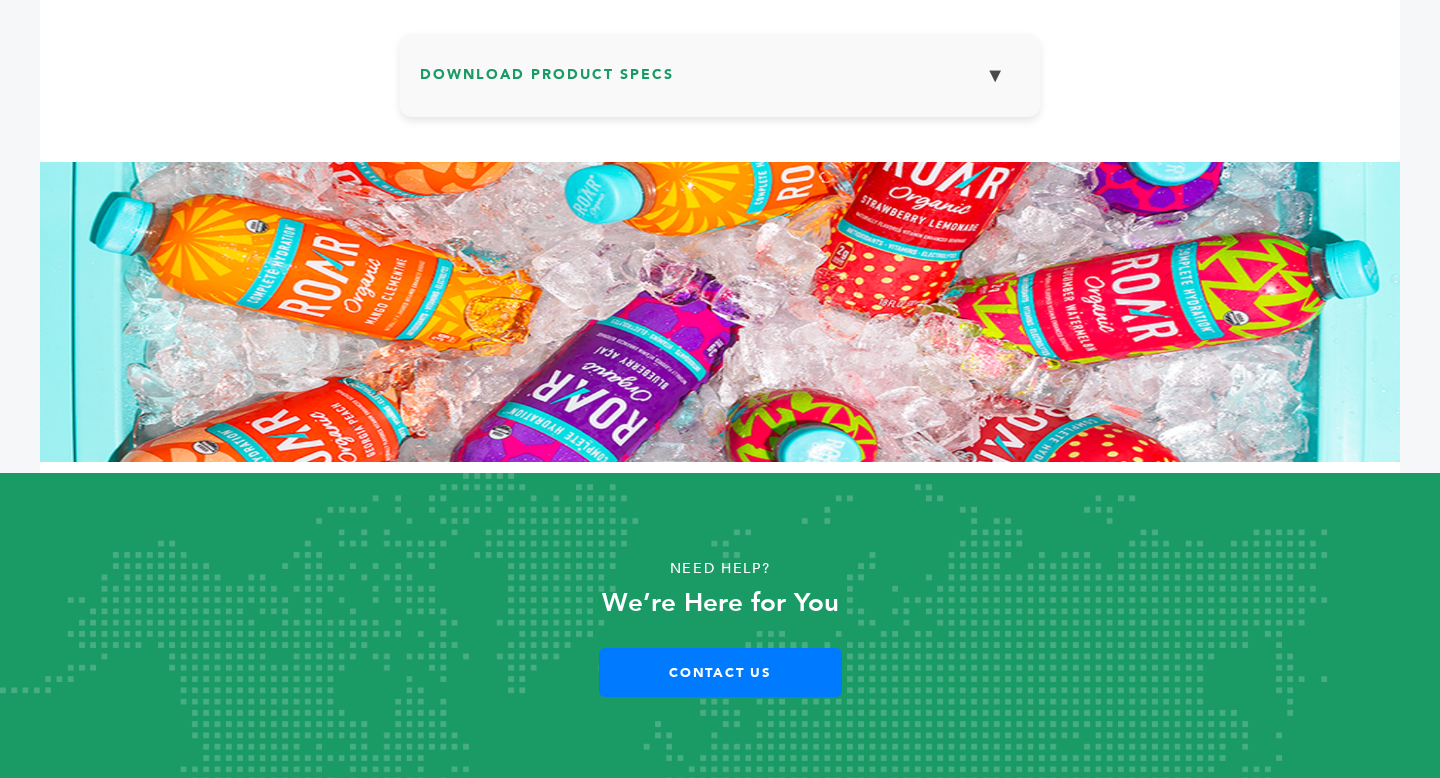 click on "Download Product Specs
▼" at bounding box center (720, 83) 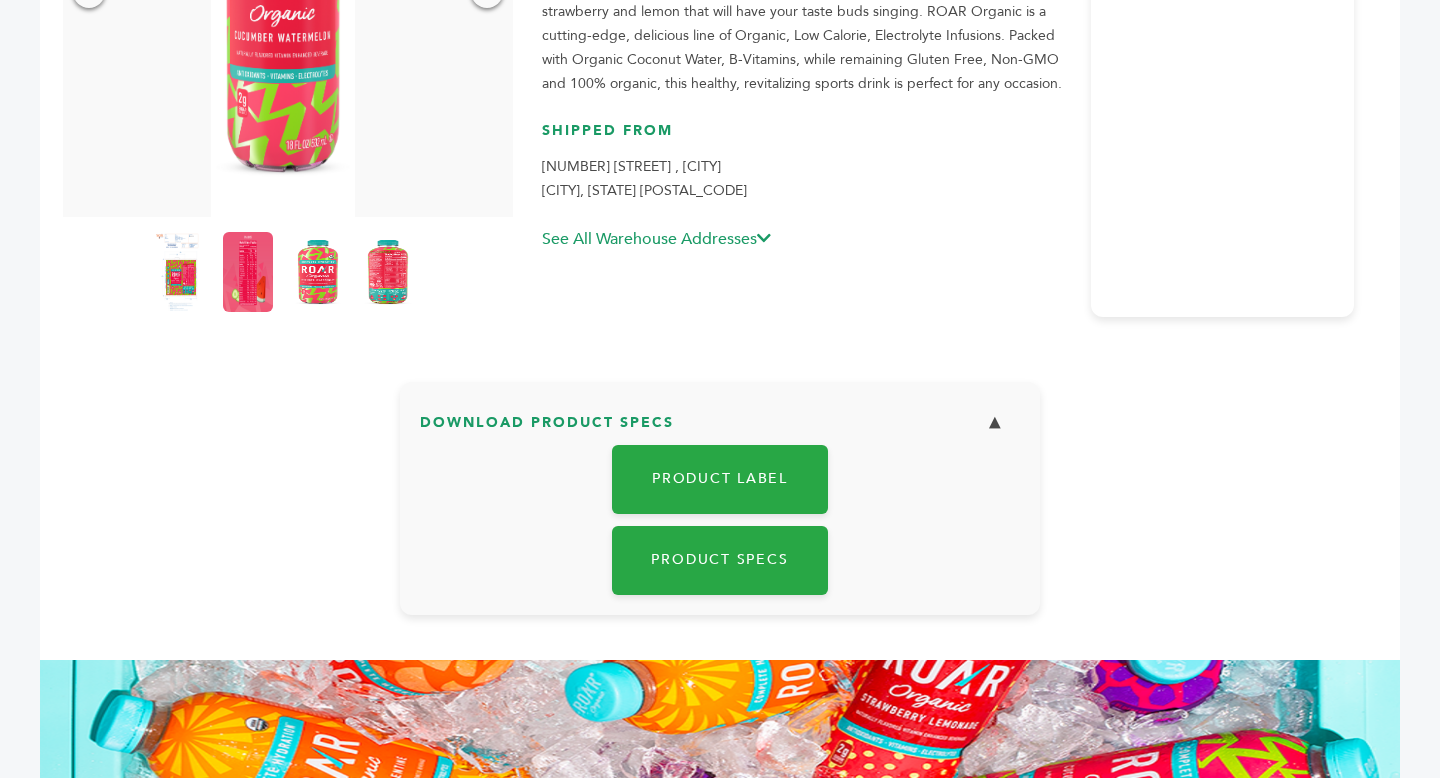 scroll, scrollTop: 450, scrollLeft: 0, axis: vertical 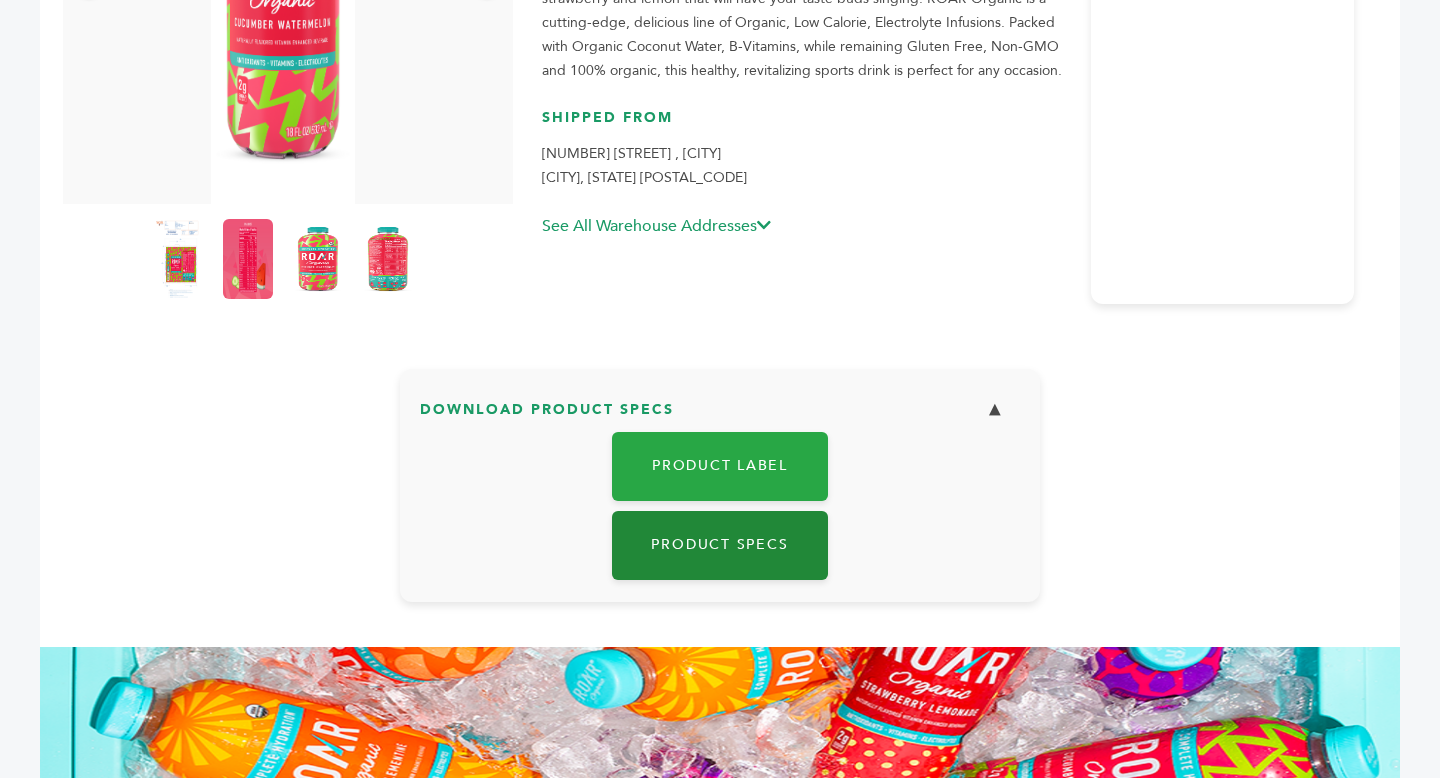 click on "Product Specs" at bounding box center (720, 545) 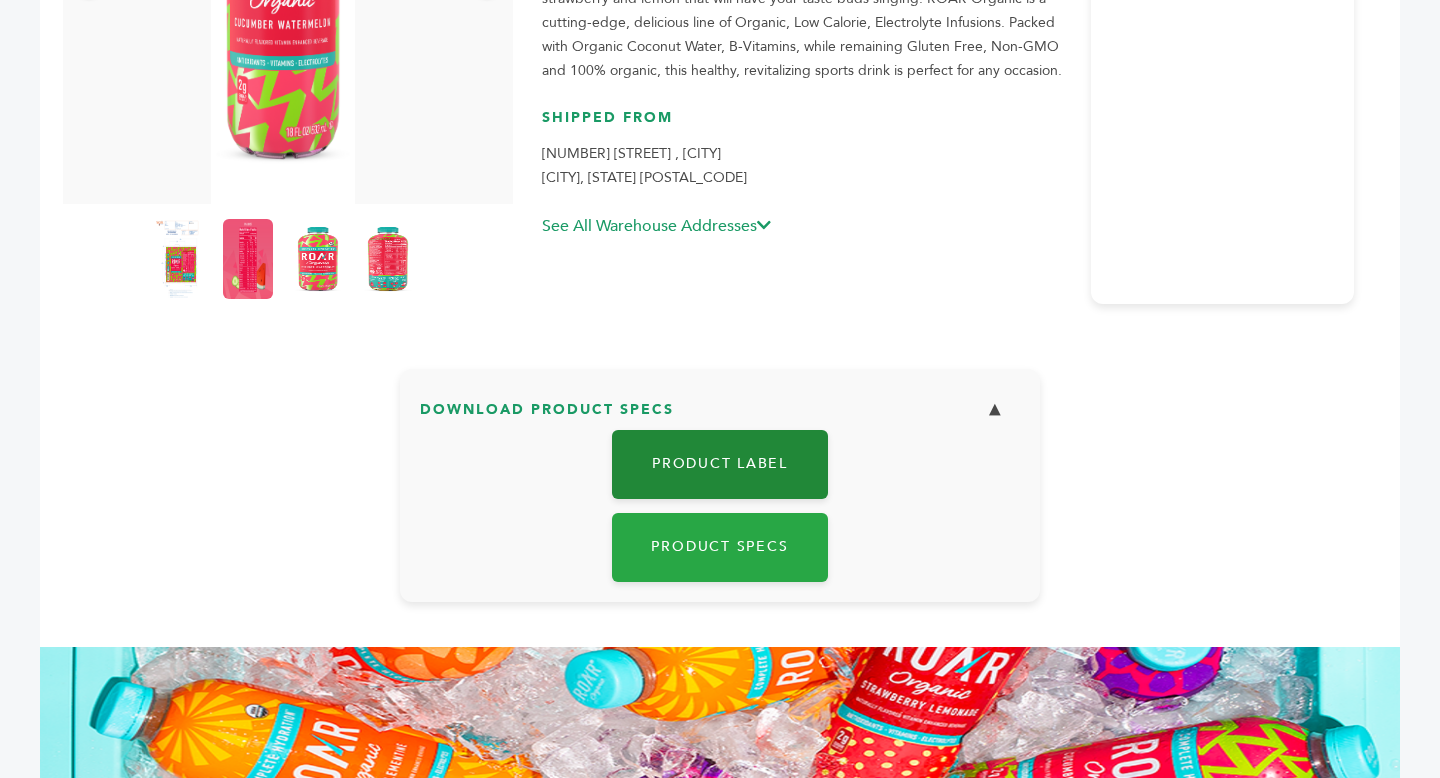 click on "Product Label" at bounding box center [720, 464] 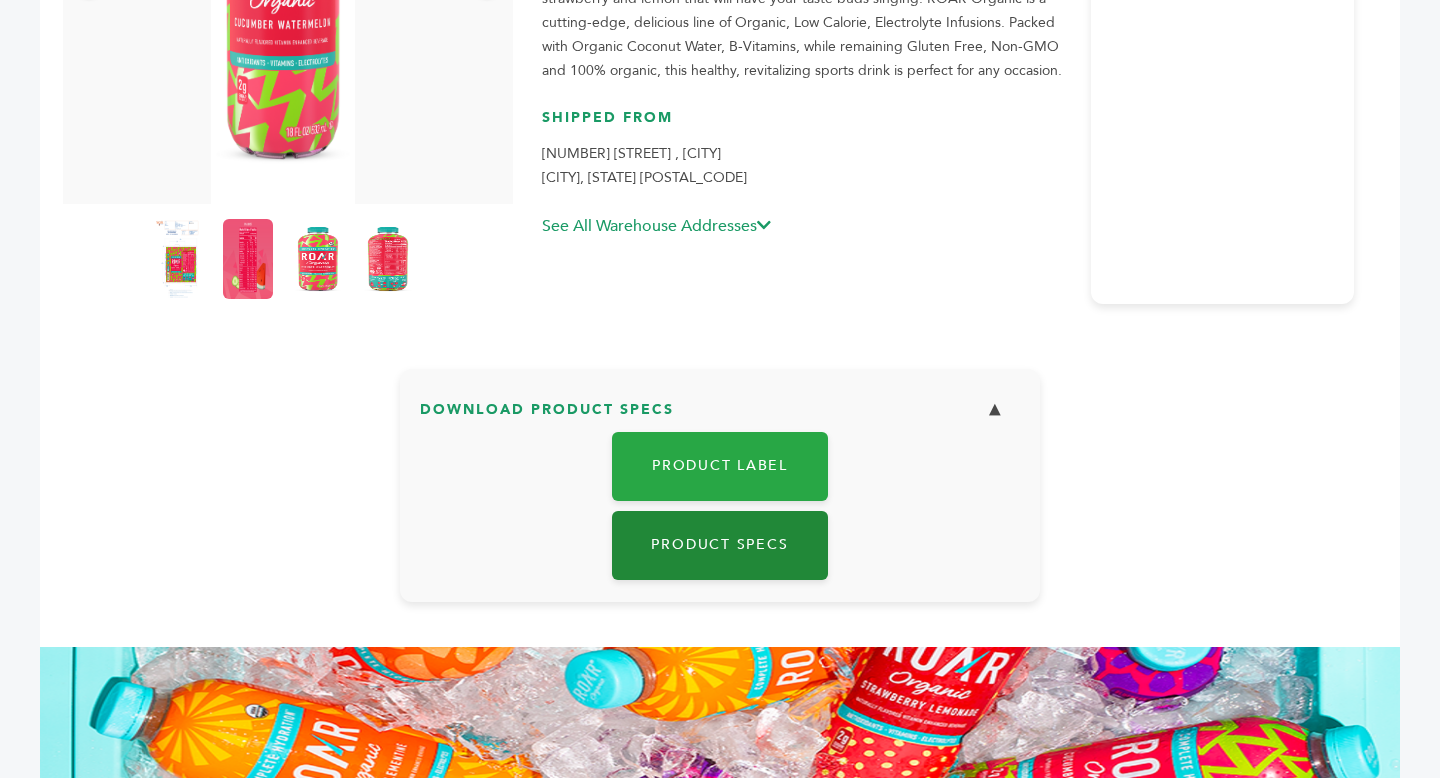 click on "Product Specs" at bounding box center [720, 545] 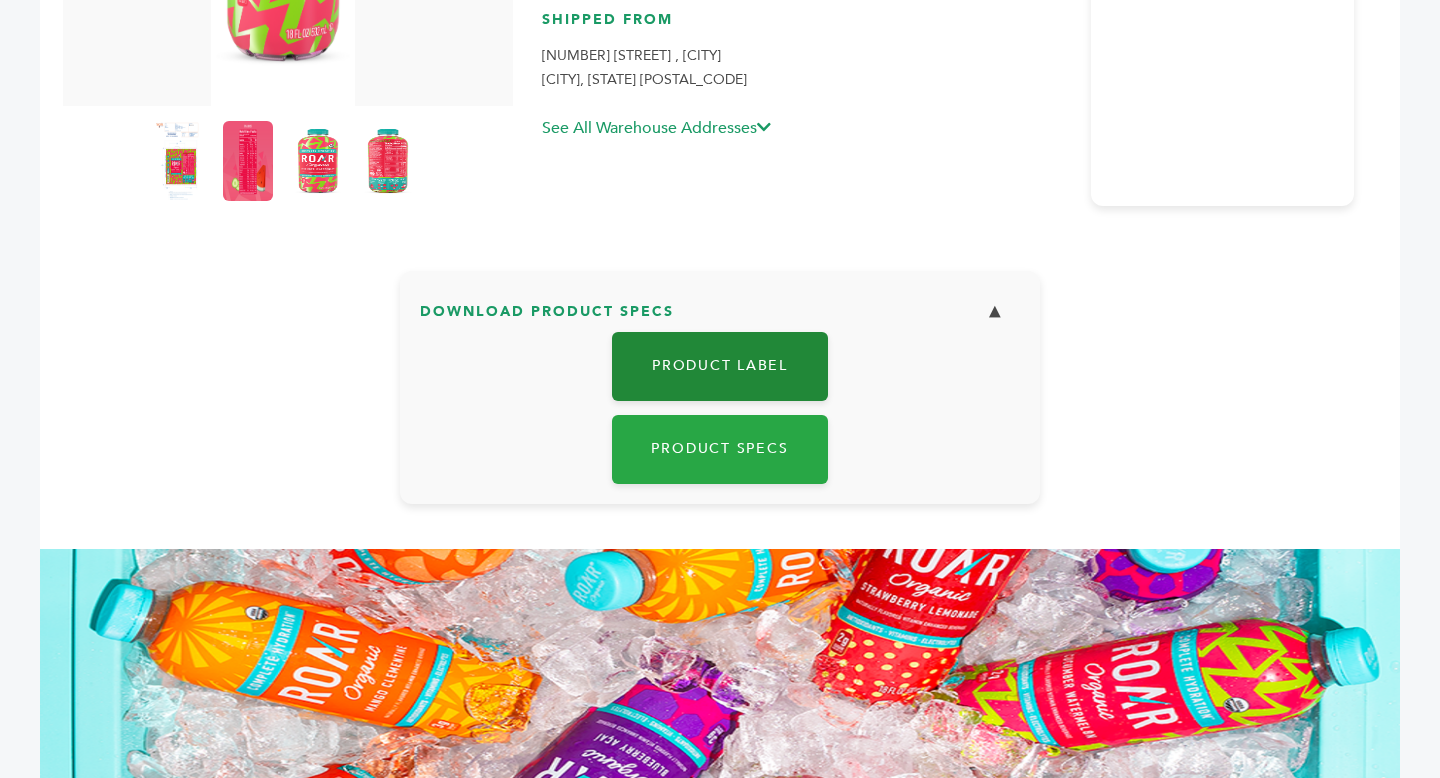 scroll, scrollTop: 686, scrollLeft: 0, axis: vertical 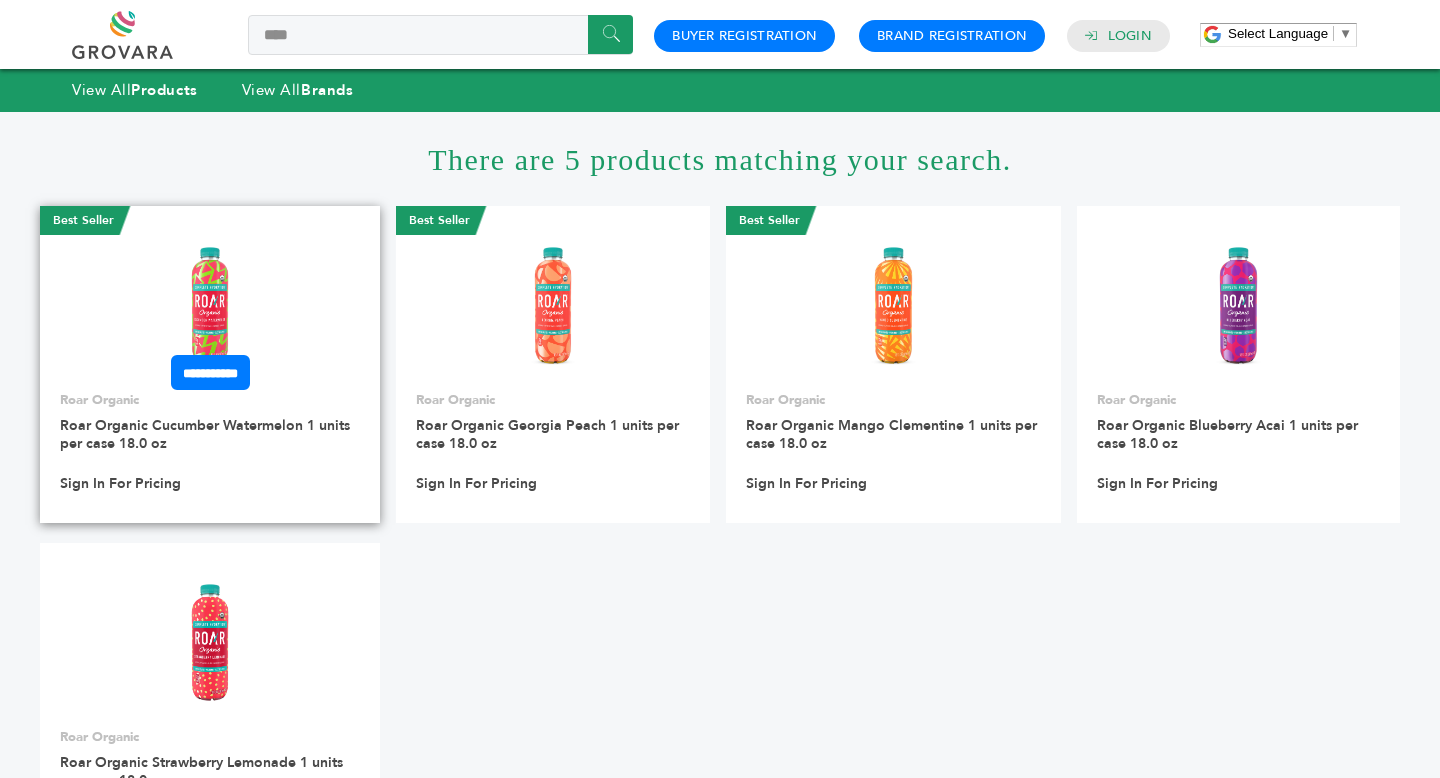 click at bounding box center [210, 305] 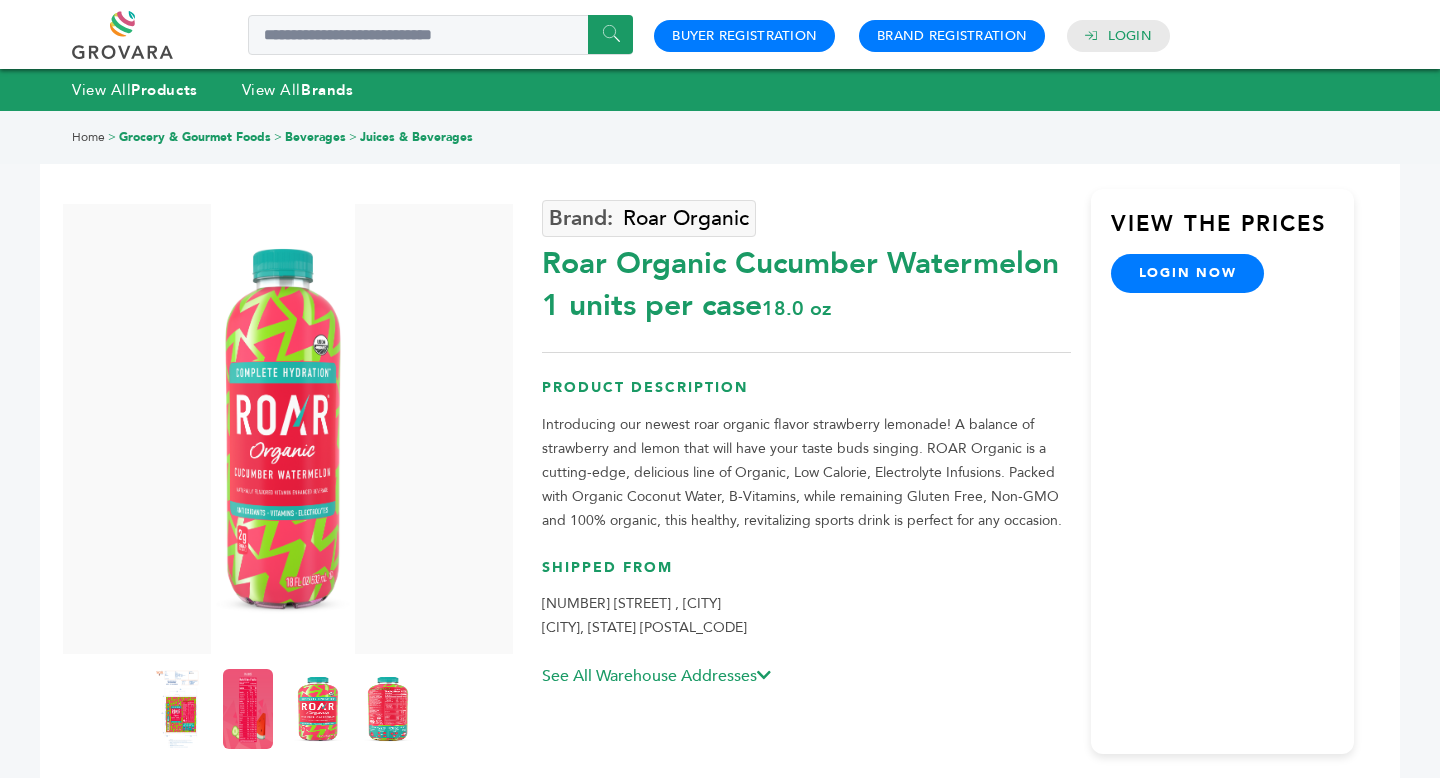 scroll, scrollTop: 476, scrollLeft: 0, axis: vertical 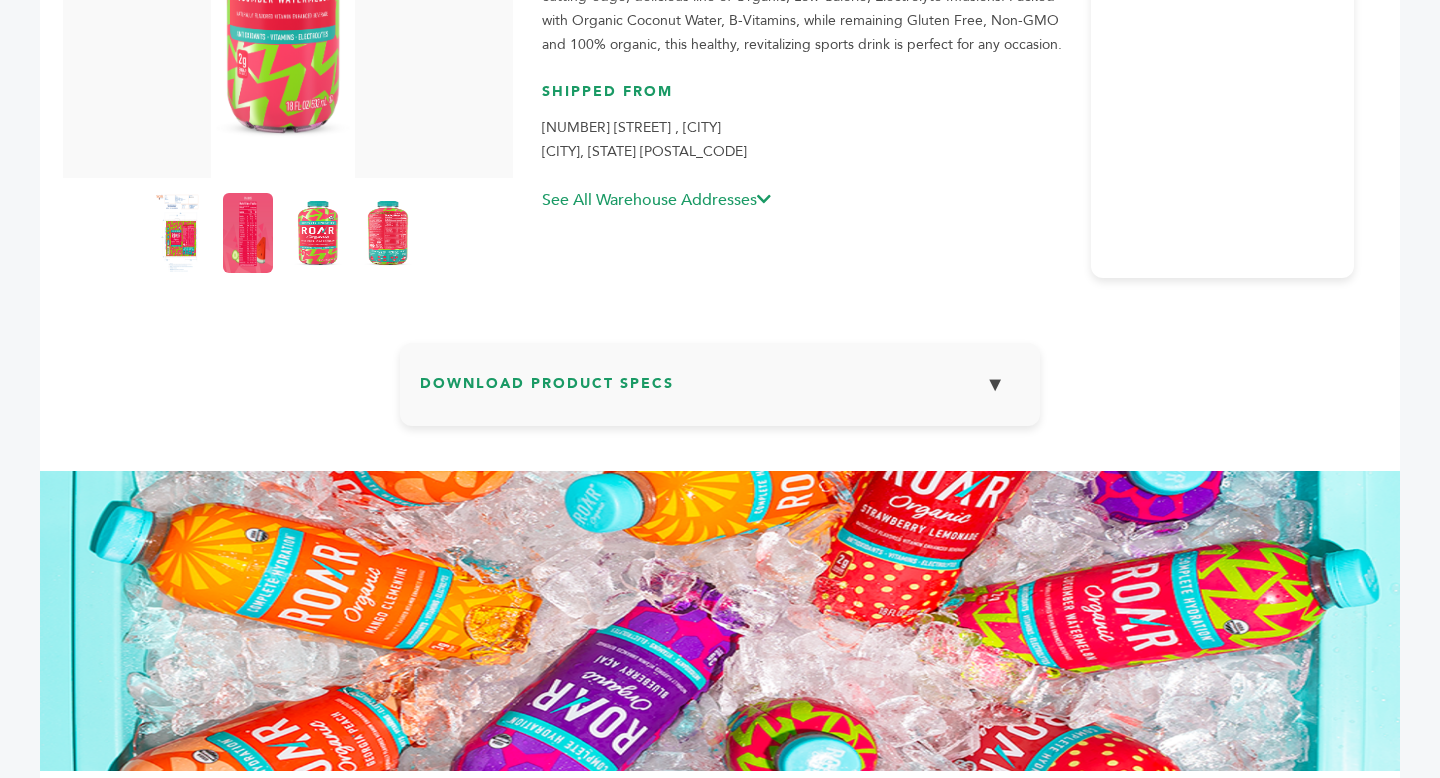 click on "Download Product Specs
▼" at bounding box center [720, 392] 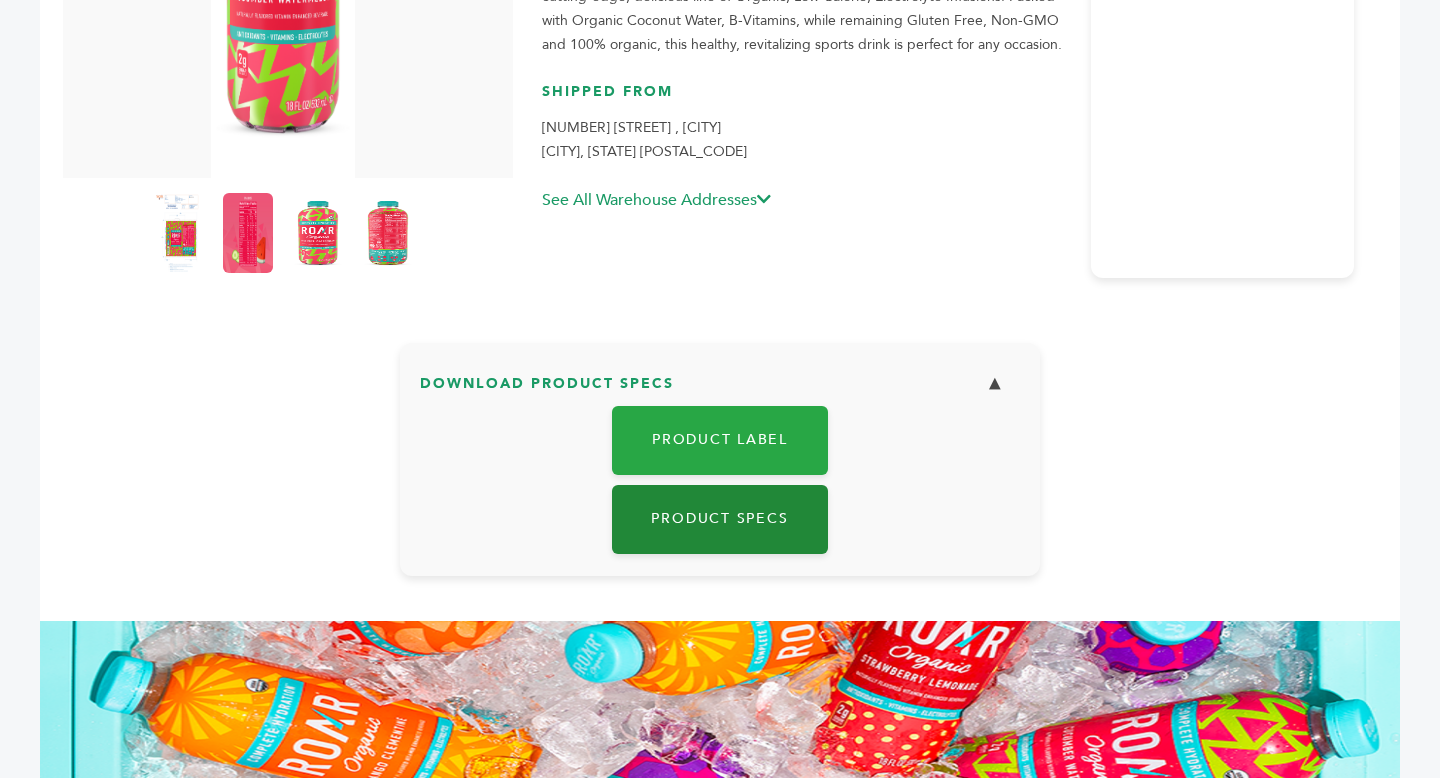 type 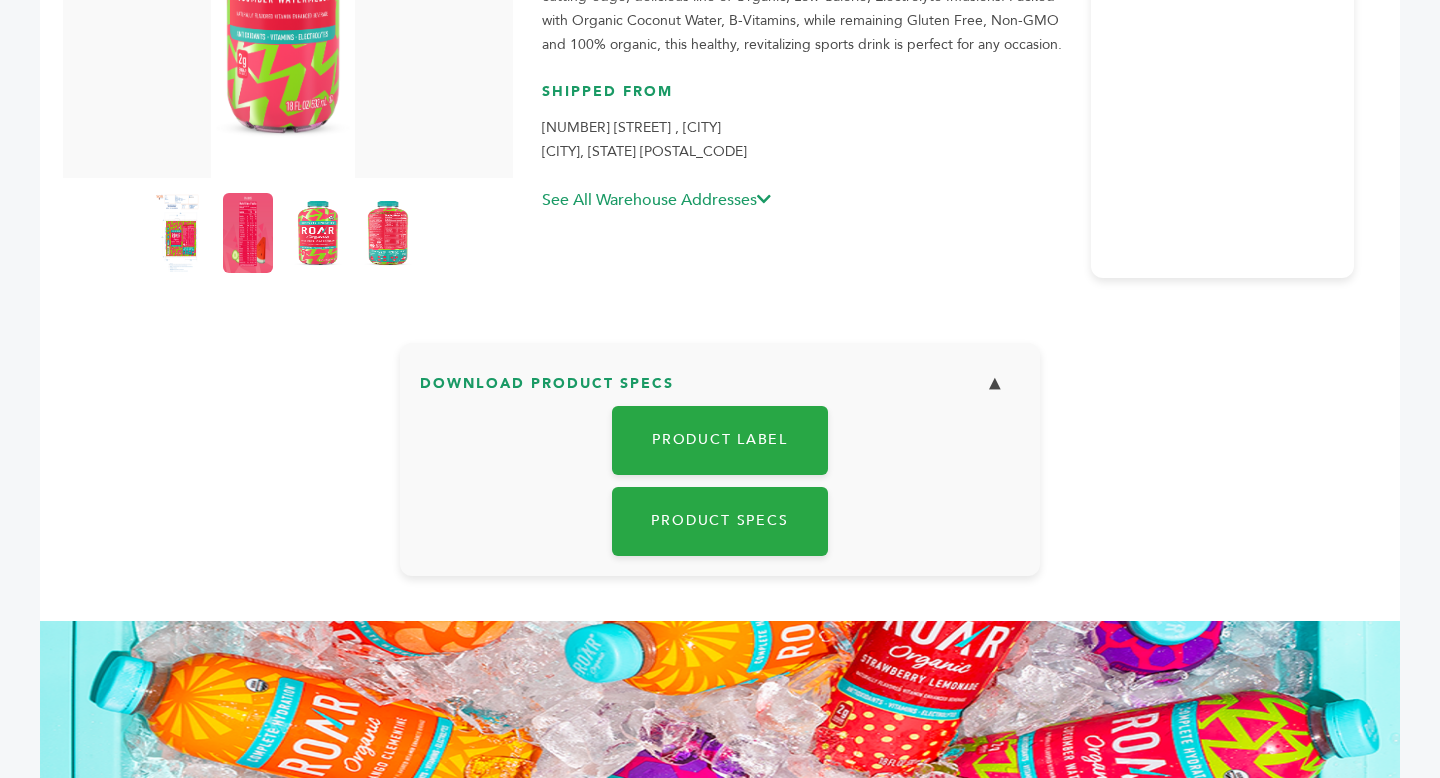 scroll, scrollTop: 0, scrollLeft: 0, axis: both 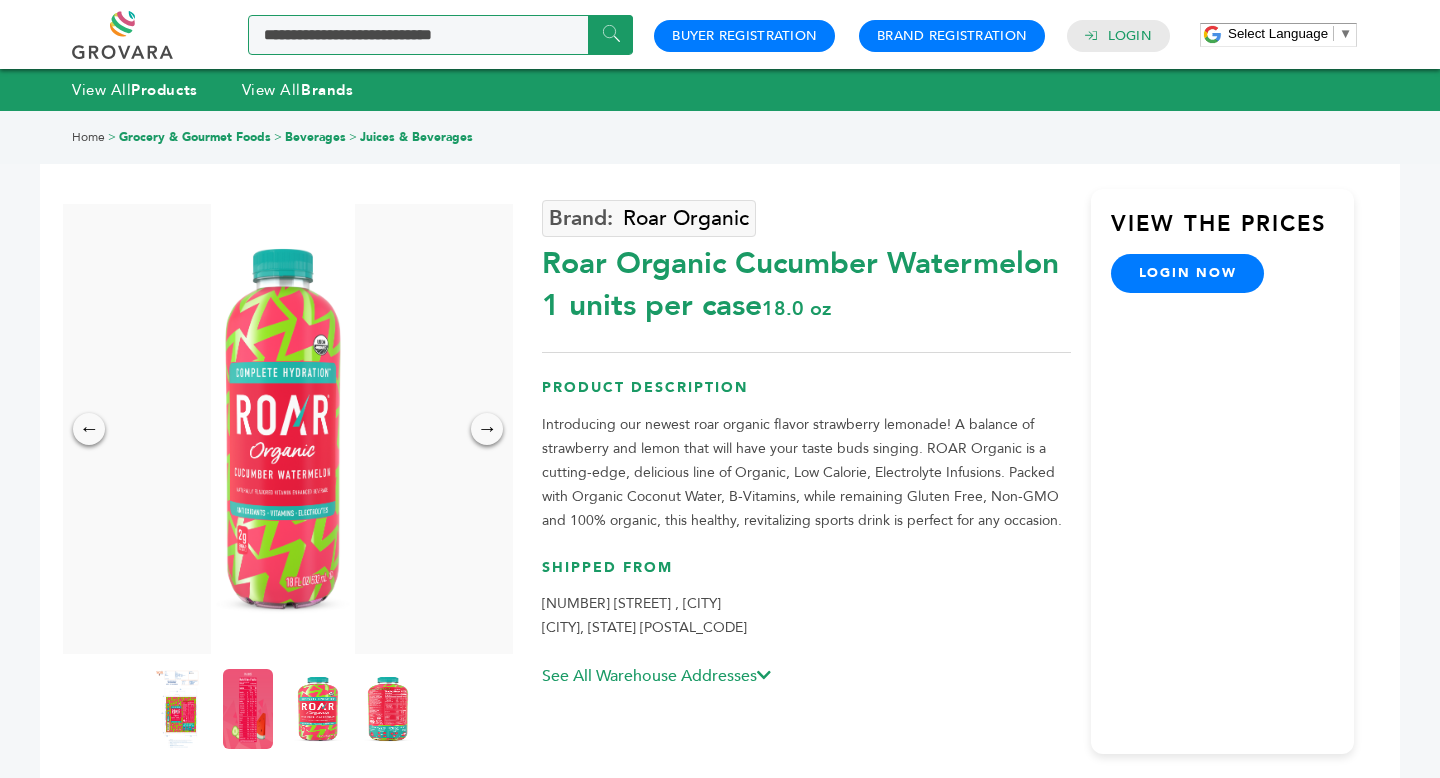 click at bounding box center [440, 35] 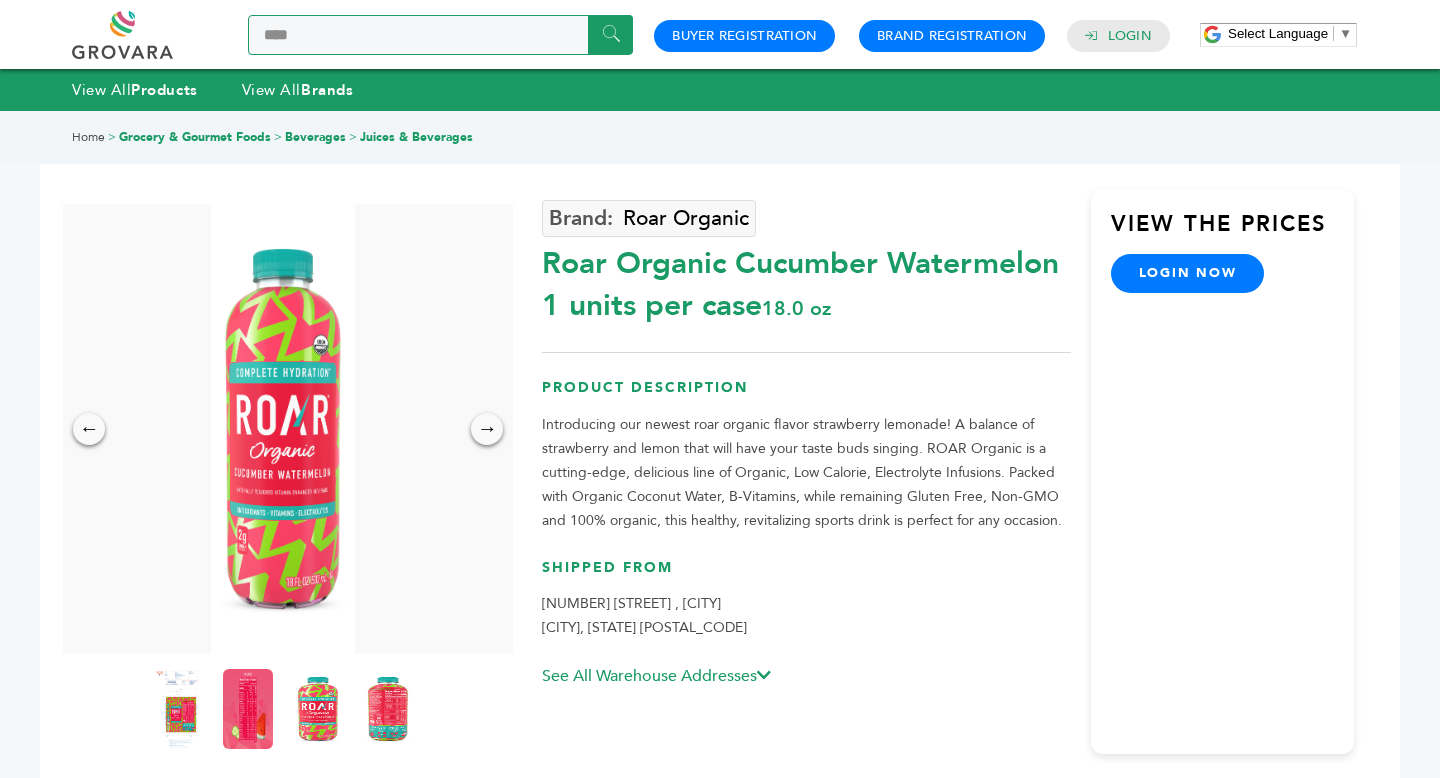 type on "****" 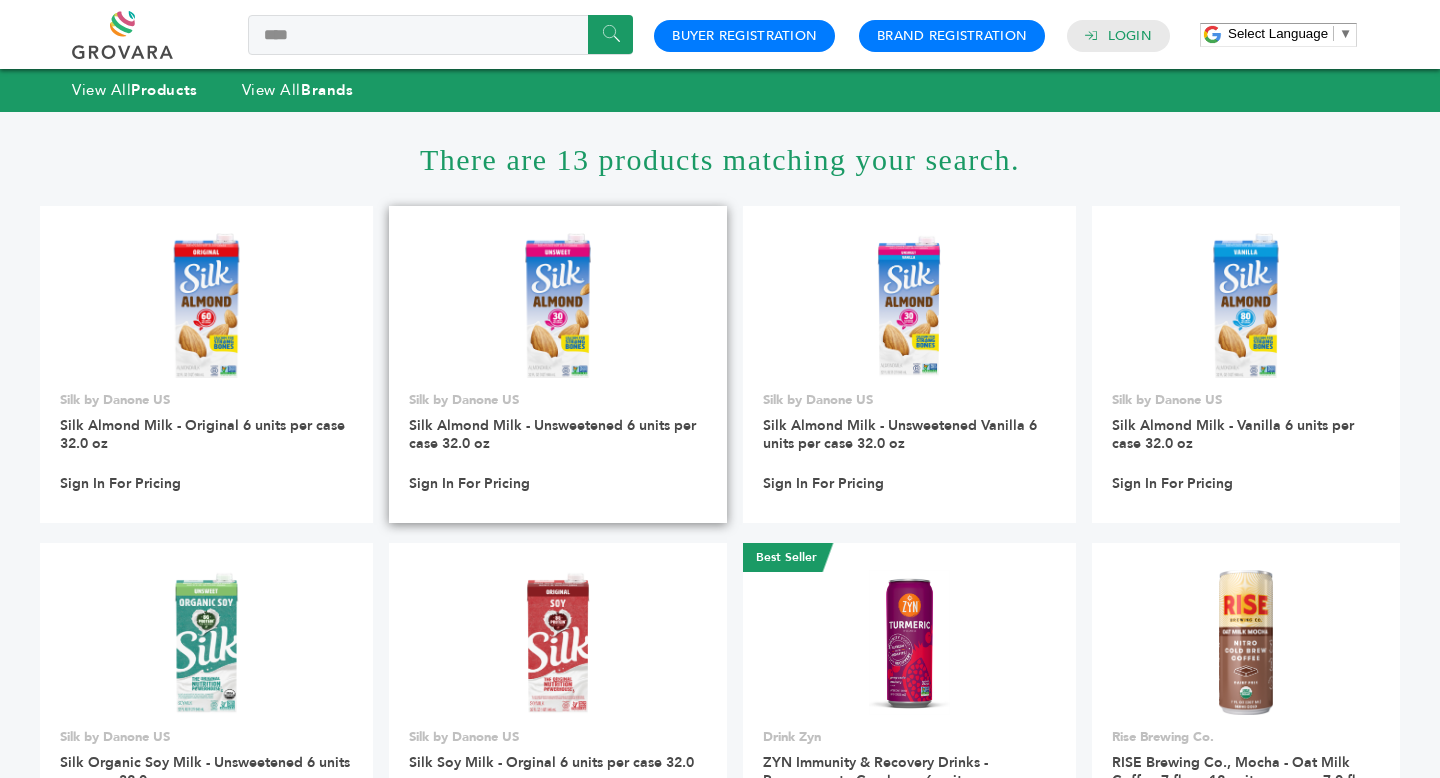 scroll, scrollTop: 0, scrollLeft: 0, axis: both 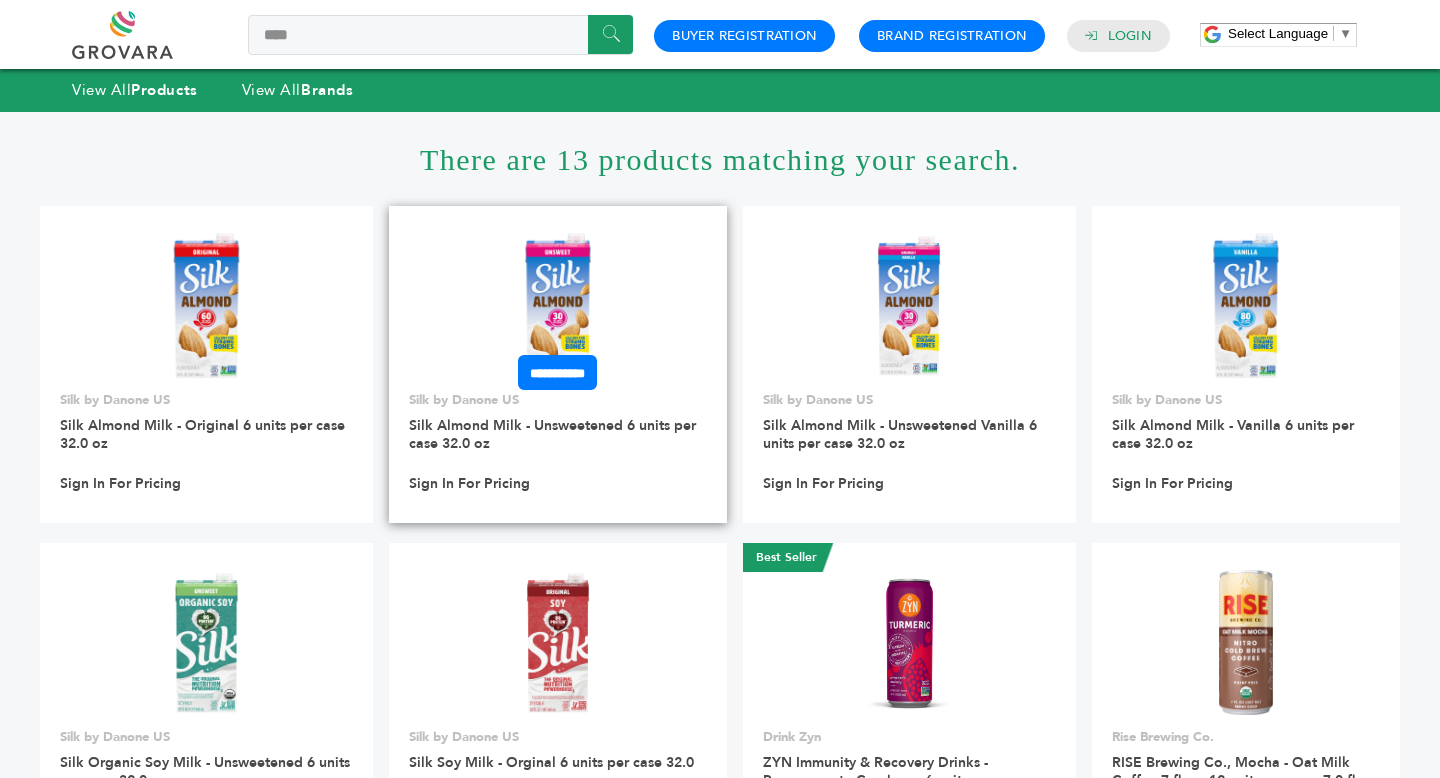 click at bounding box center (558, 305) 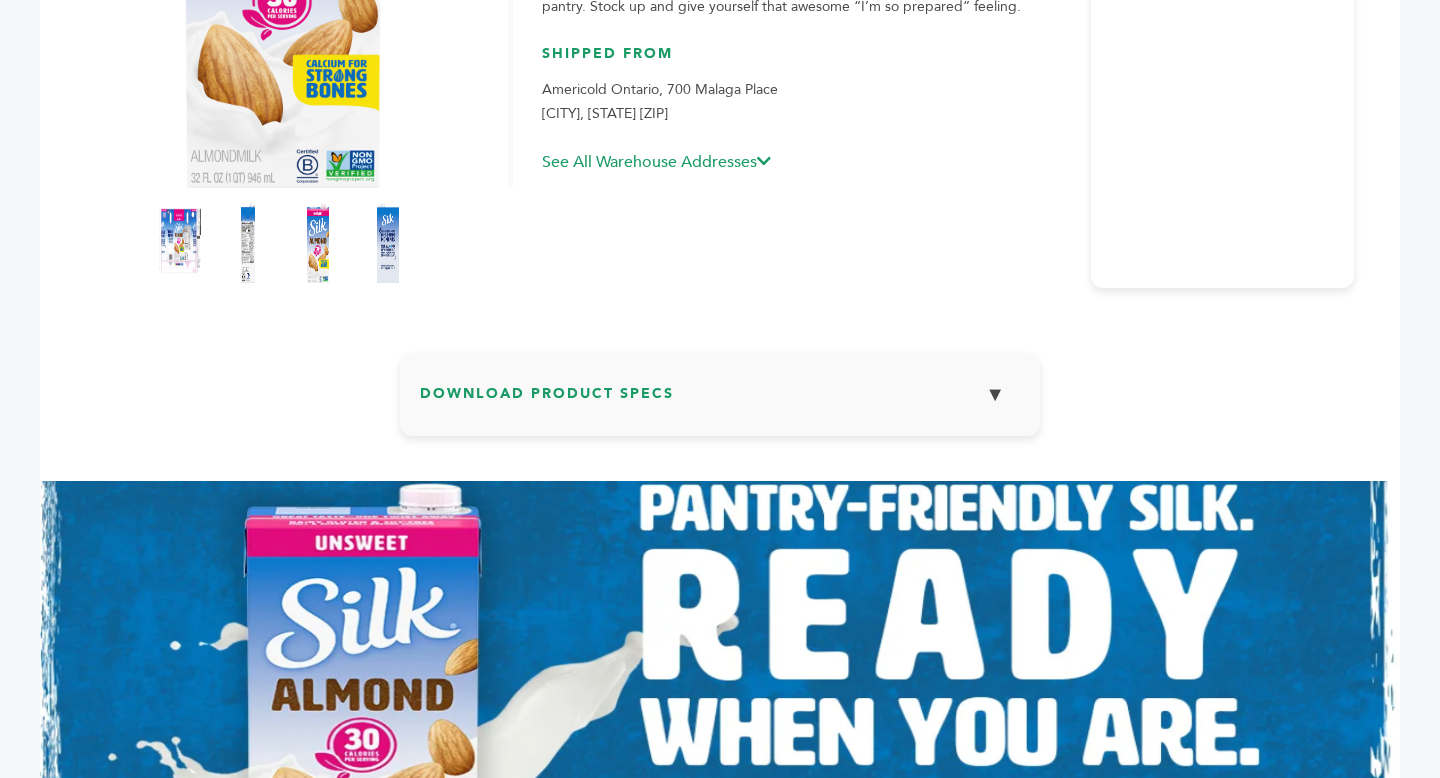scroll, scrollTop: 476, scrollLeft: 0, axis: vertical 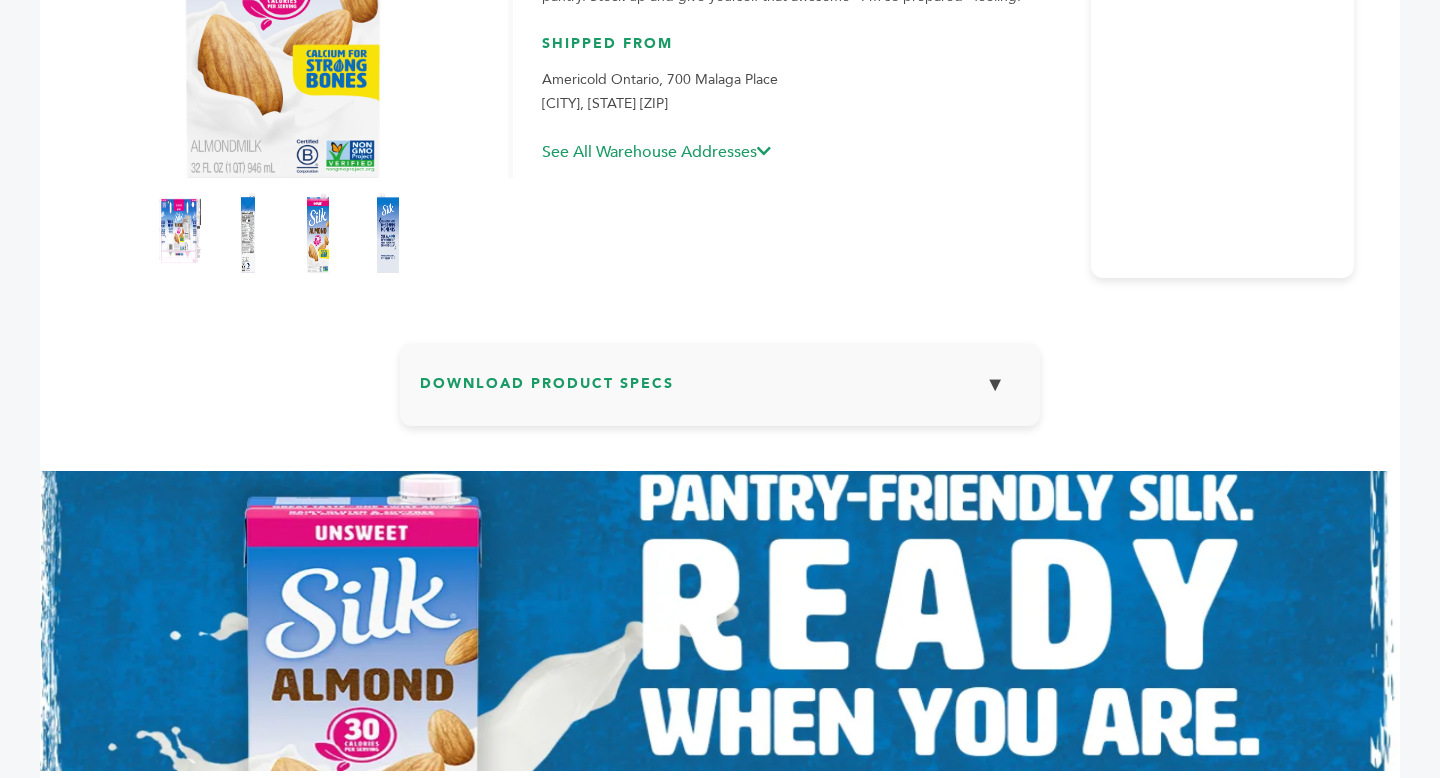 click on "Download Product Specs
▼" at bounding box center (720, 392) 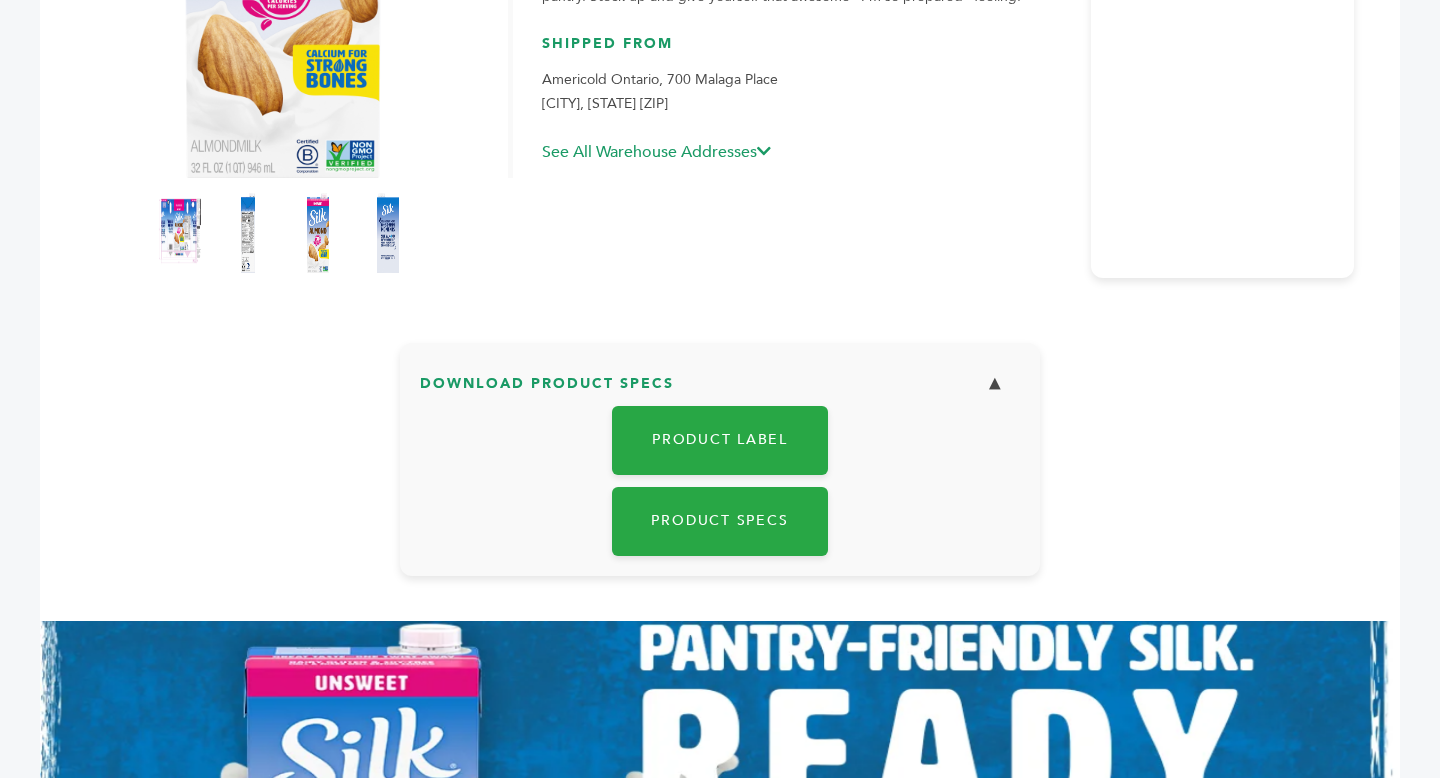 scroll, scrollTop: 0, scrollLeft: 0, axis: both 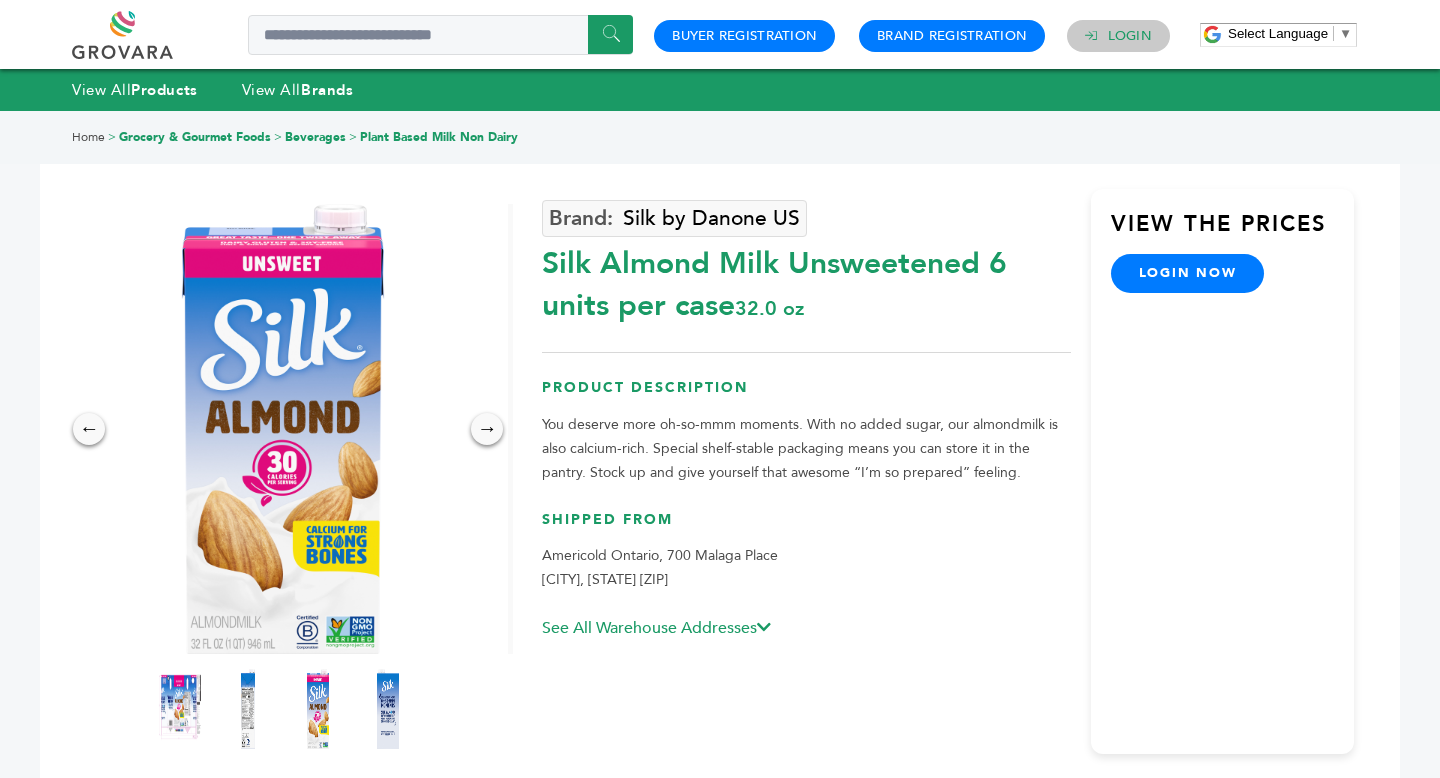 click on "Login" at bounding box center [1130, 36] 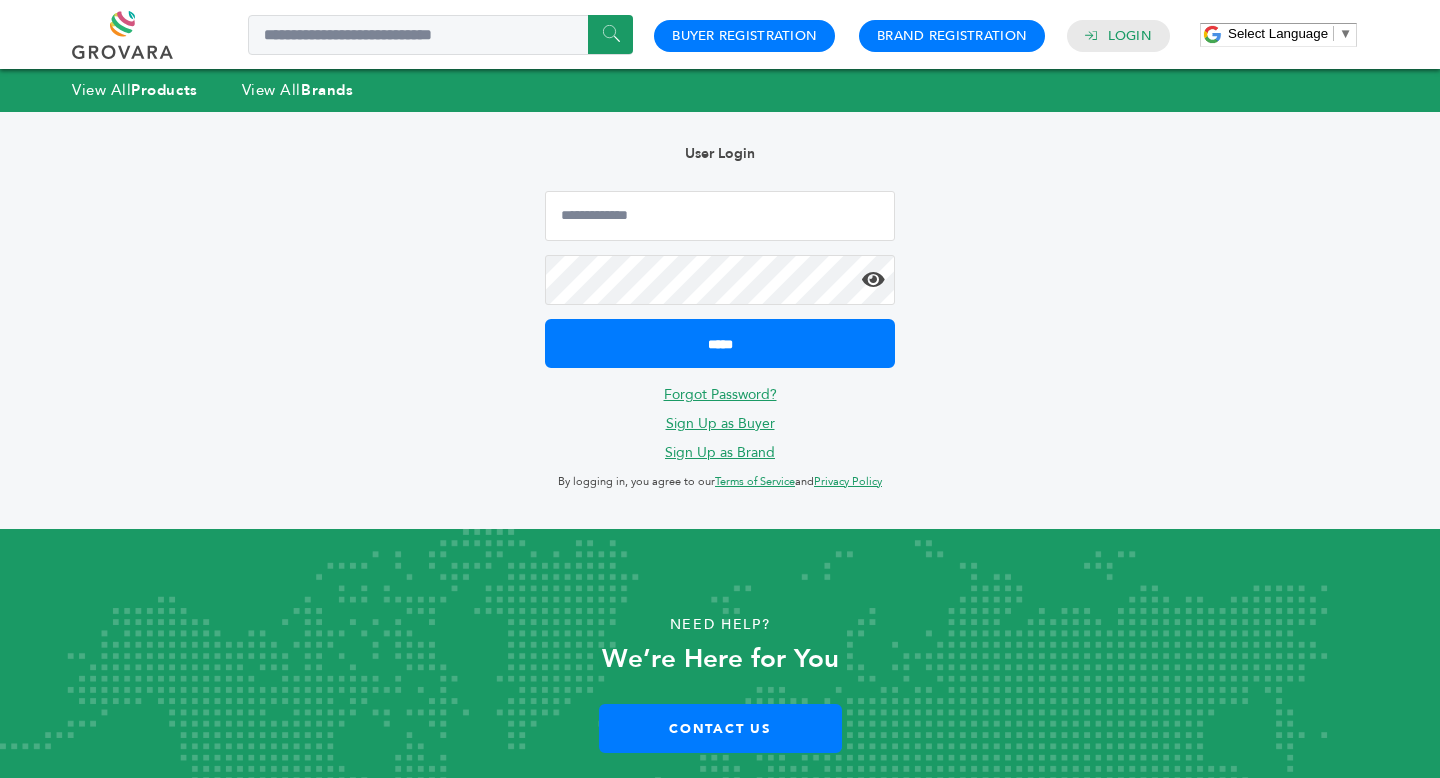 scroll, scrollTop: 0, scrollLeft: 0, axis: both 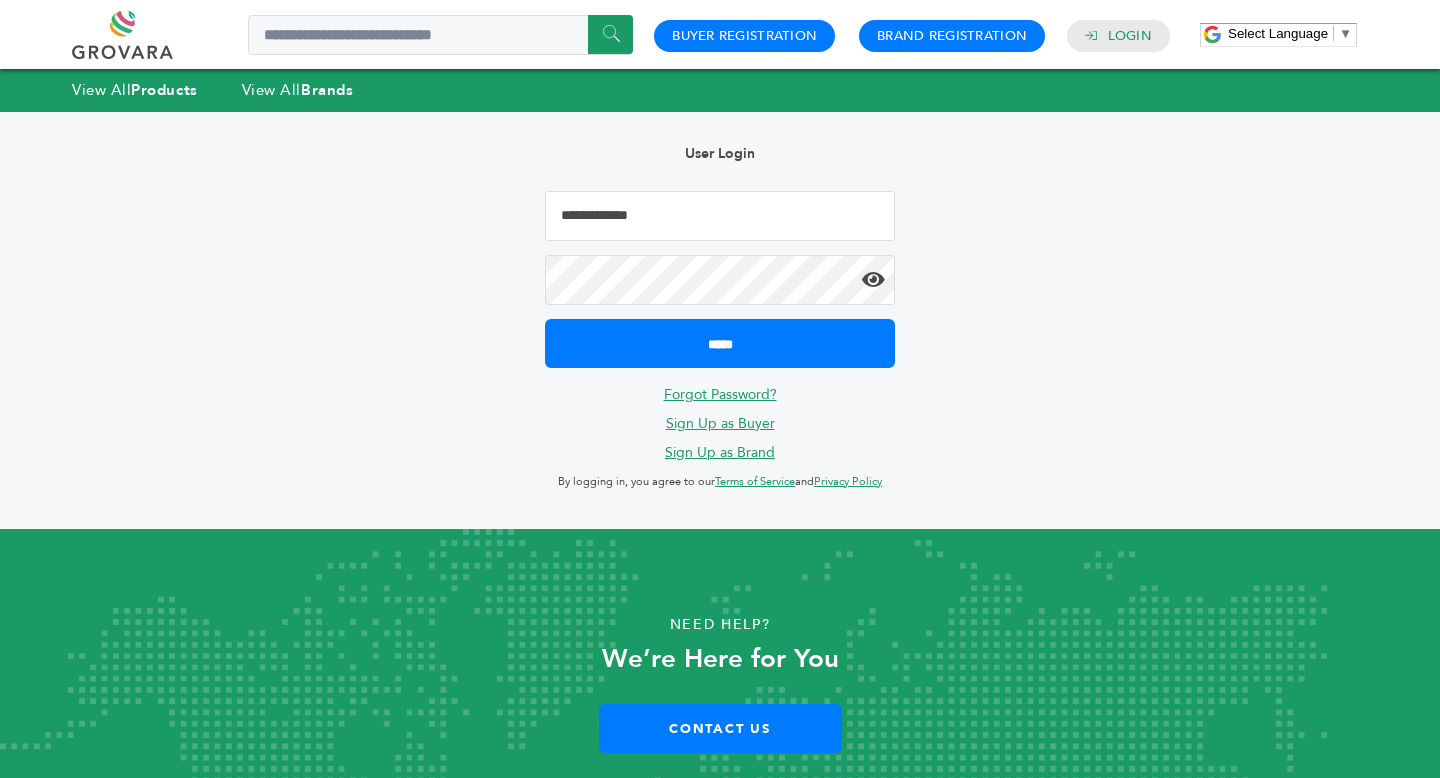 click at bounding box center [720, 216] 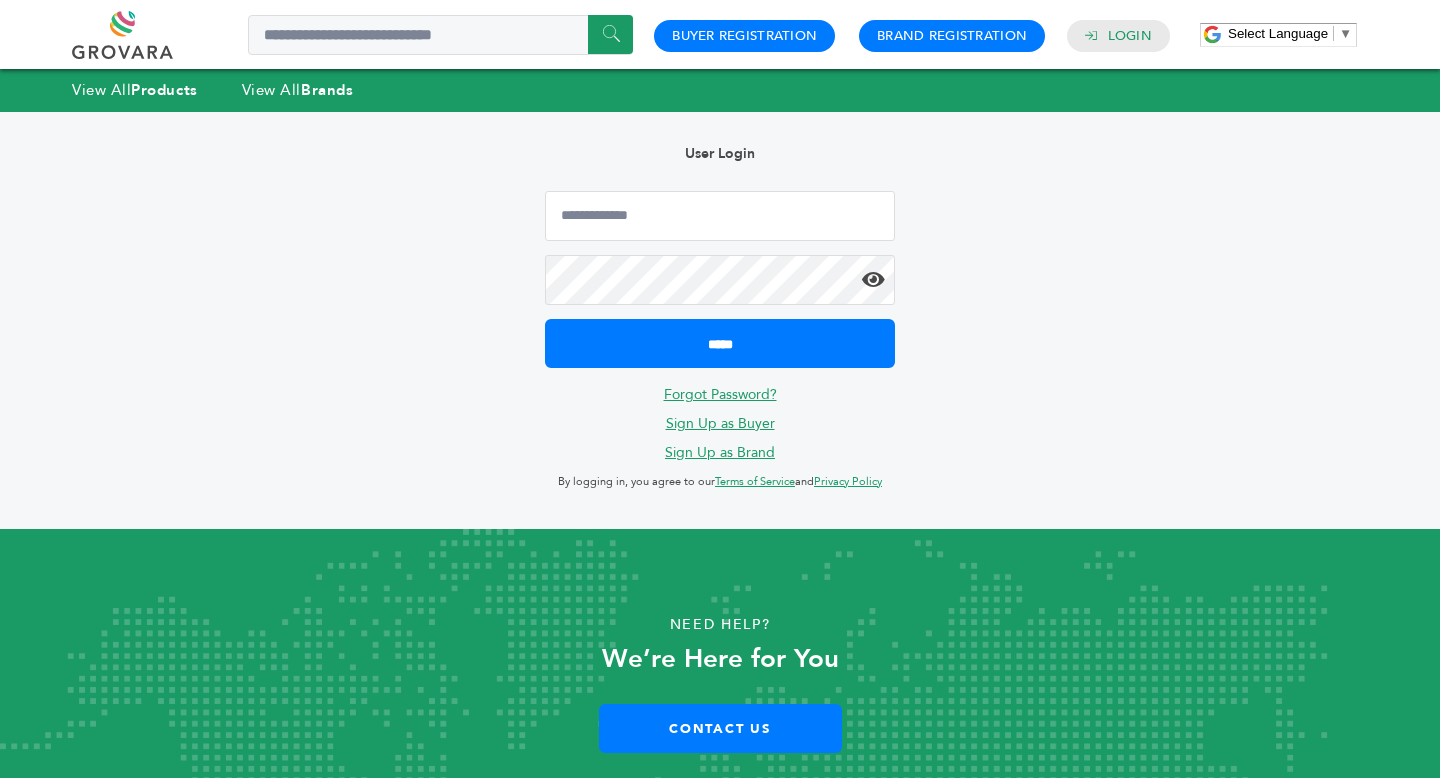 type on "**********" 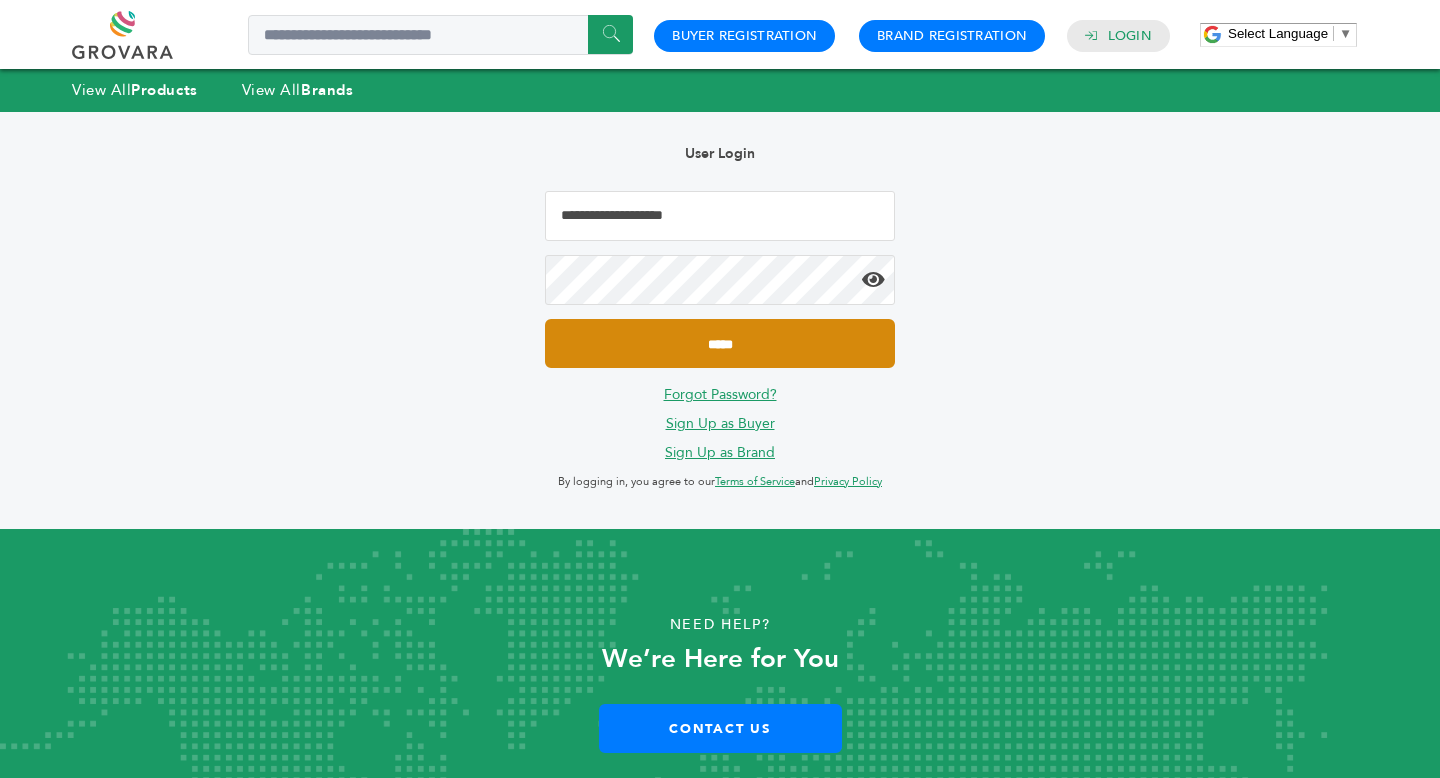 click on "*****" at bounding box center [720, 343] 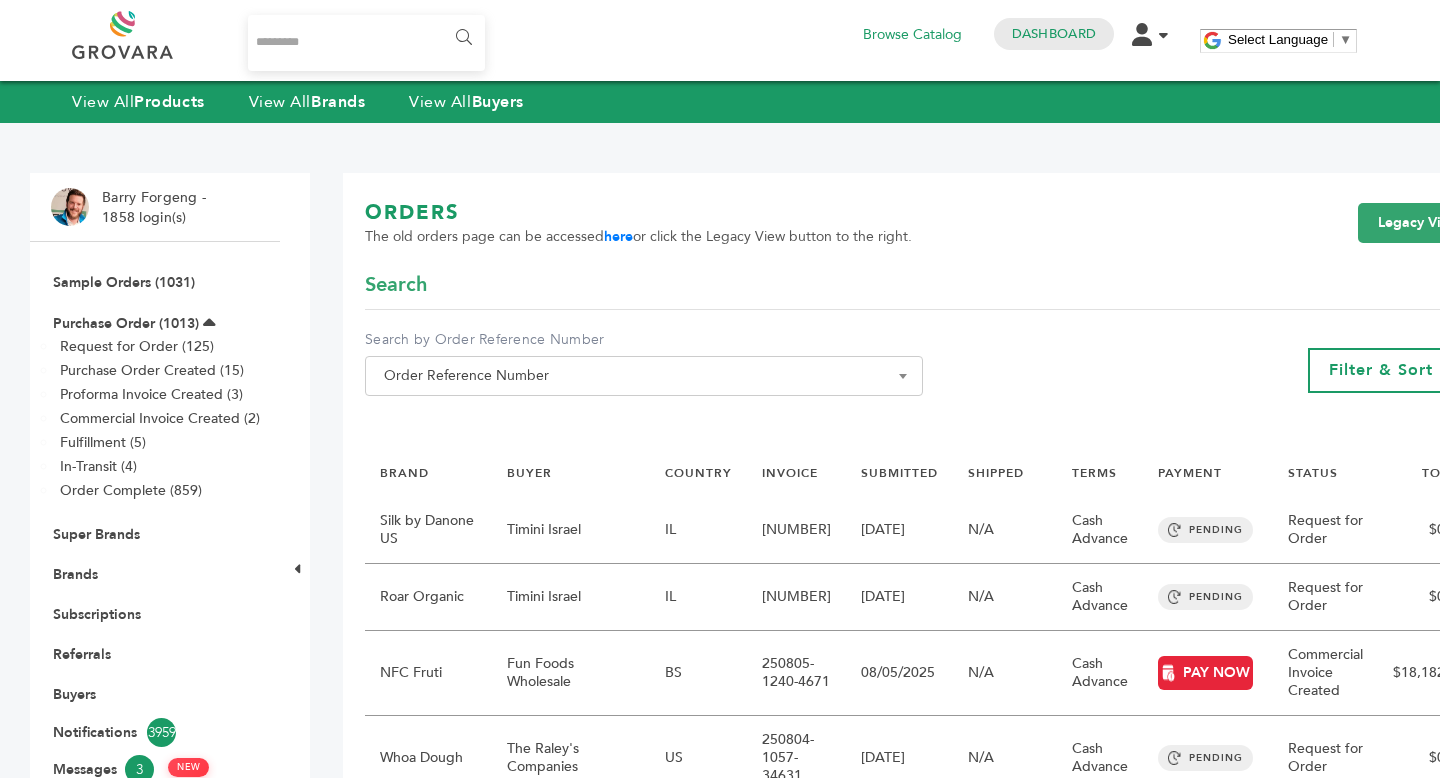 scroll, scrollTop: 0, scrollLeft: 0, axis: both 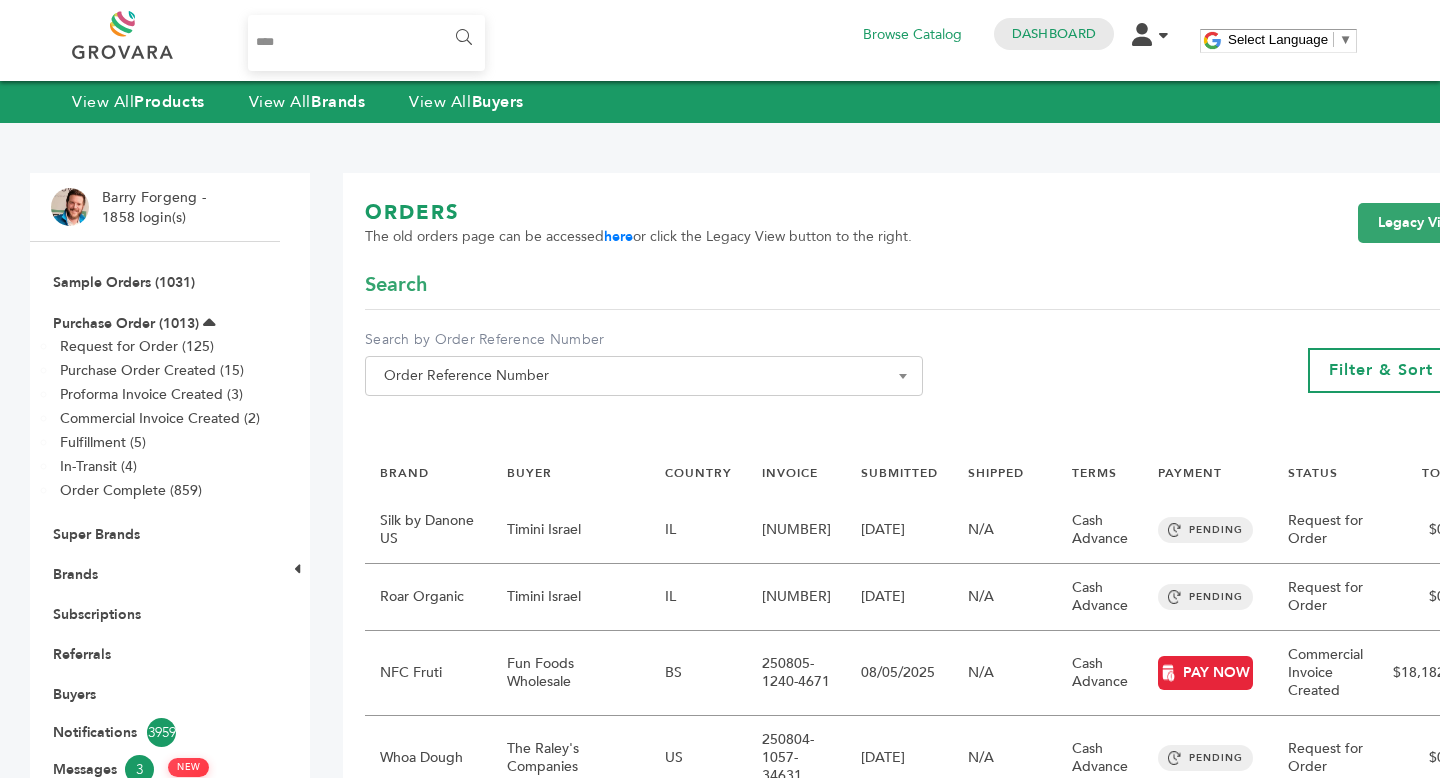 type on "****" 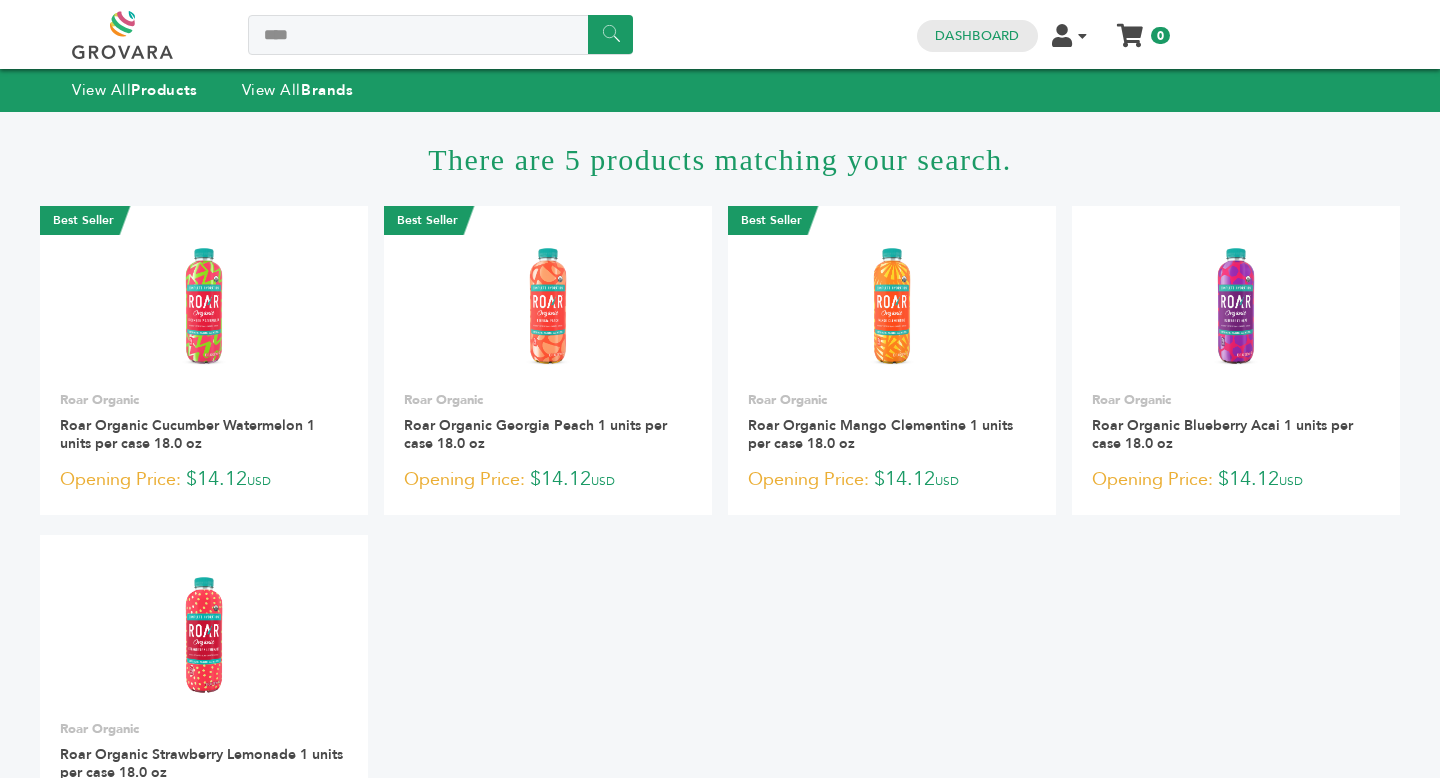 scroll, scrollTop: 0, scrollLeft: 0, axis: both 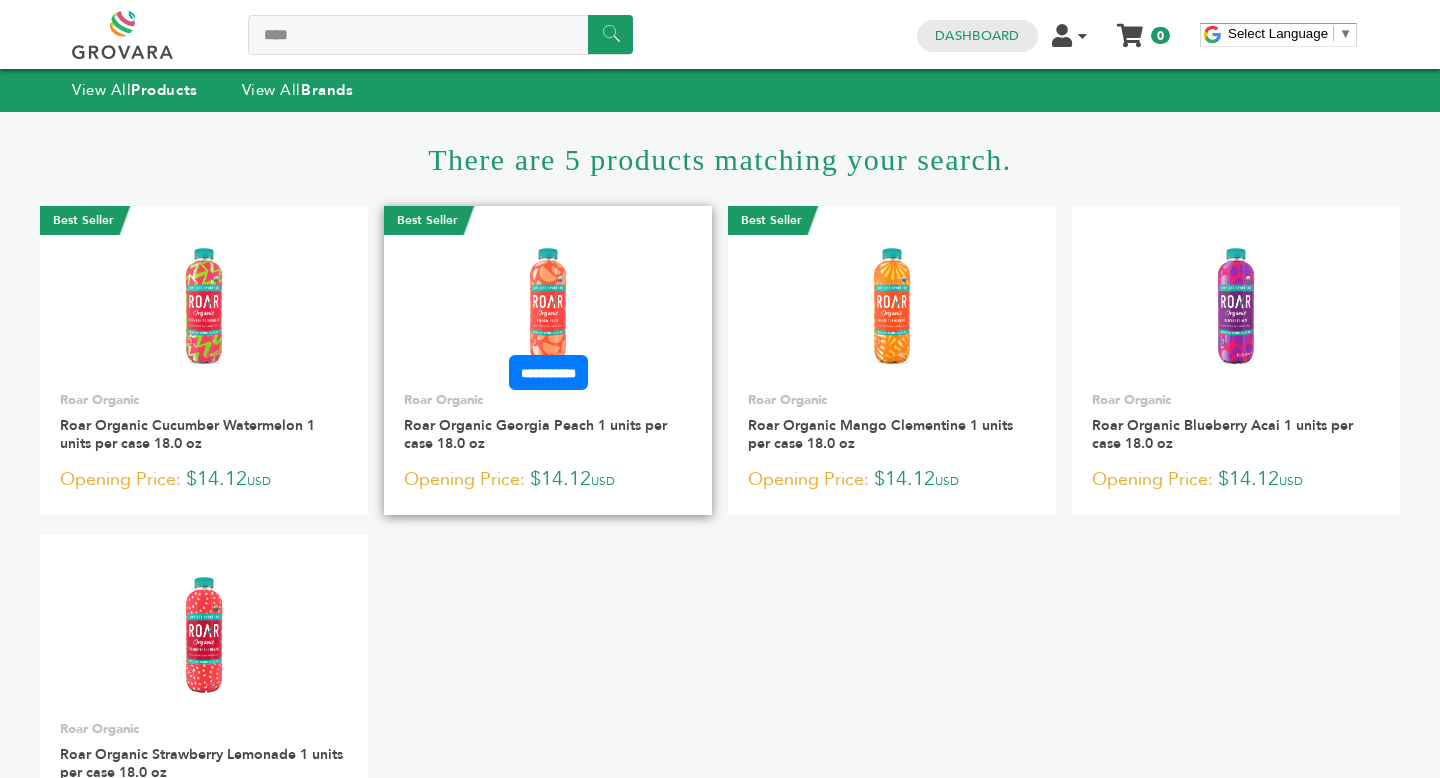 click at bounding box center [548, 306] 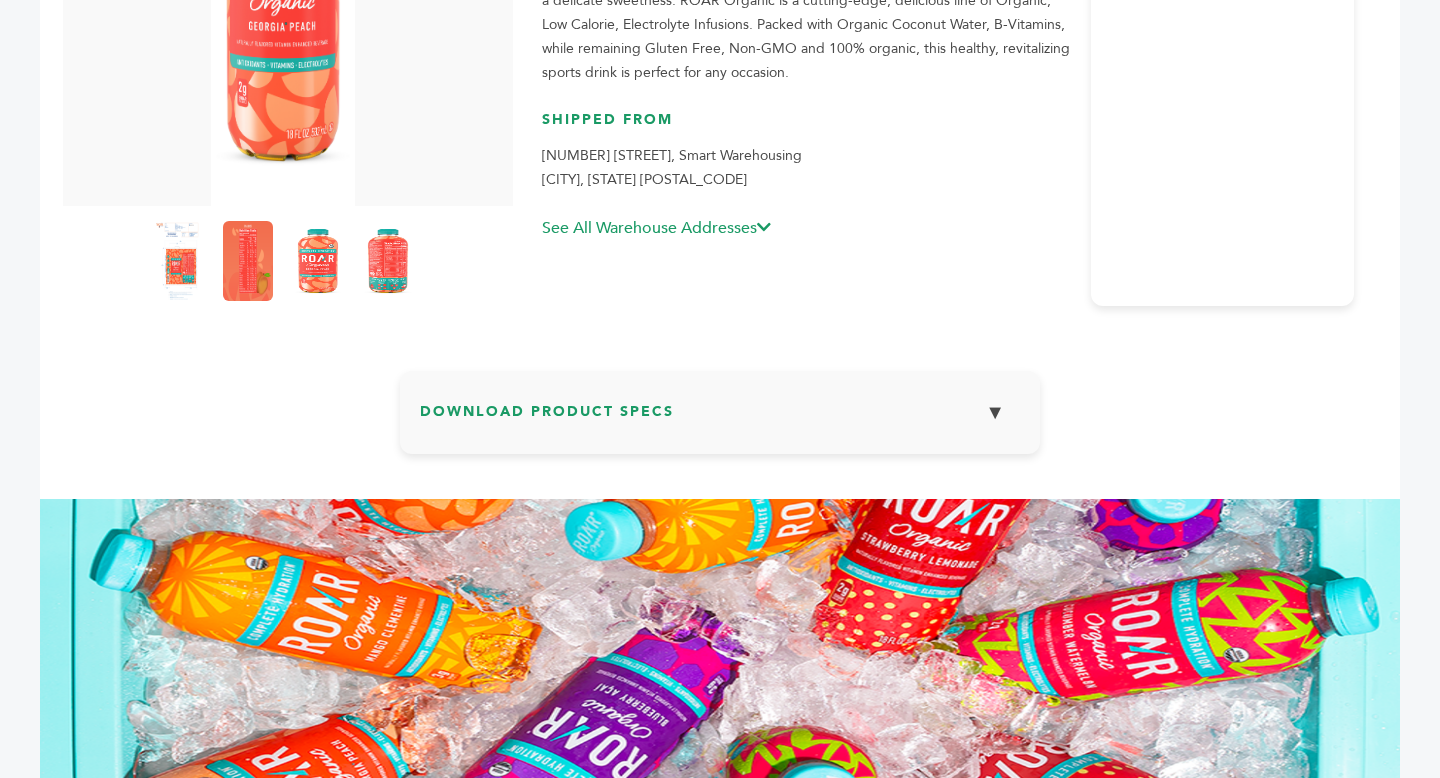 scroll, scrollTop: 476, scrollLeft: 0, axis: vertical 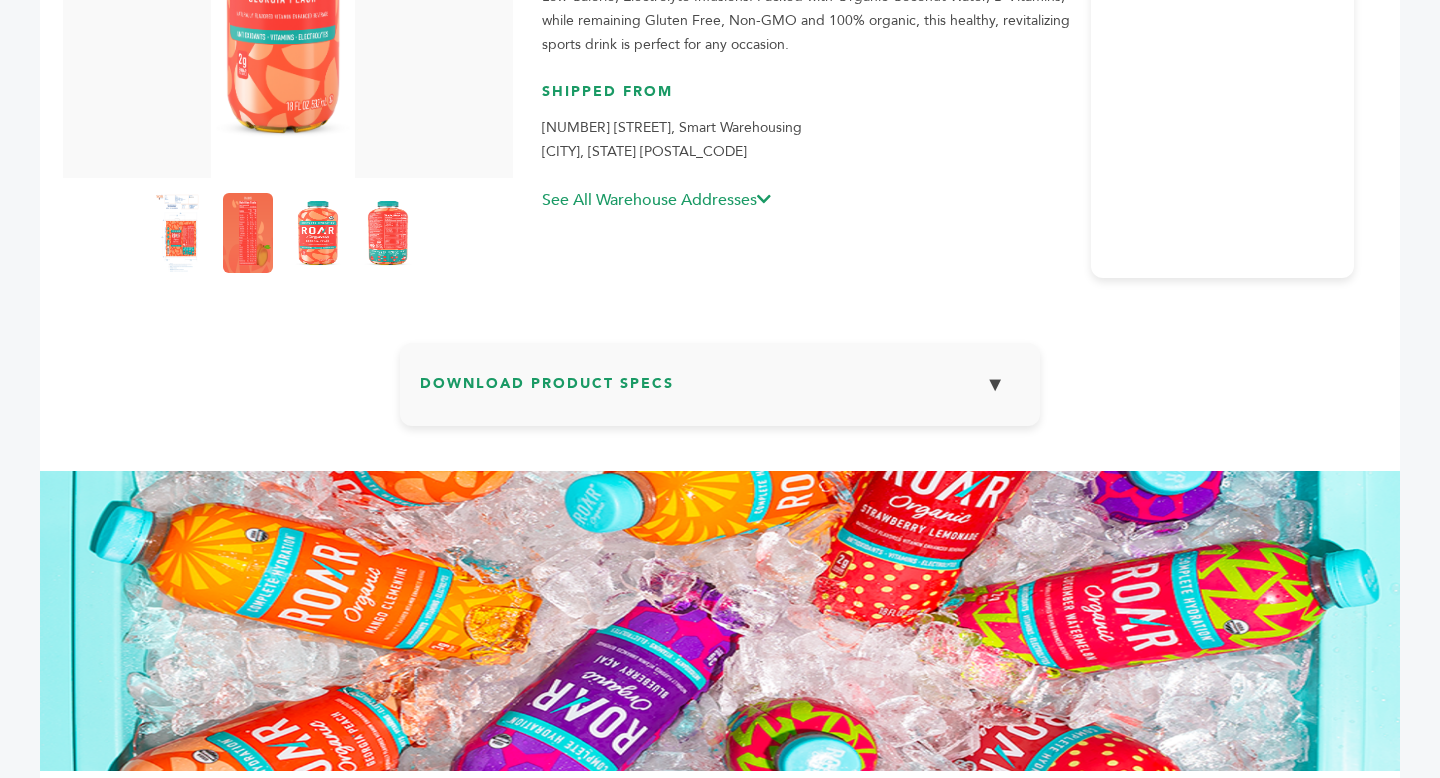 click on "Download Product Specs
▼" at bounding box center (720, 392) 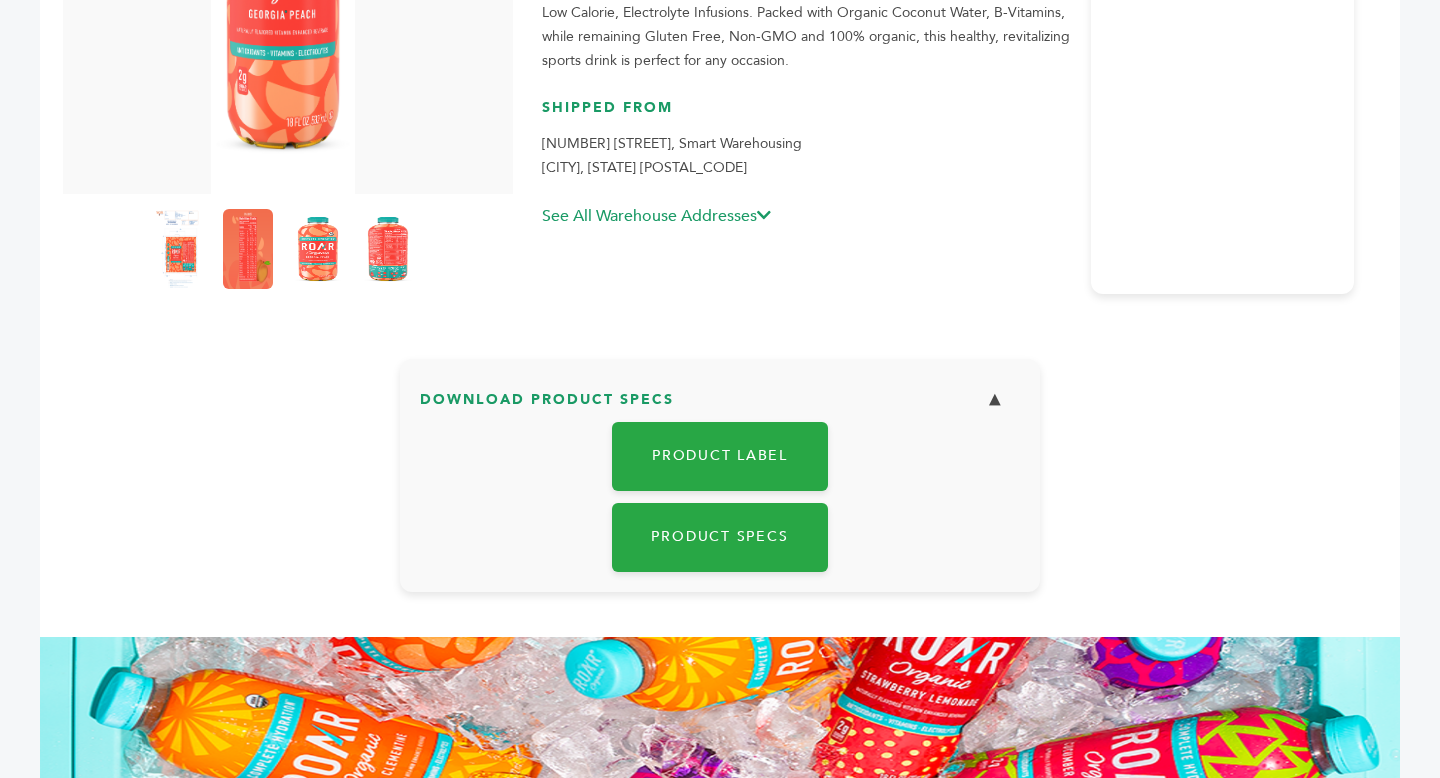 scroll, scrollTop: 0, scrollLeft: 0, axis: both 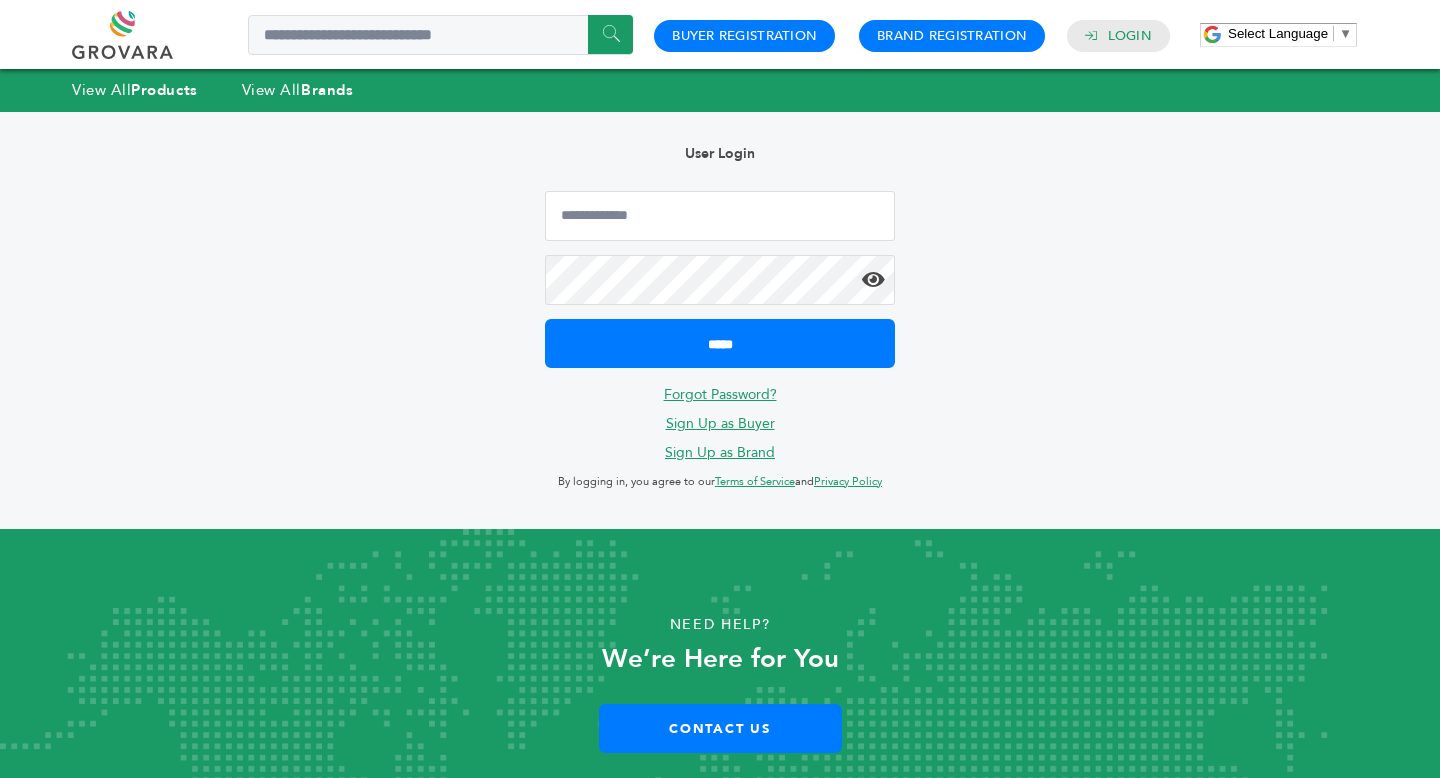click on "*****" at bounding box center (720, 279) 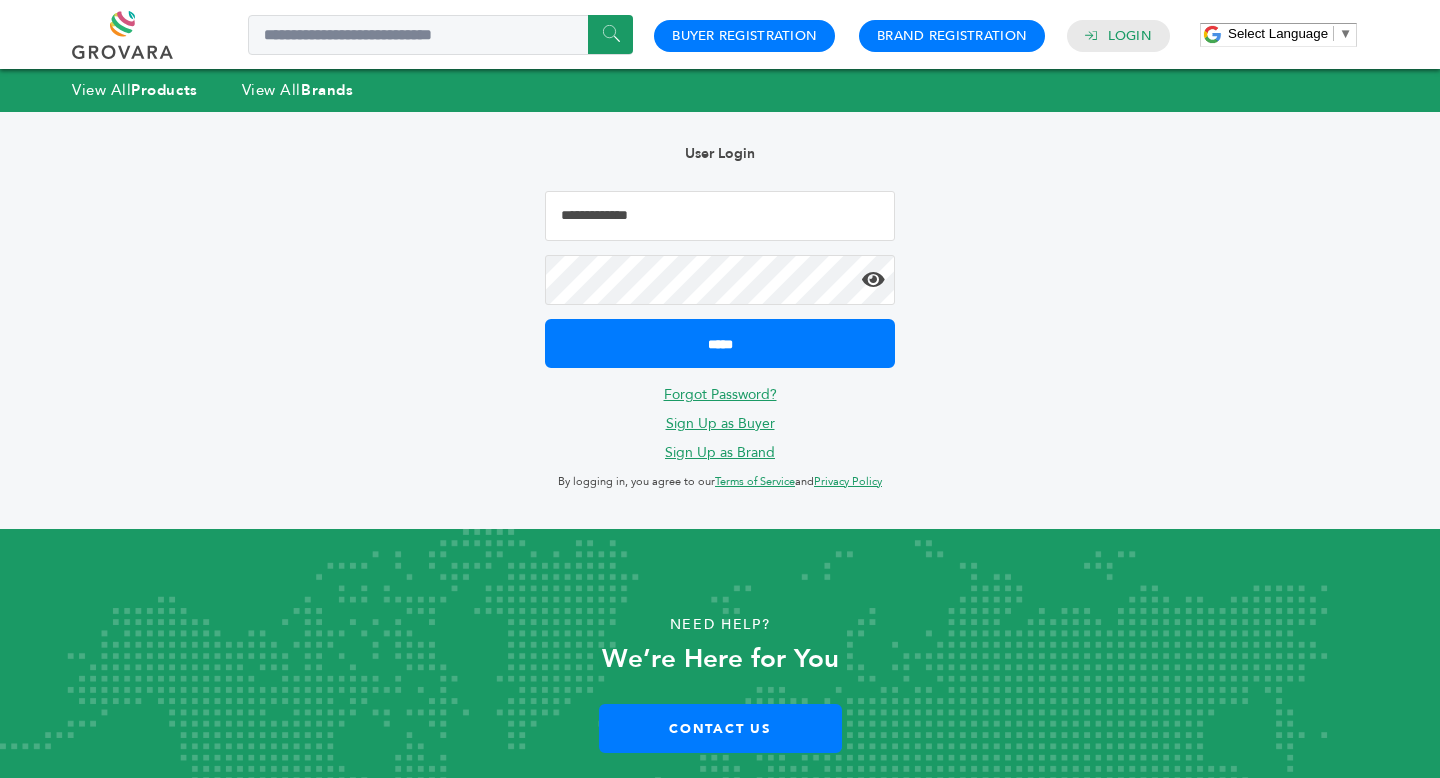 click at bounding box center (720, 216) 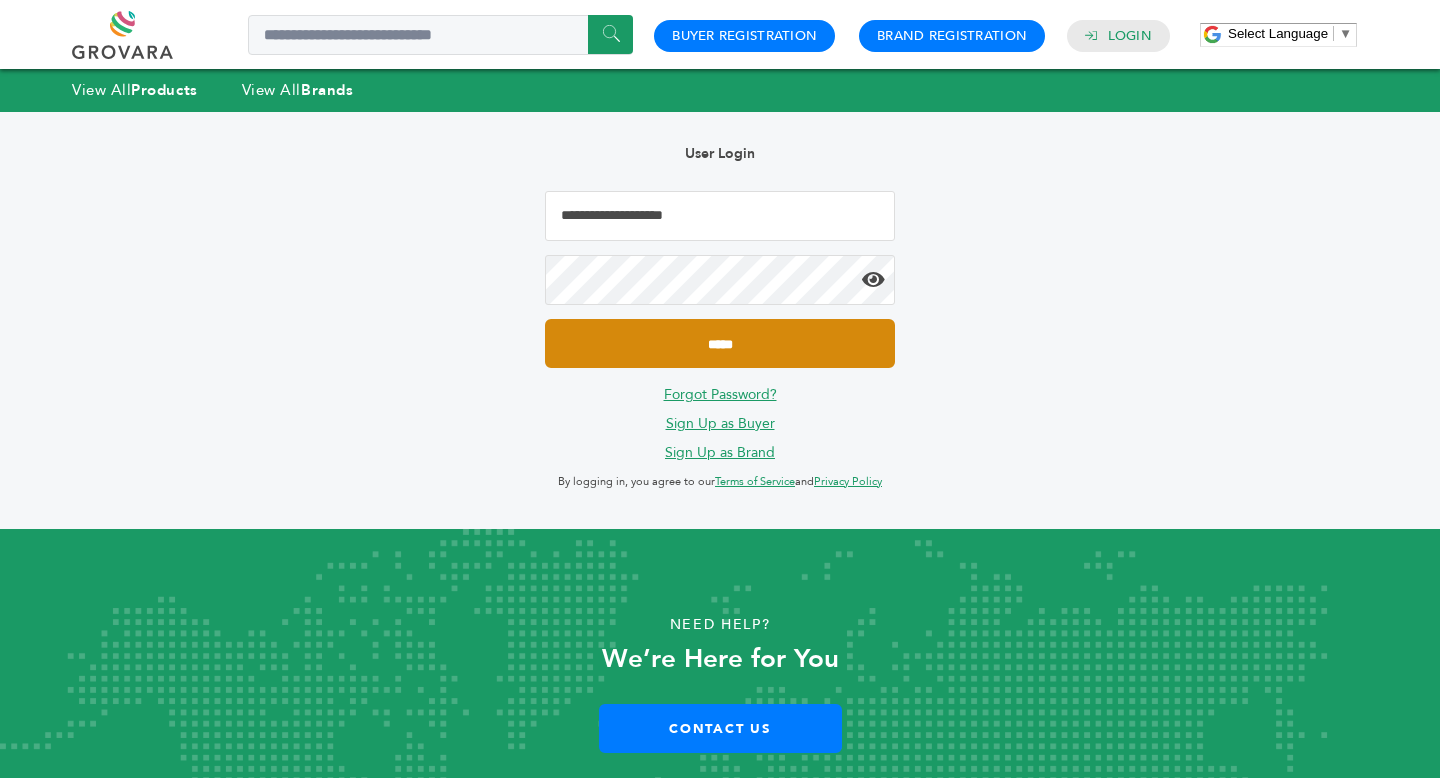 click on "*****" at bounding box center (720, 343) 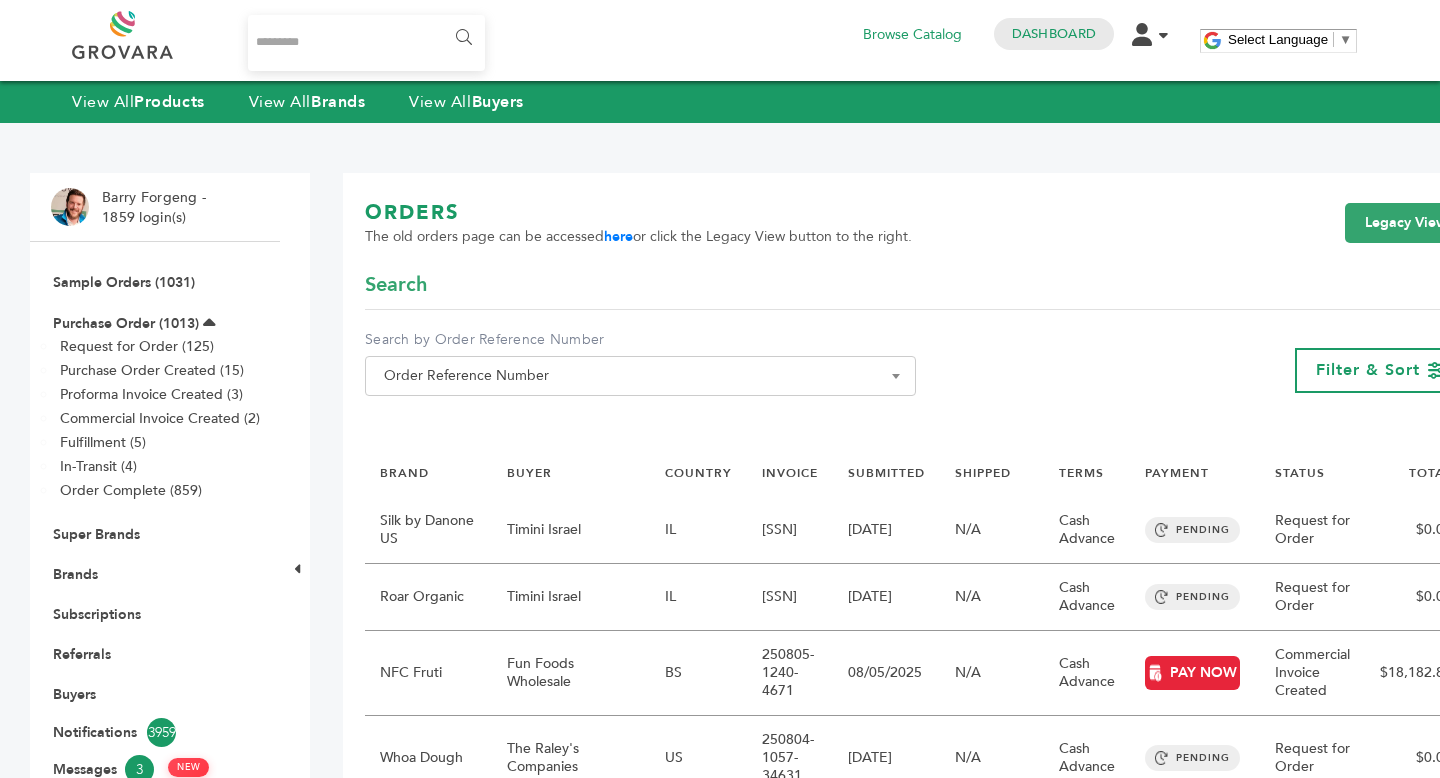 scroll, scrollTop: 0, scrollLeft: 0, axis: both 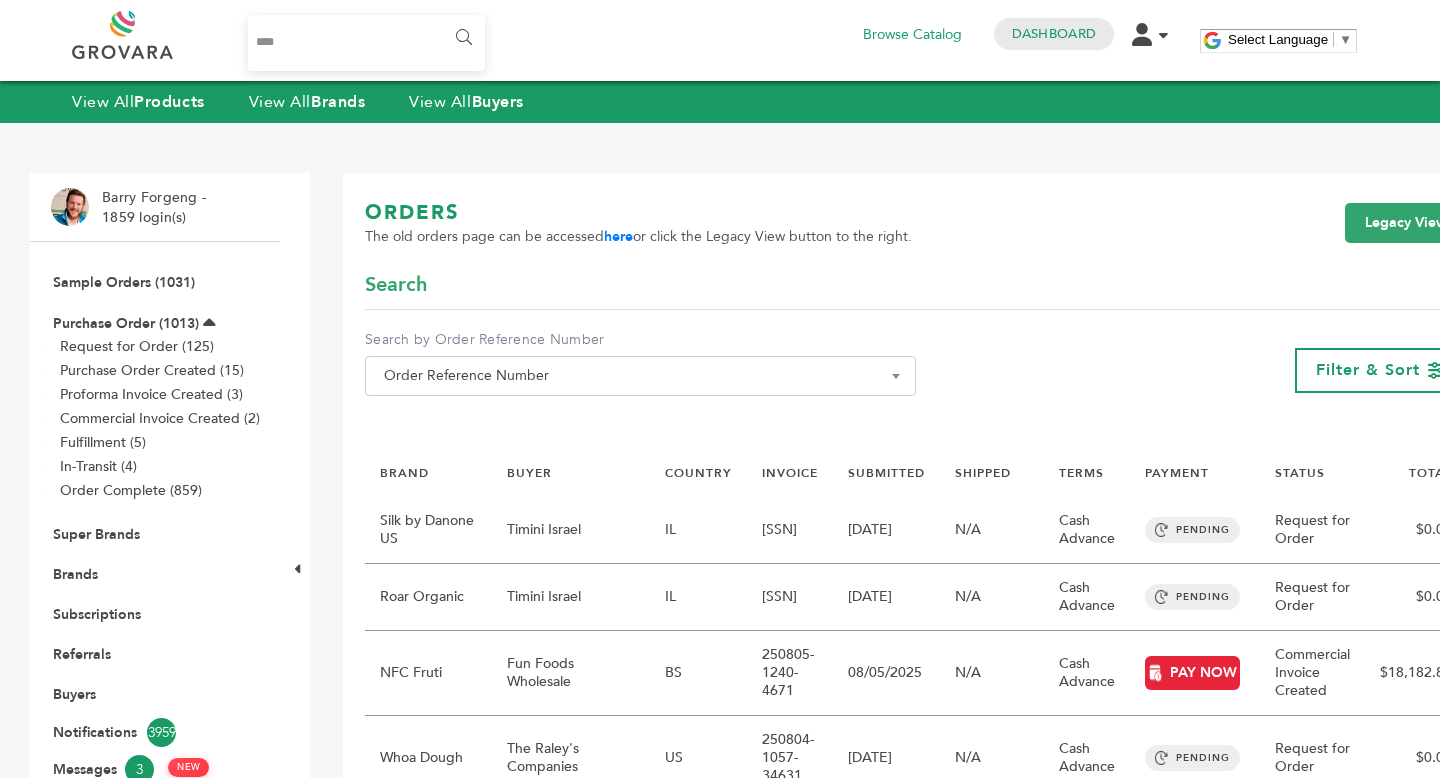 type on "****" 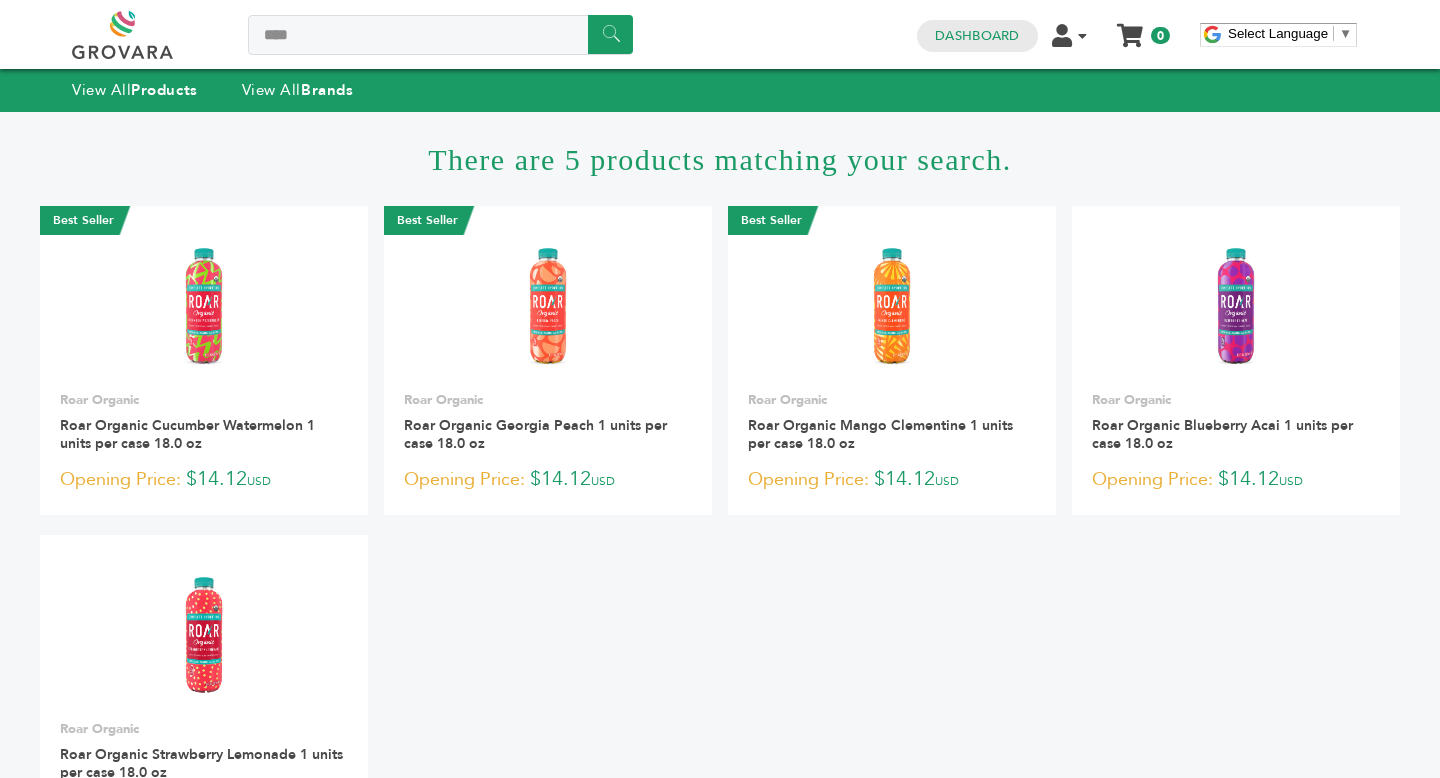 scroll, scrollTop: 0, scrollLeft: 0, axis: both 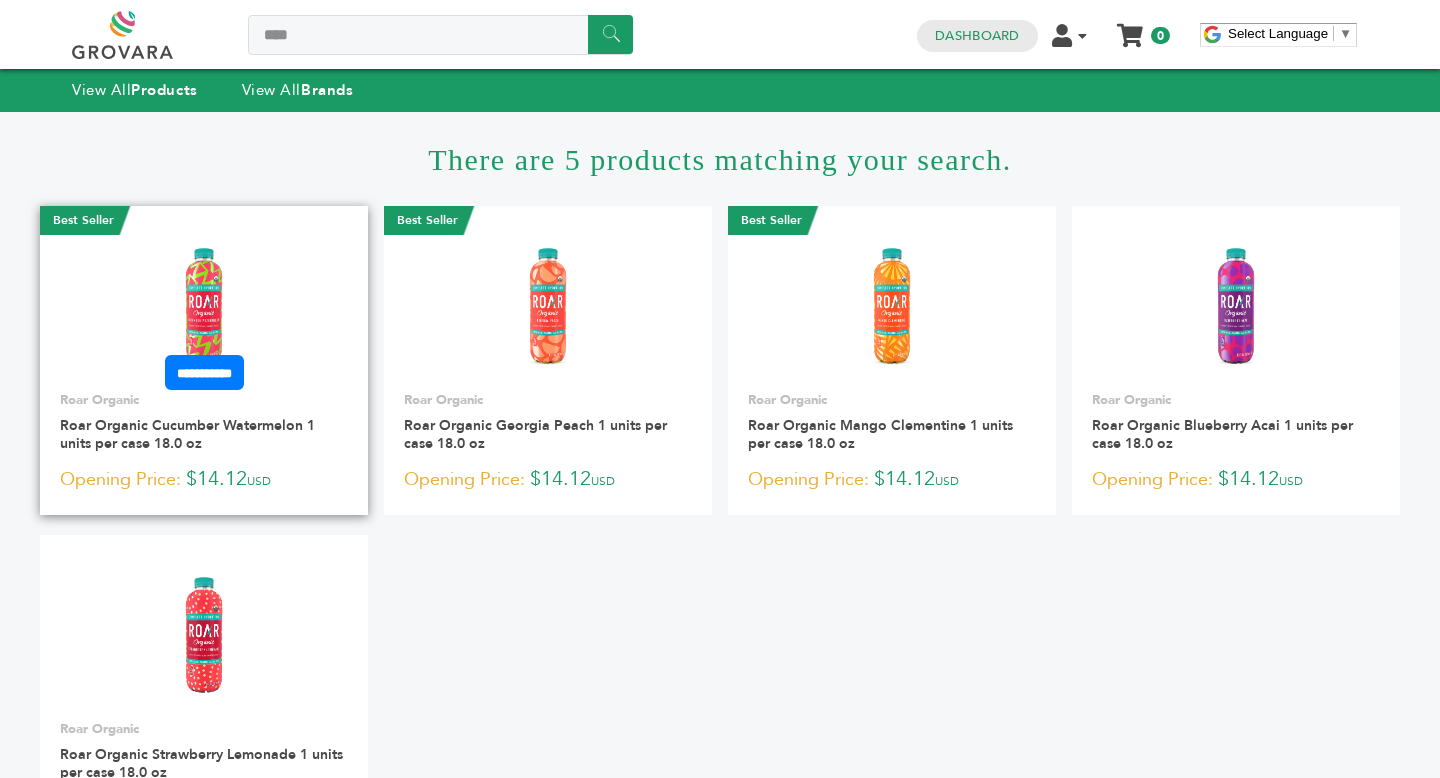 click at bounding box center [204, 306] 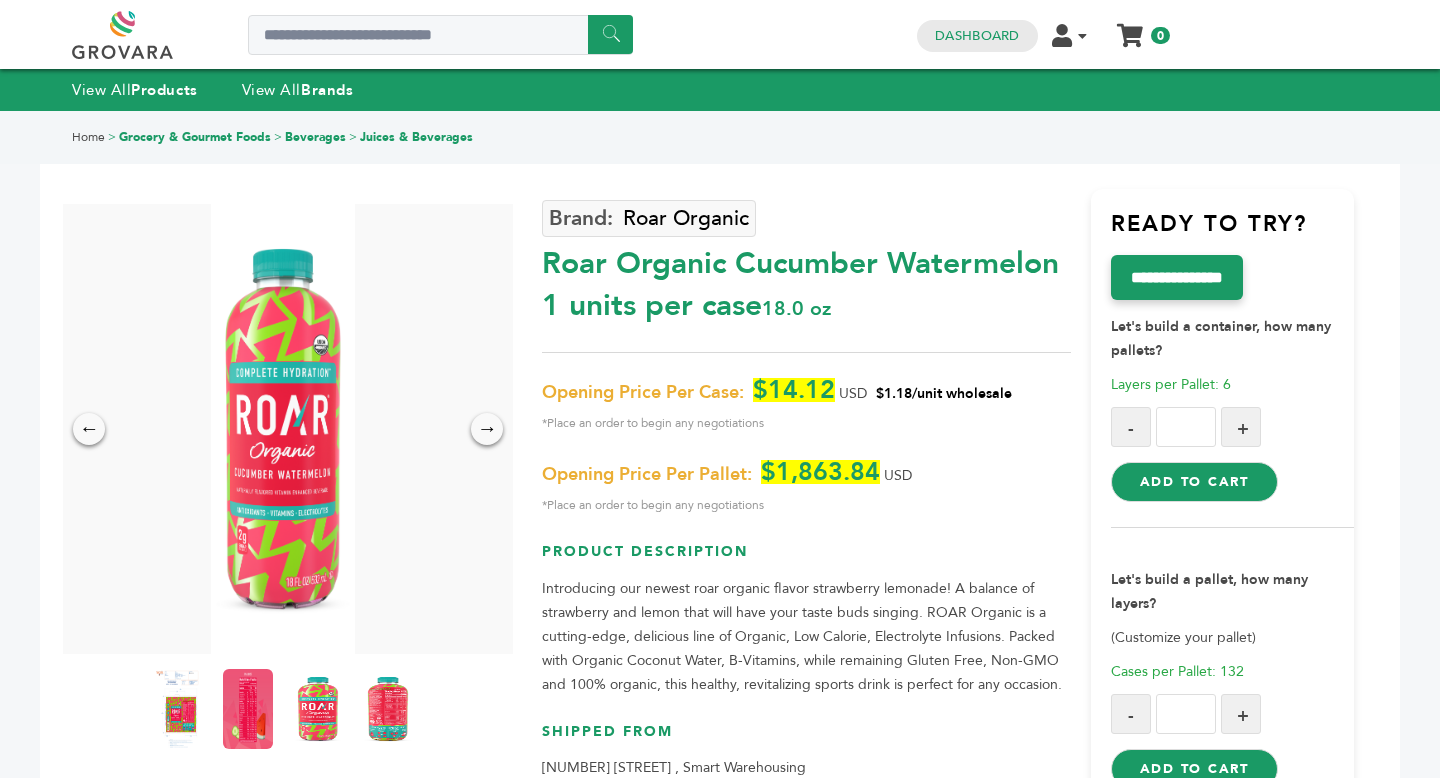 scroll, scrollTop: 6, scrollLeft: 0, axis: vertical 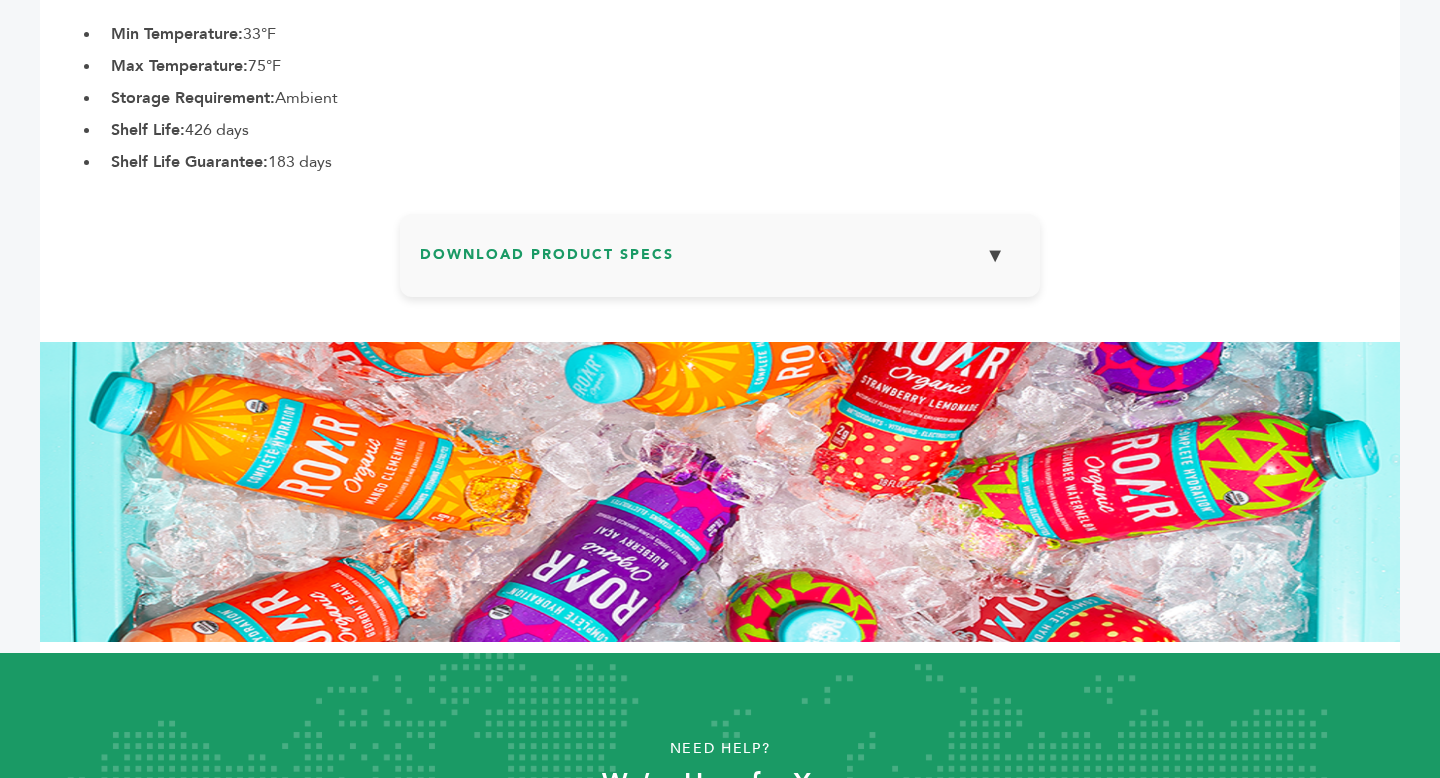 click on "▼" at bounding box center (995, 255) 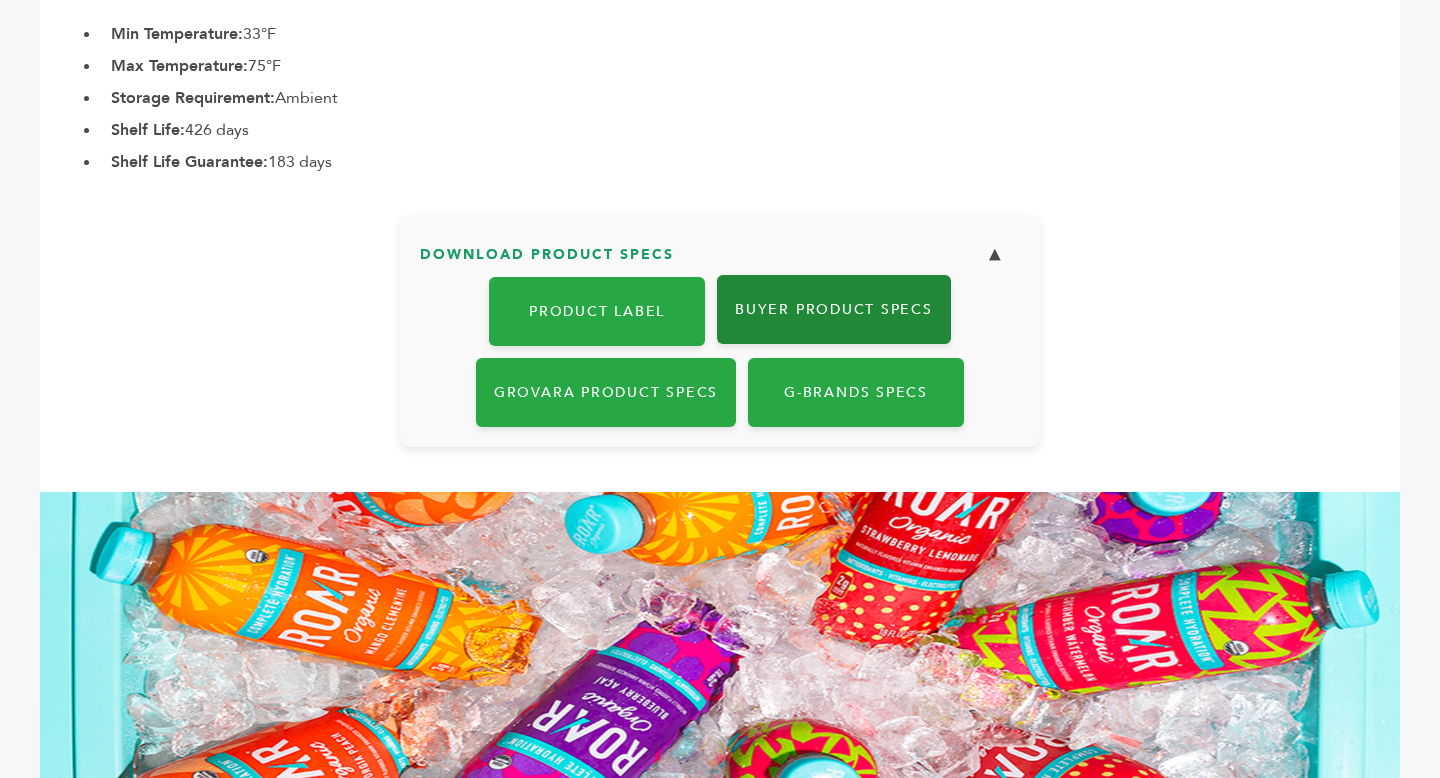 click on "Buyer Product Specs" at bounding box center (834, 309) 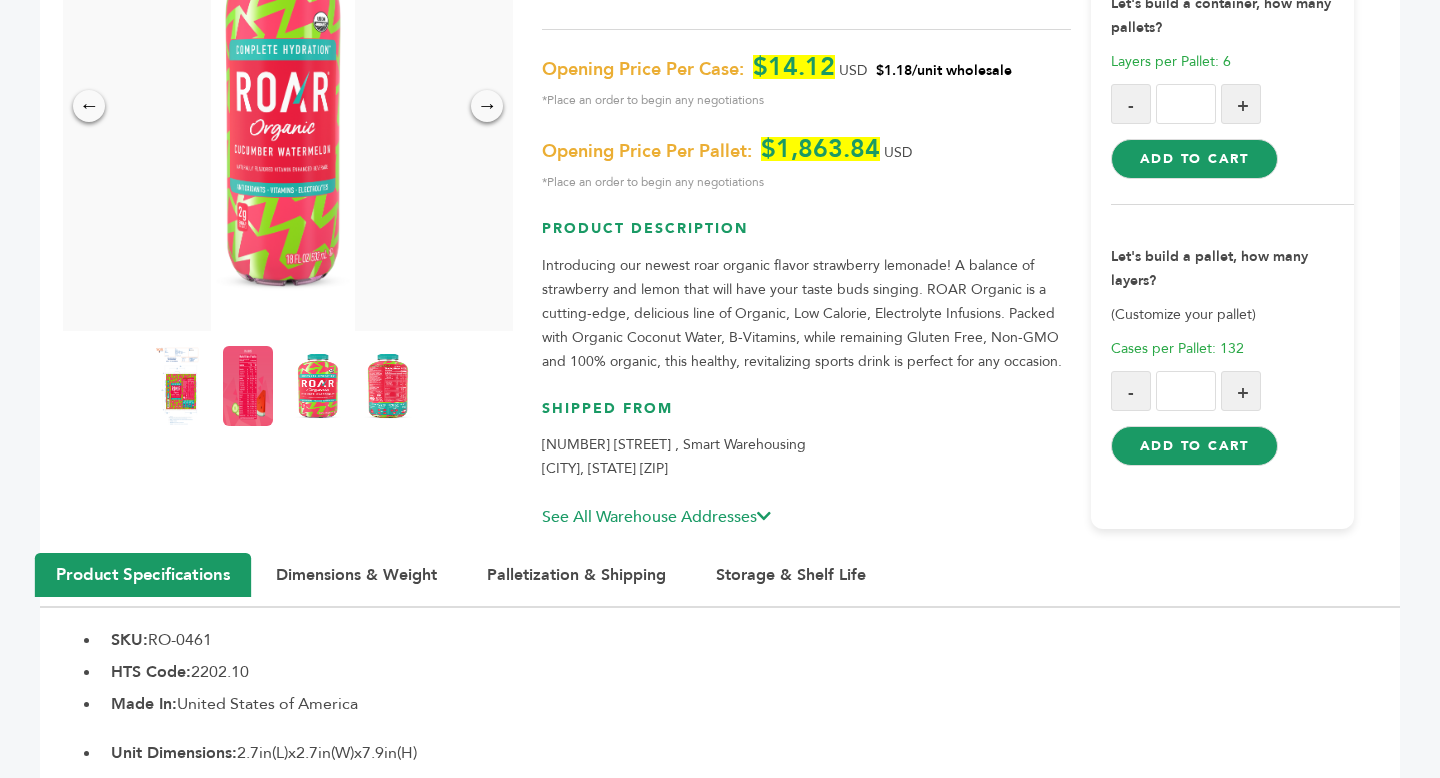 scroll, scrollTop: 0, scrollLeft: 0, axis: both 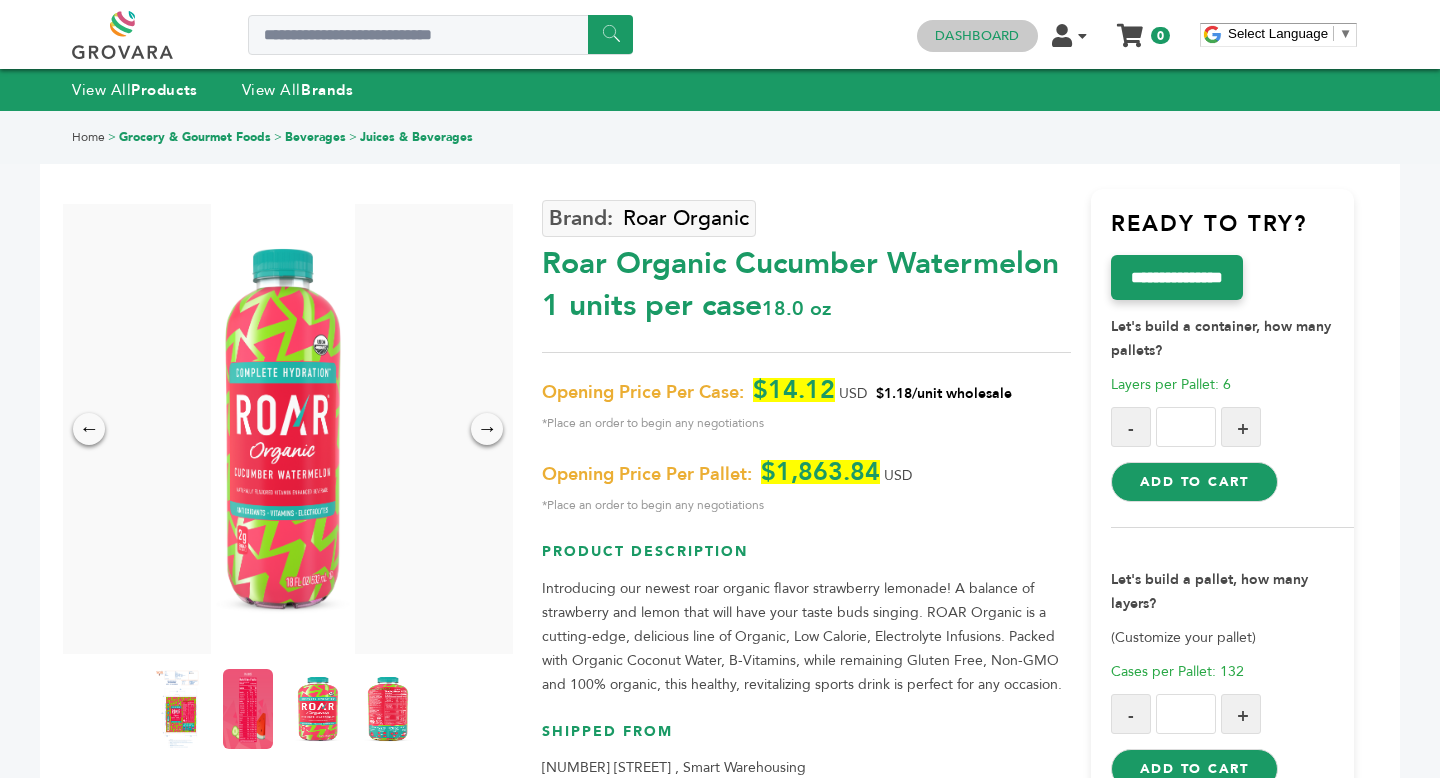 click on "Dashboard" at bounding box center (977, 36) 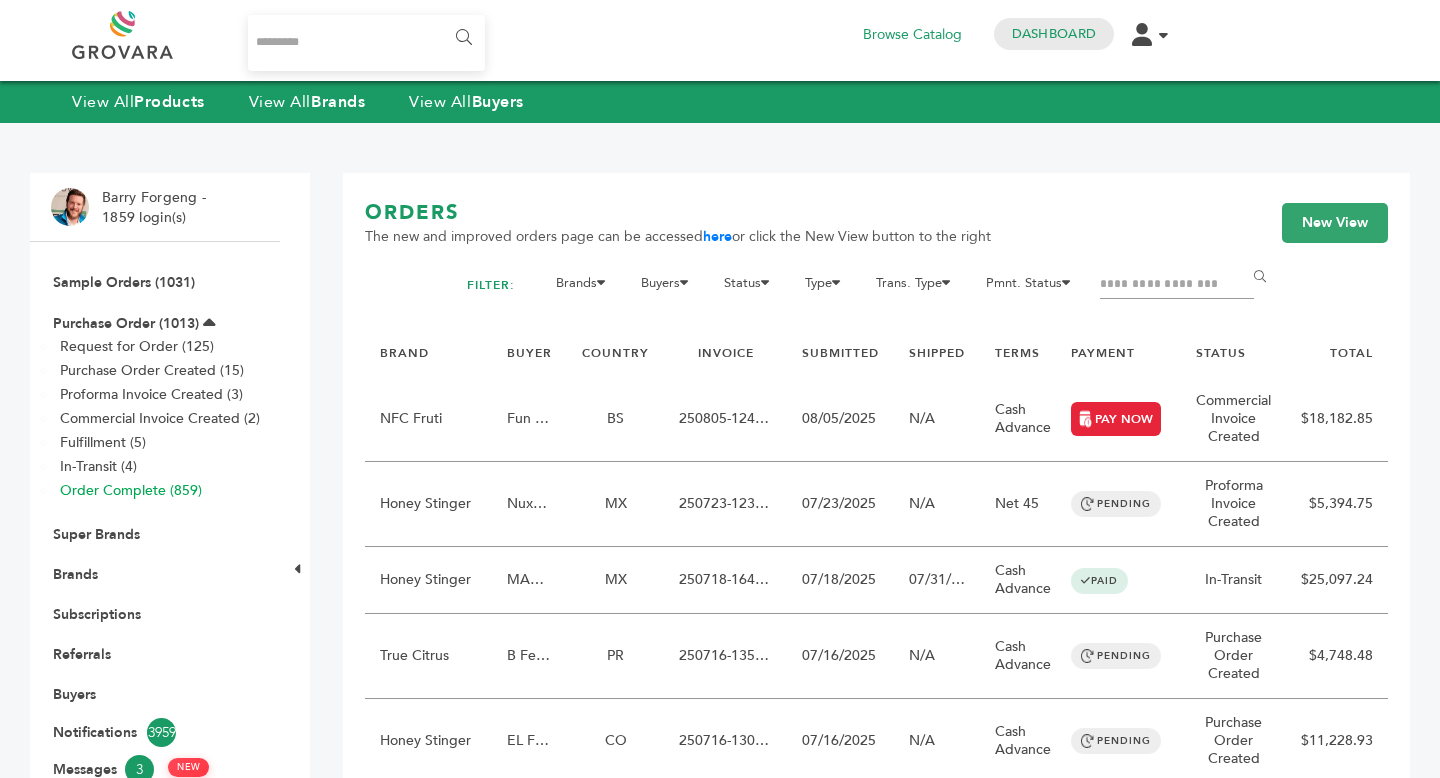 scroll, scrollTop: 0, scrollLeft: 0, axis: both 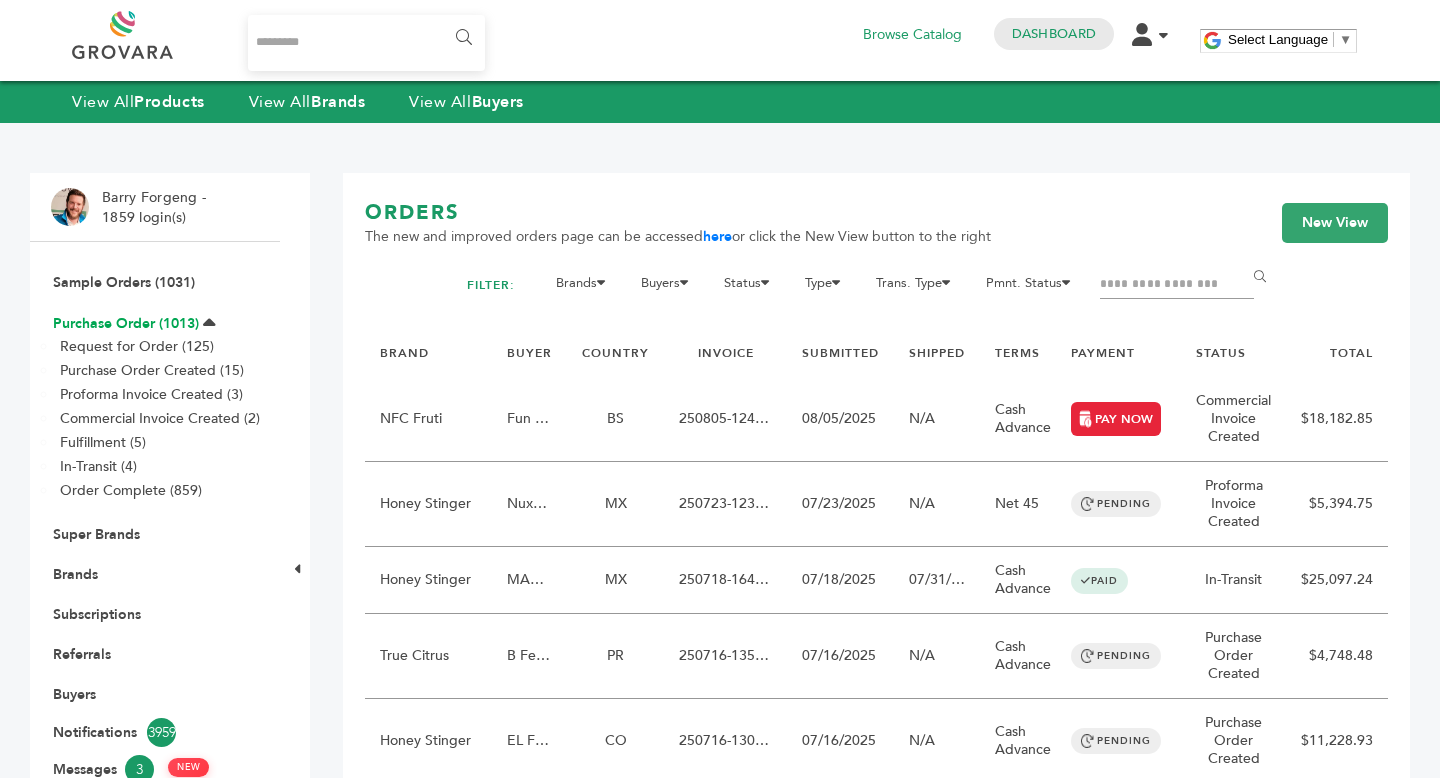 click on "Purchase Order (1013)" at bounding box center (126, 323) 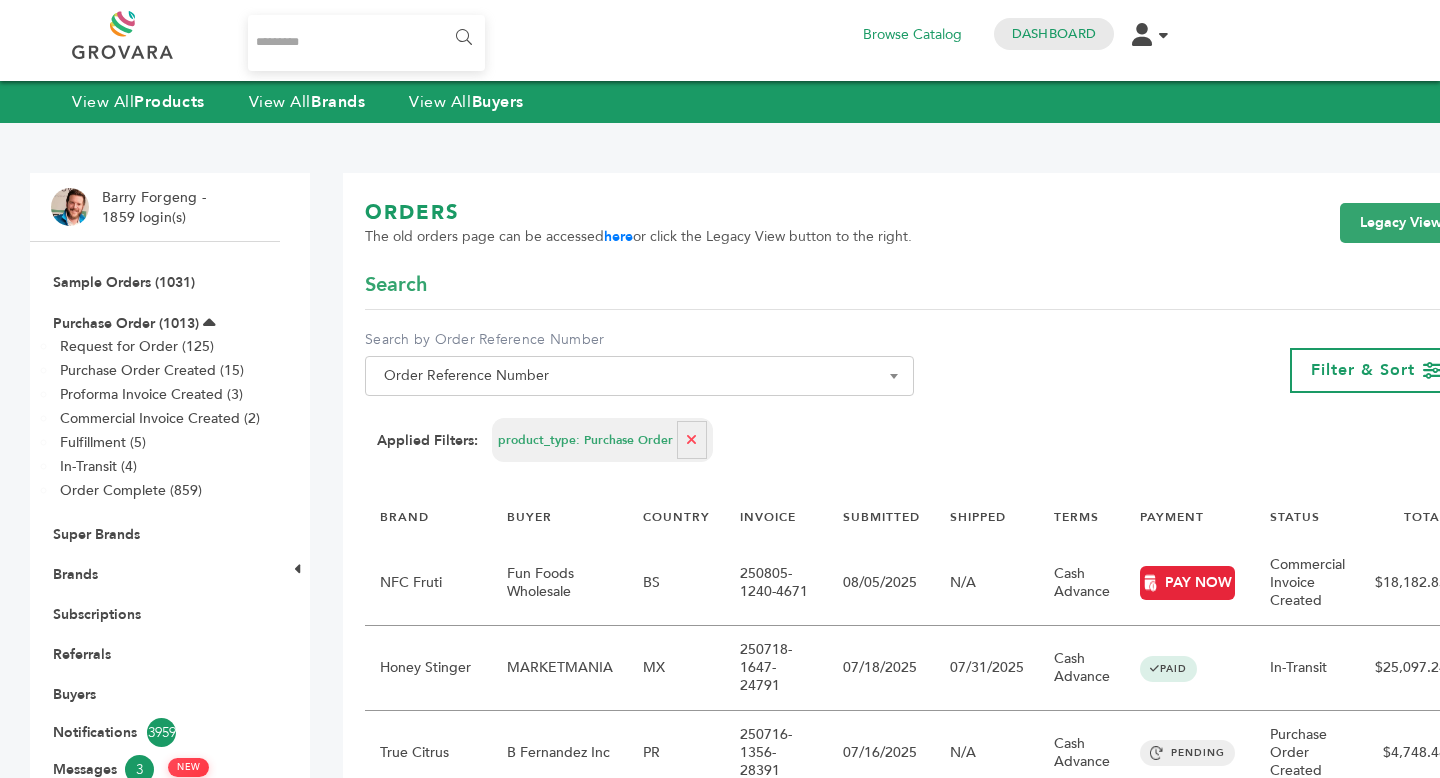 scroll, scrollTop: 0, scrollLeft: 0, axis: both 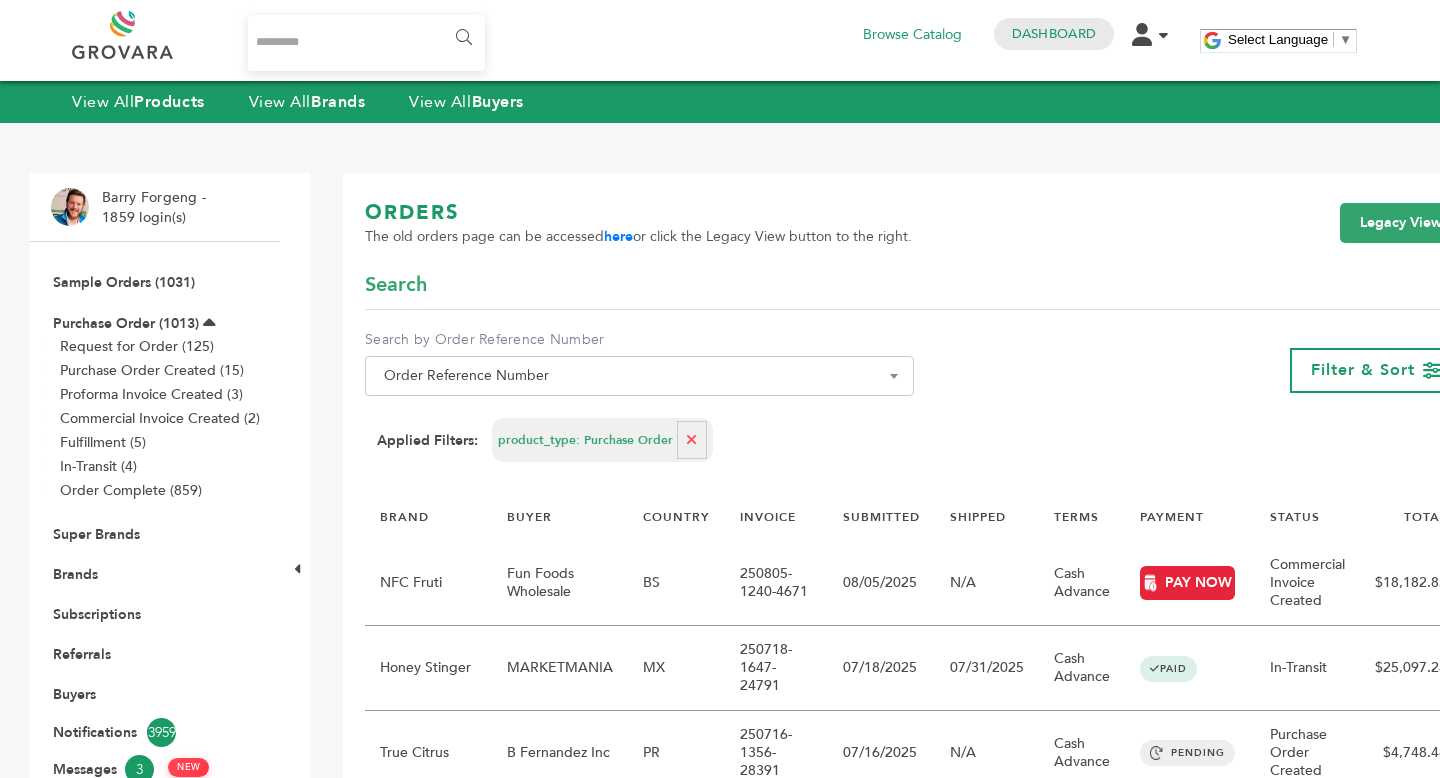 click on "**********" at bounding box center [639, 370] 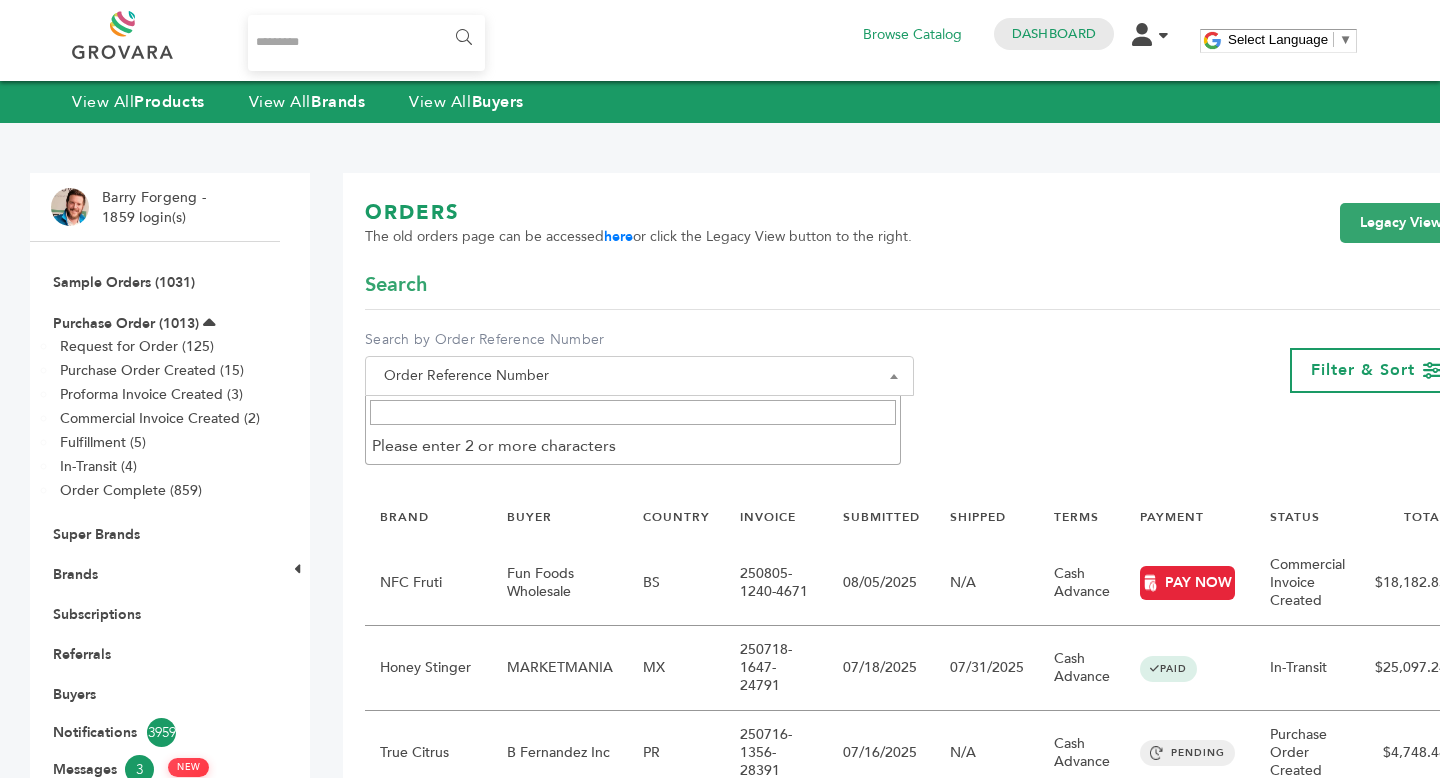 click on "Order Reference Number" at bounding box center (639, 376) 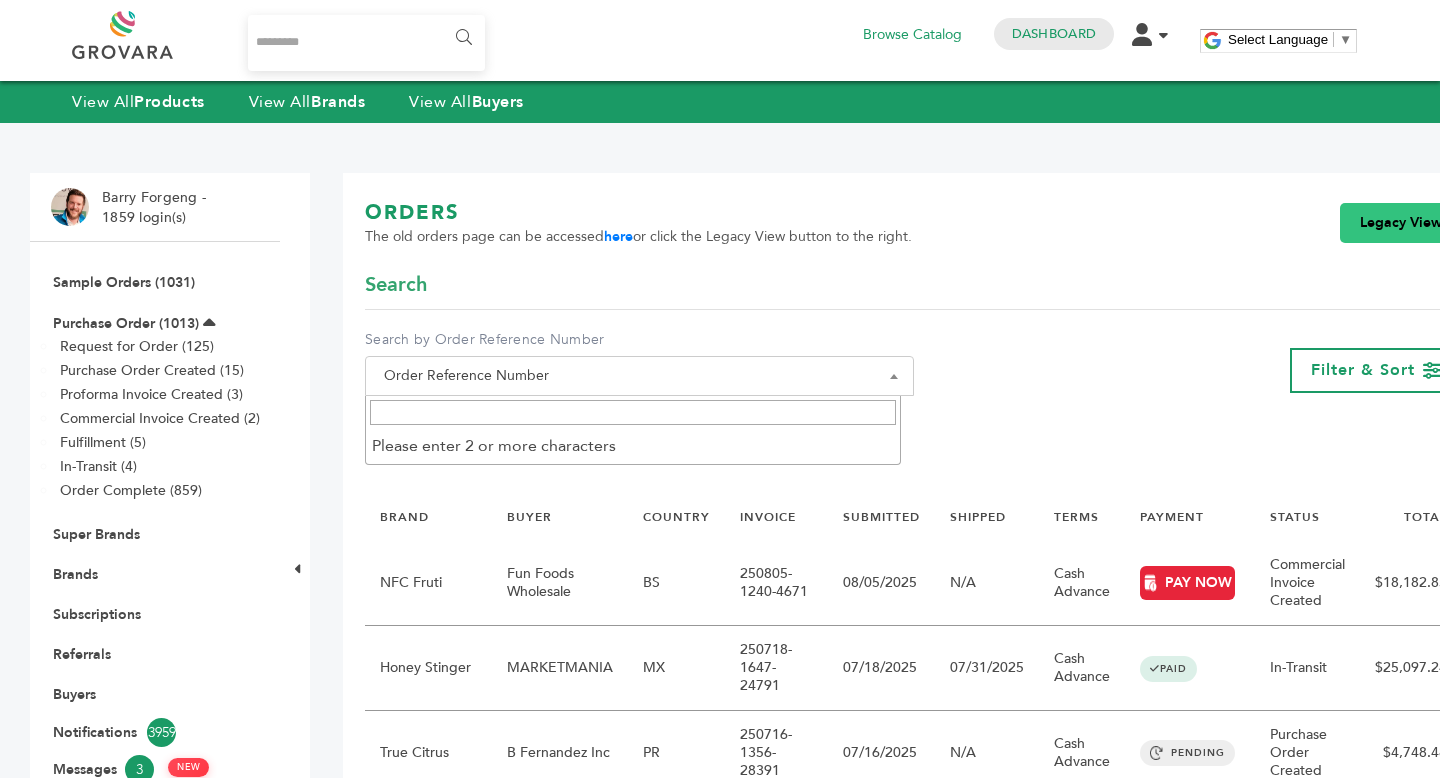 click on "Legacy View" at bounding box center [1401, 223] 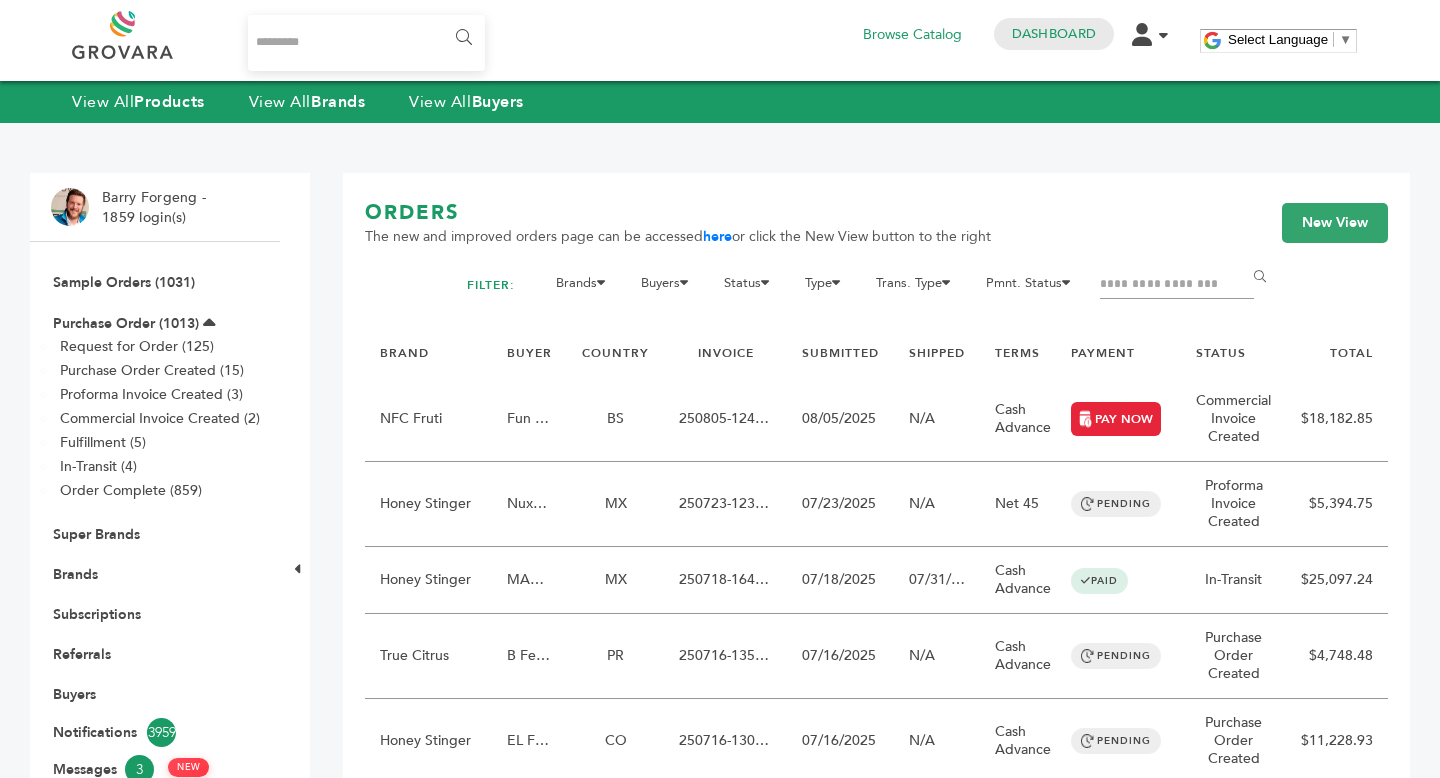 scroll, scrollTop: 0, scrollLeft: 0, axis: both 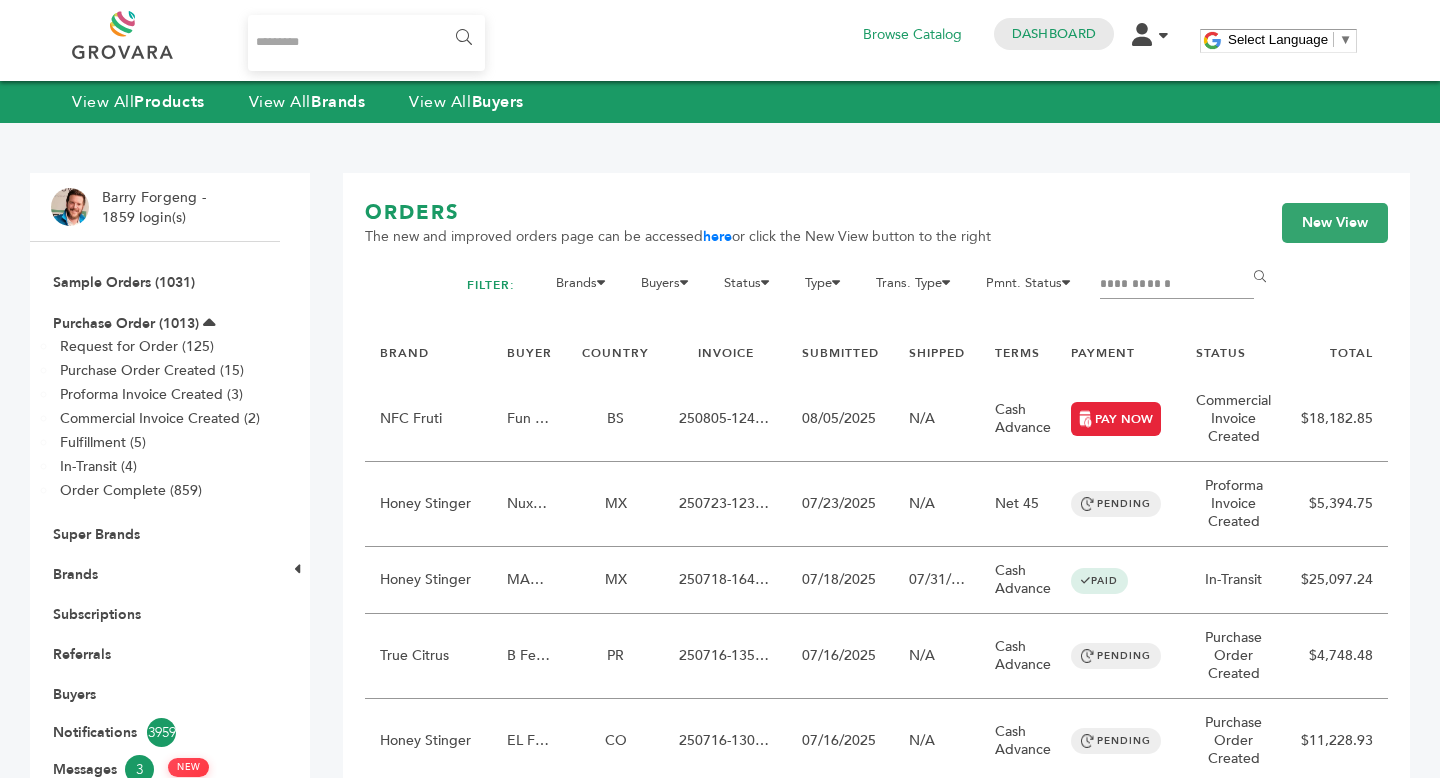 type on "**********" 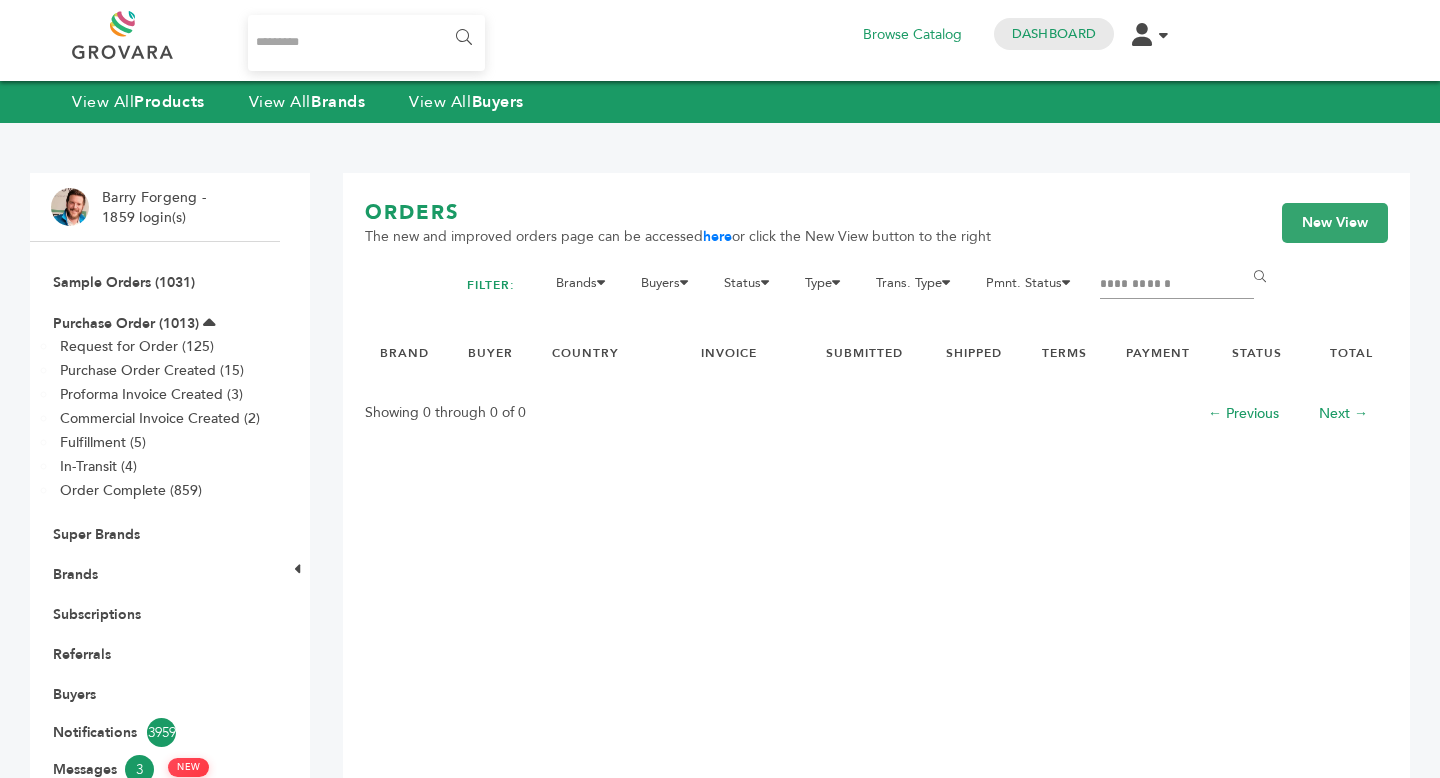 scroll, scrollTop: 0, scrollLeft: 0, axis: both 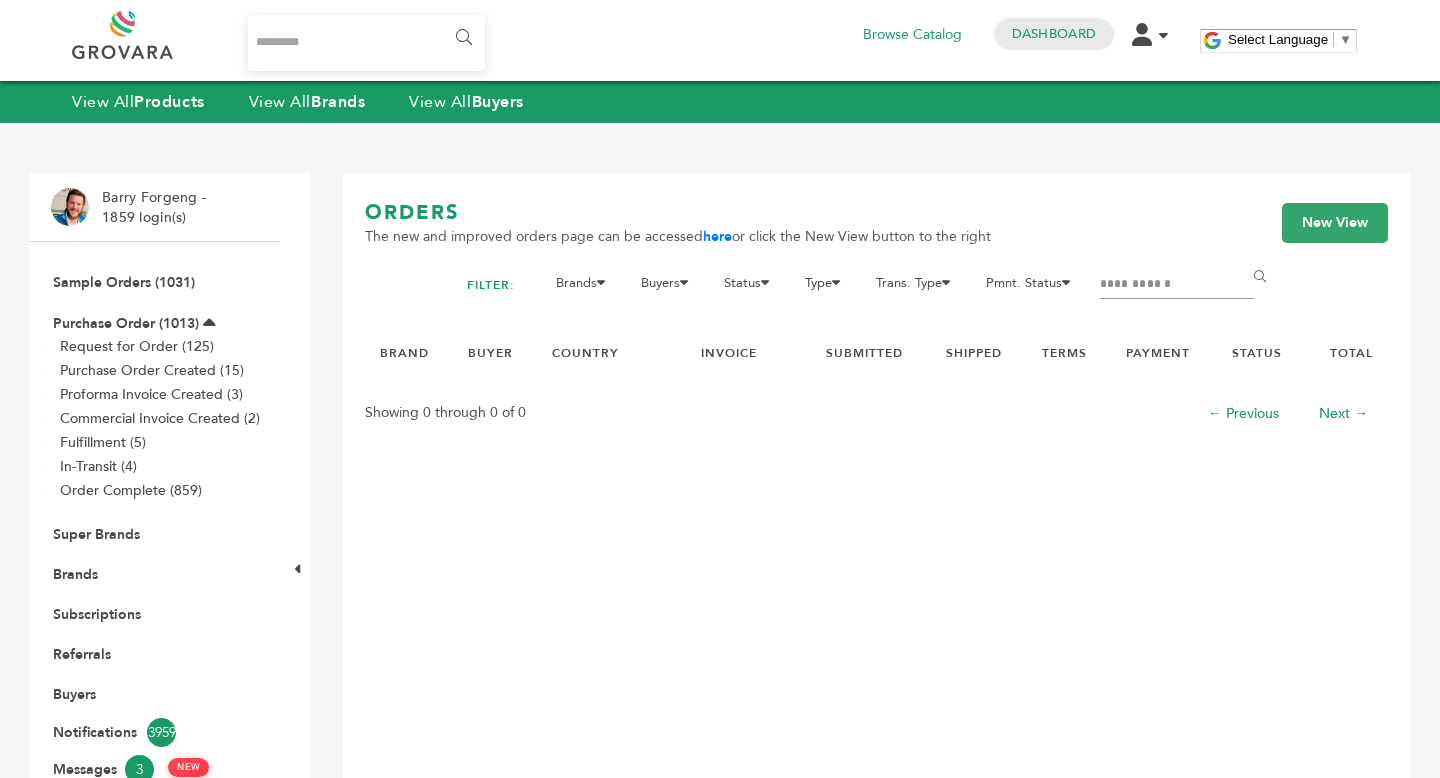 click on "**********" at bounding box center (1177, 285) 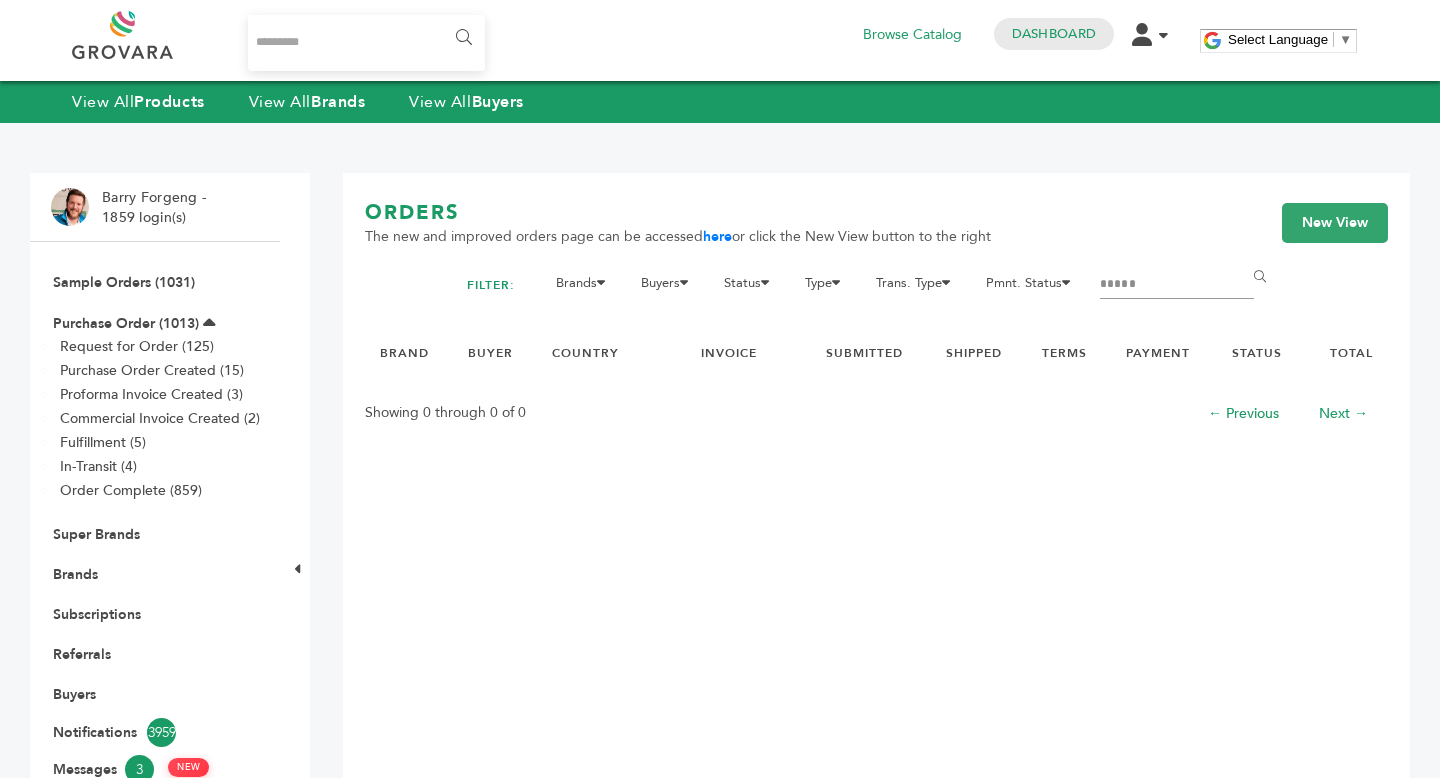 type on "*****" 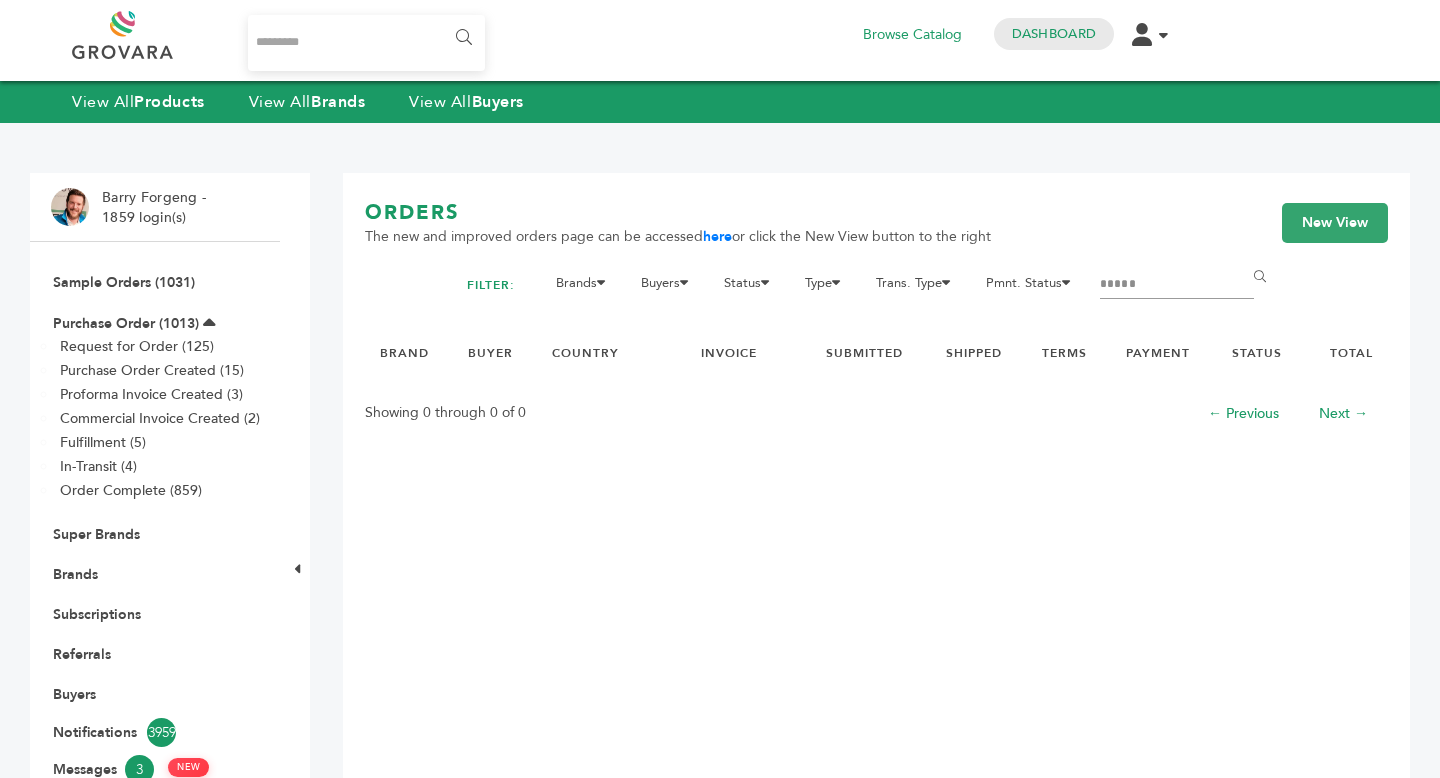 scroll, scrollTop: 0, scrollLeft: 0, axis: both 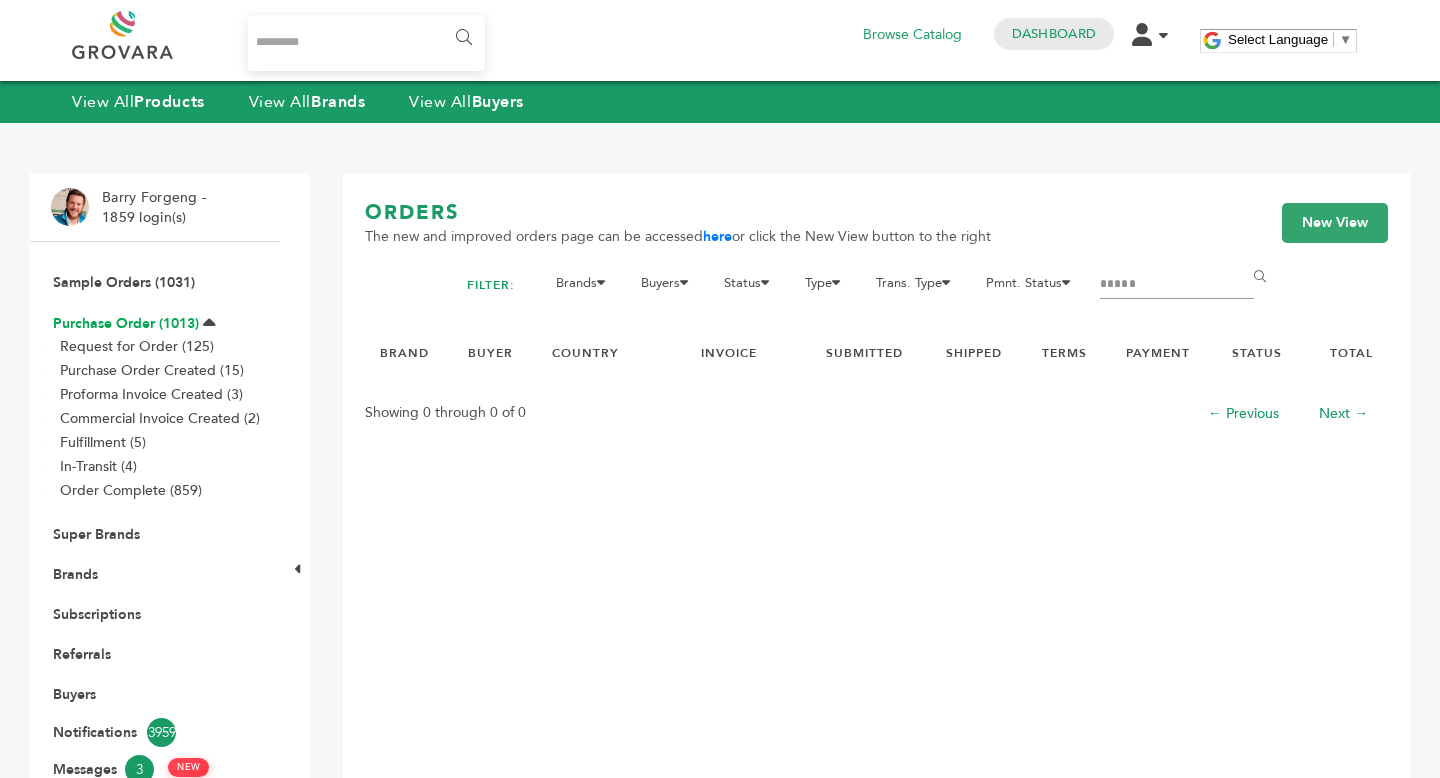 click on "Purchase Order (1013)" at bounding box center [126, 323] 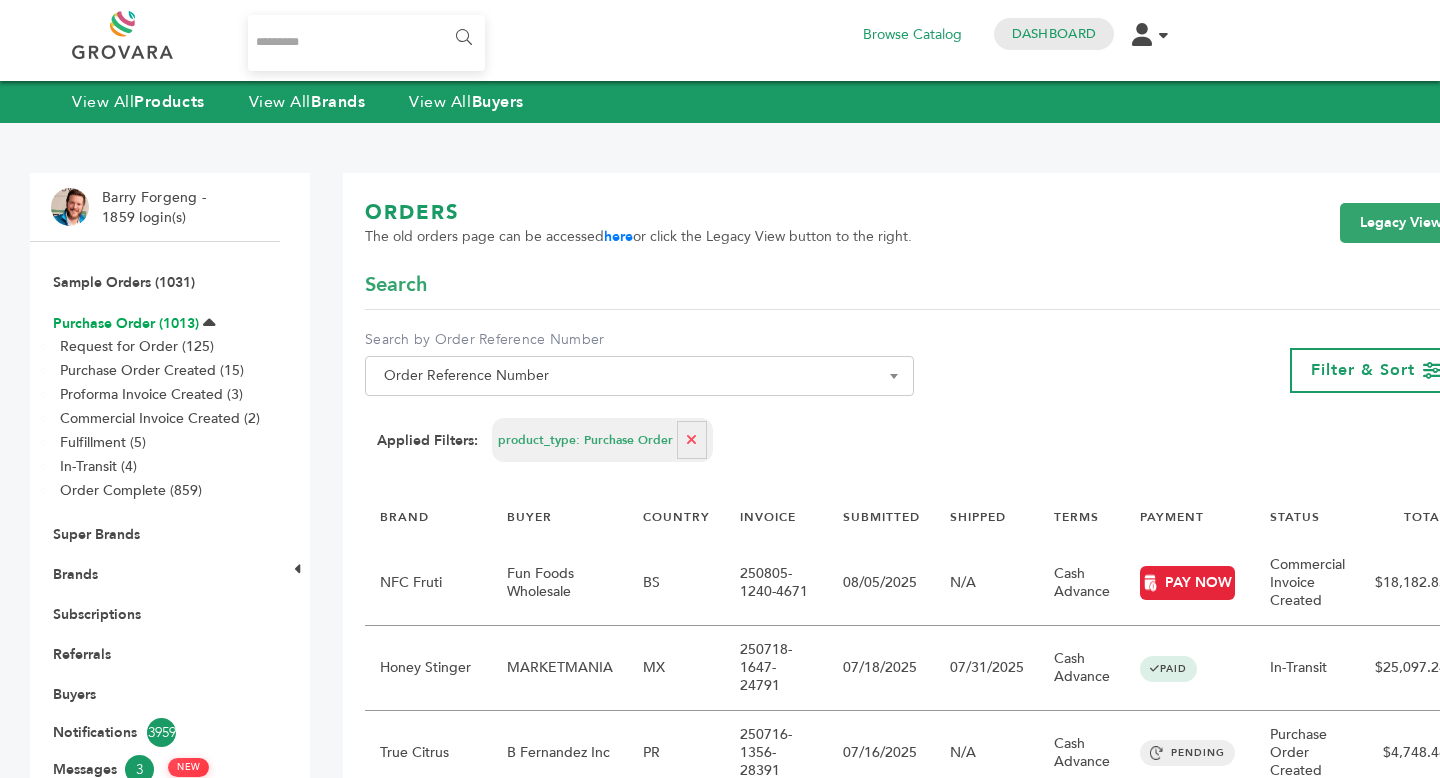 scroll, scrollTop: 0, scrollLeft: 0, axis: both 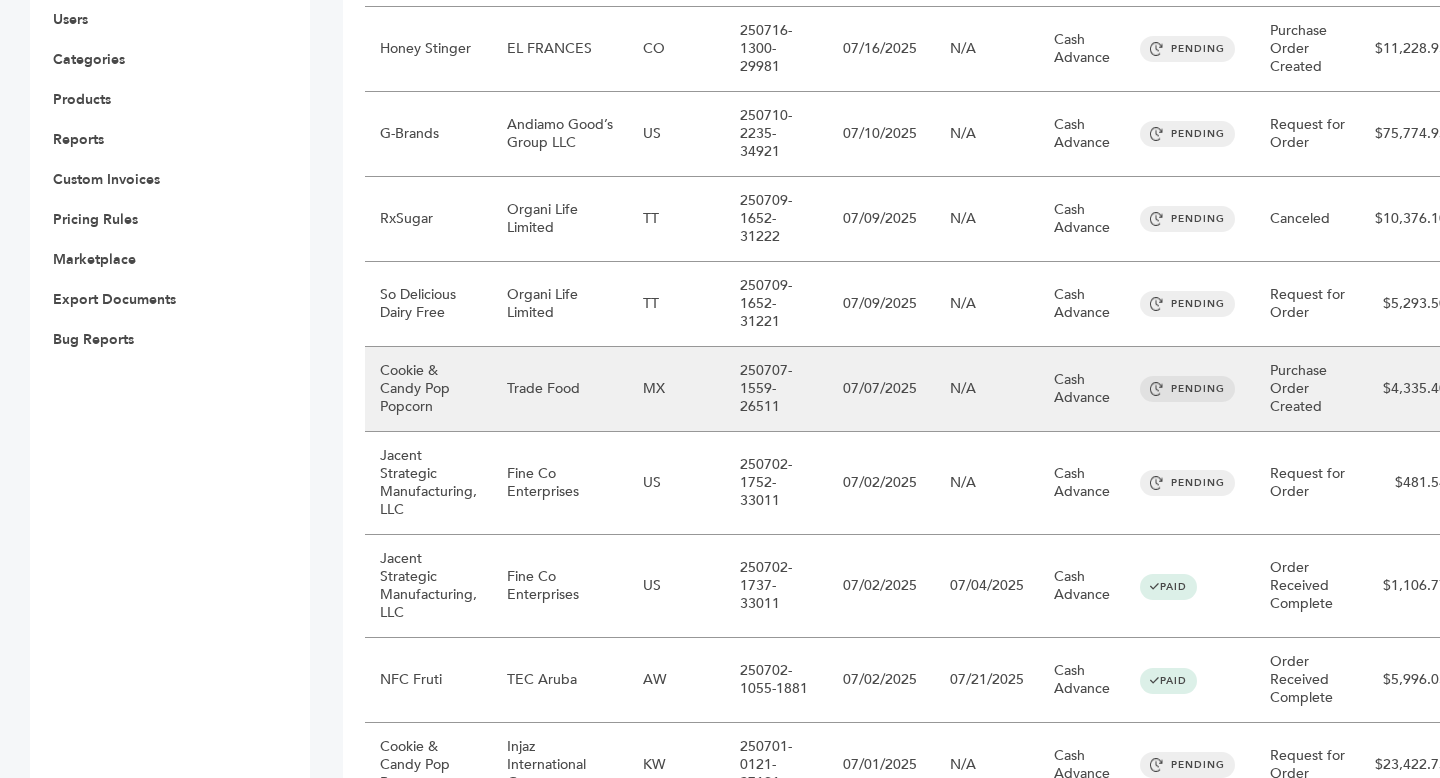 click on "Cash Advance" at bounding box center [1082, 389] 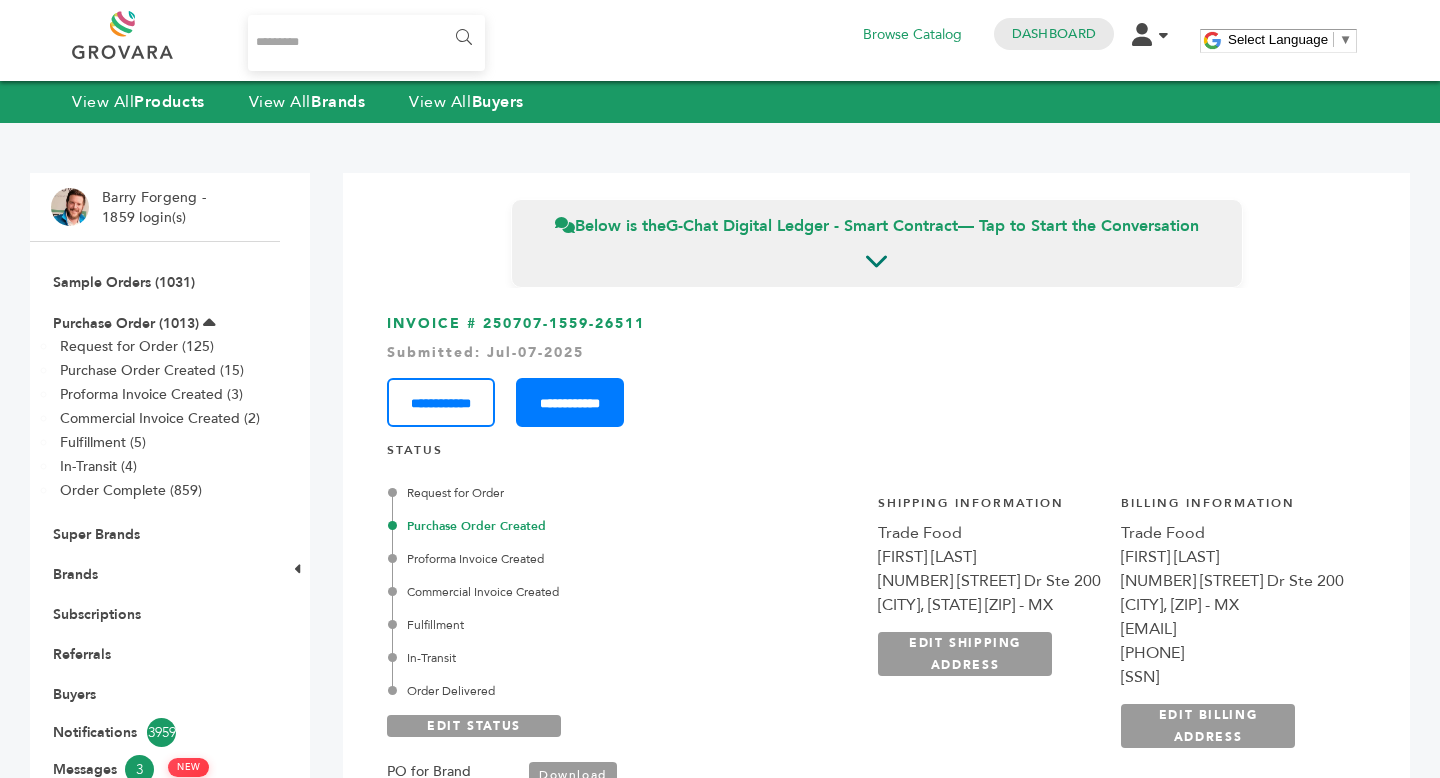 scroll, scrollTop: 0, scrollLeft: 0, axis: both 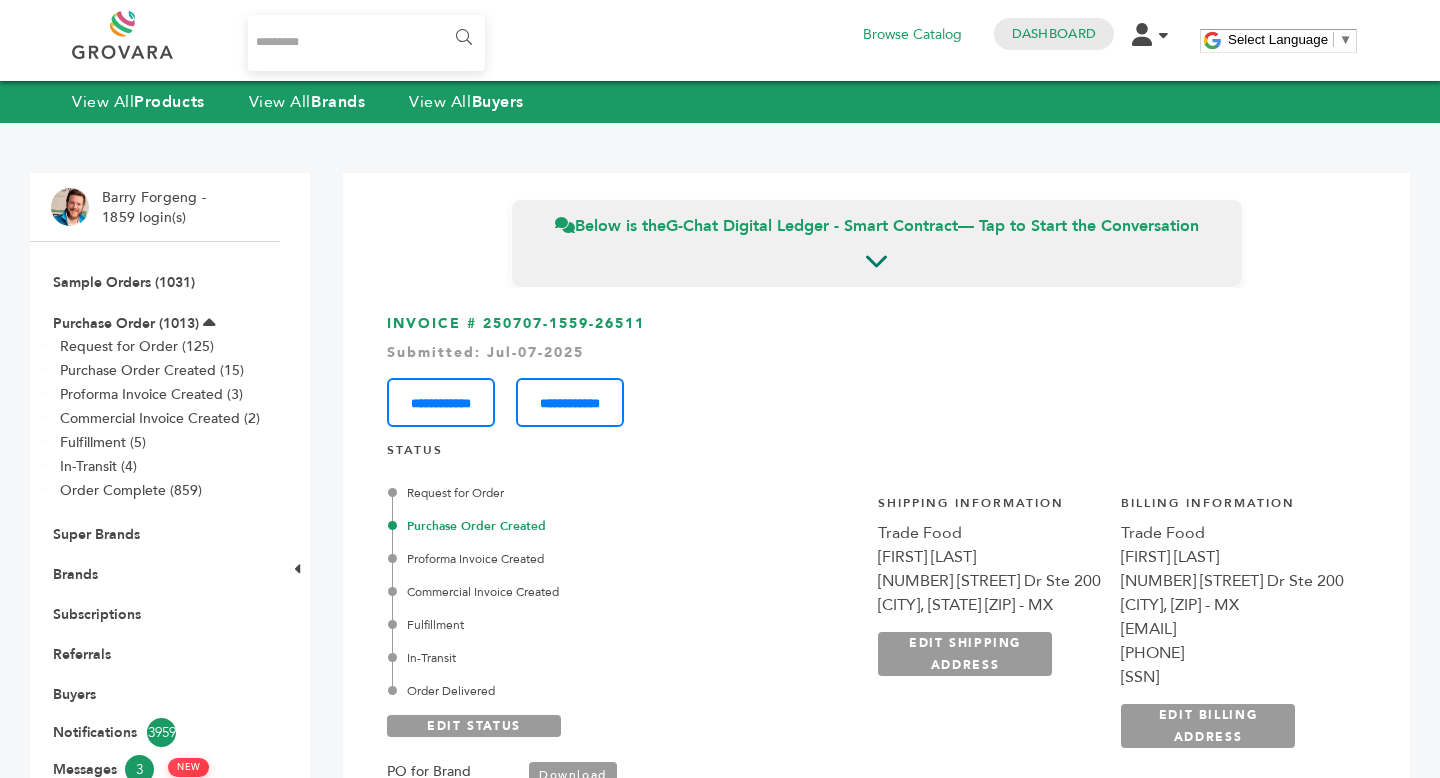drag, startPoint x: 482, startPoint y: 323, endPoint x: 725, endPoint y: 324, distance: 243.00206 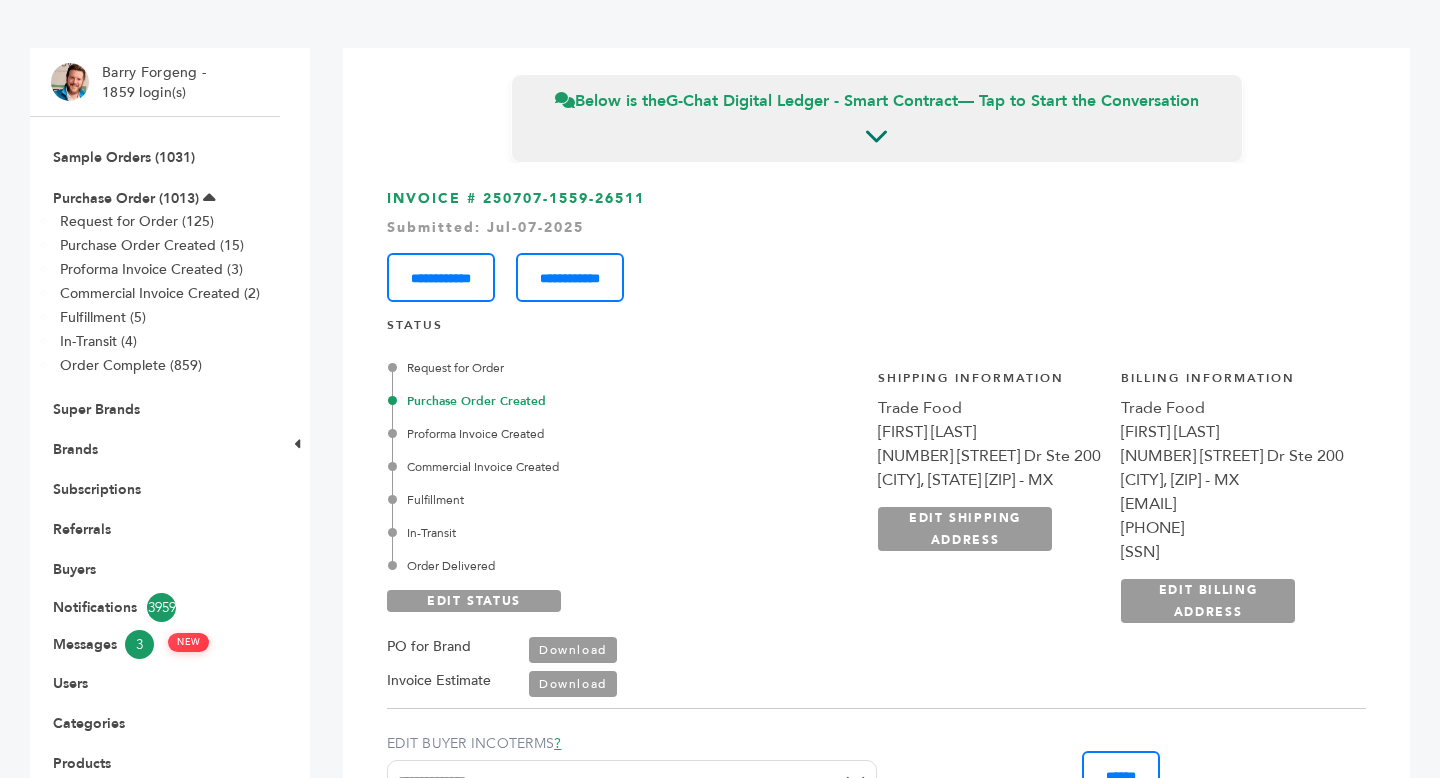 scroll, scrollTop: 192, scrollLeft: 0, axis: vertical 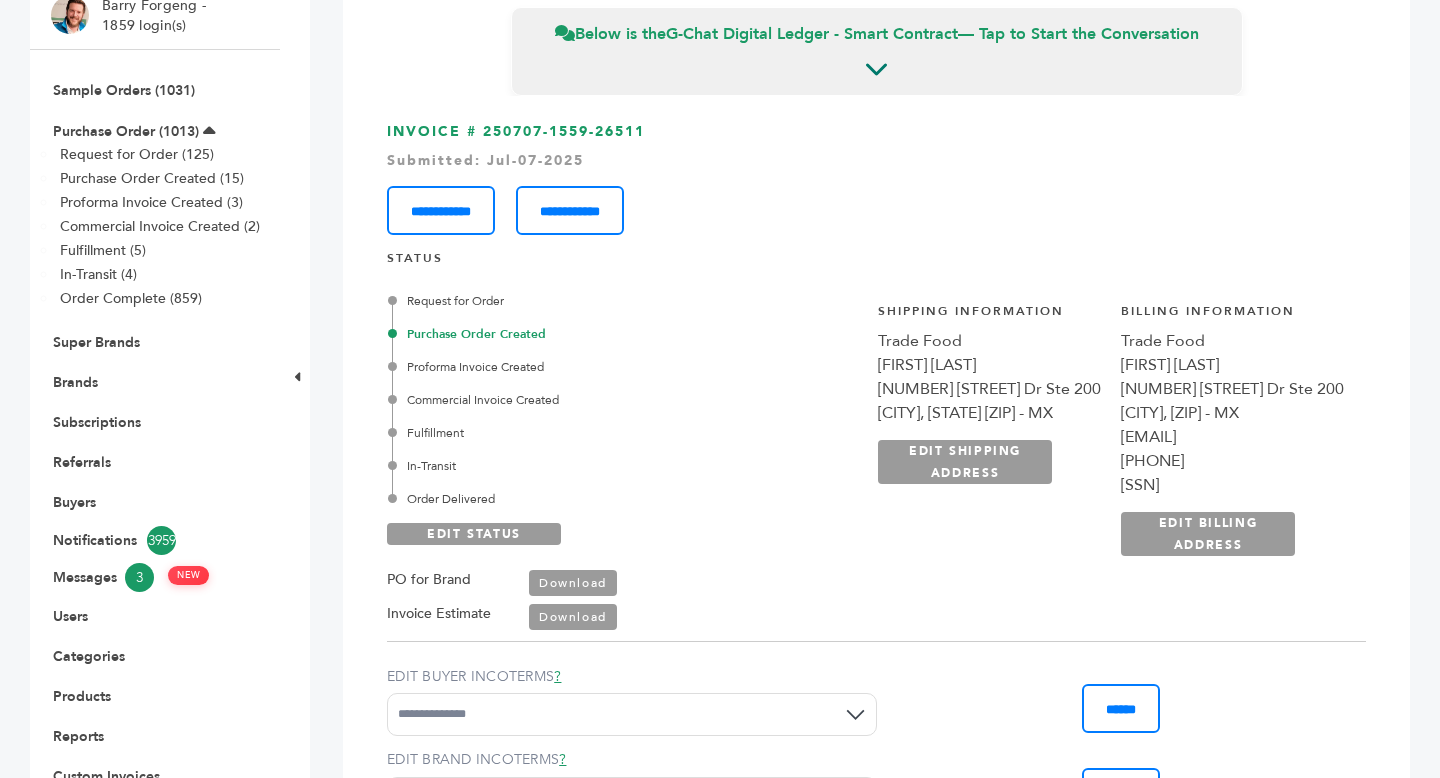 click on "Download" at bounding box center [573, 583] 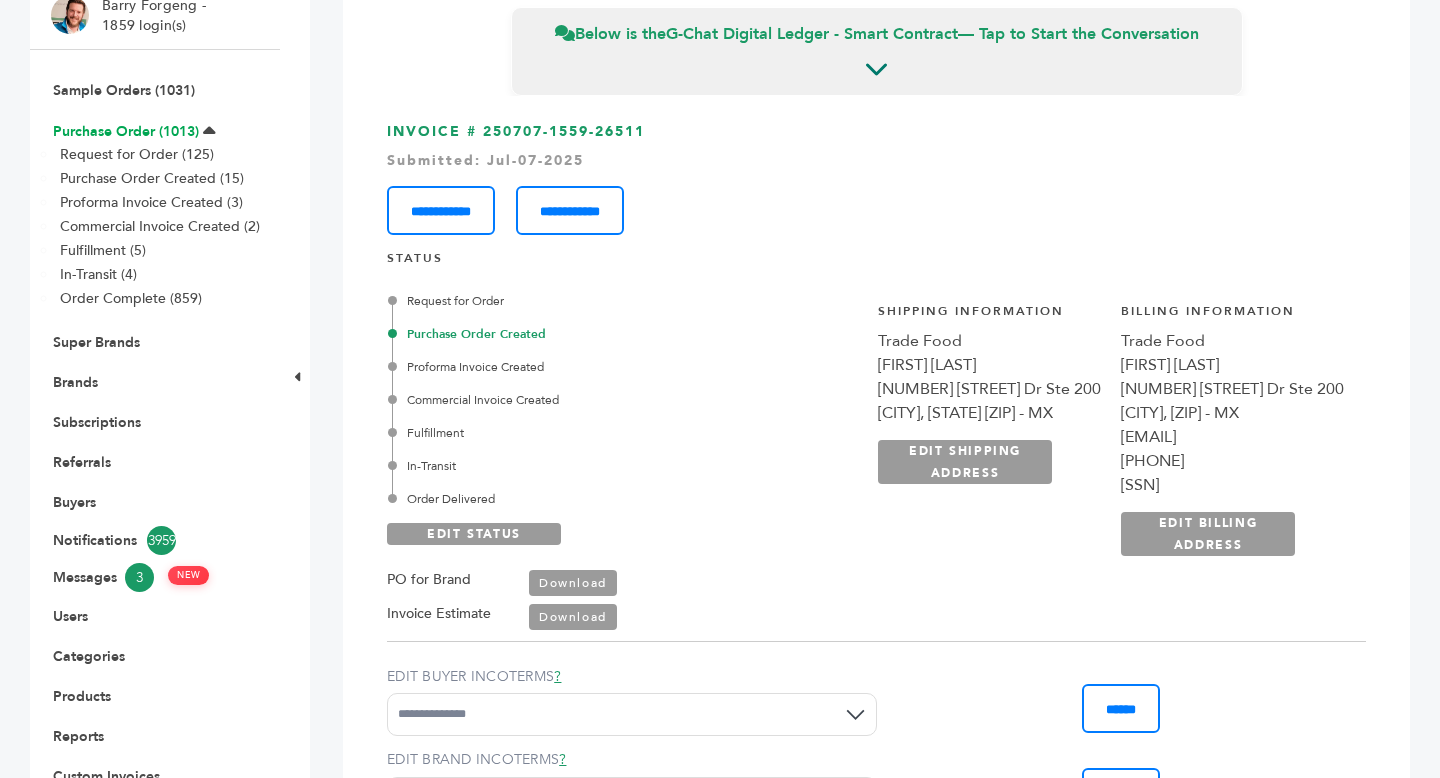 click on "Purchase Order (1013)" at bounding box center [126, 131] 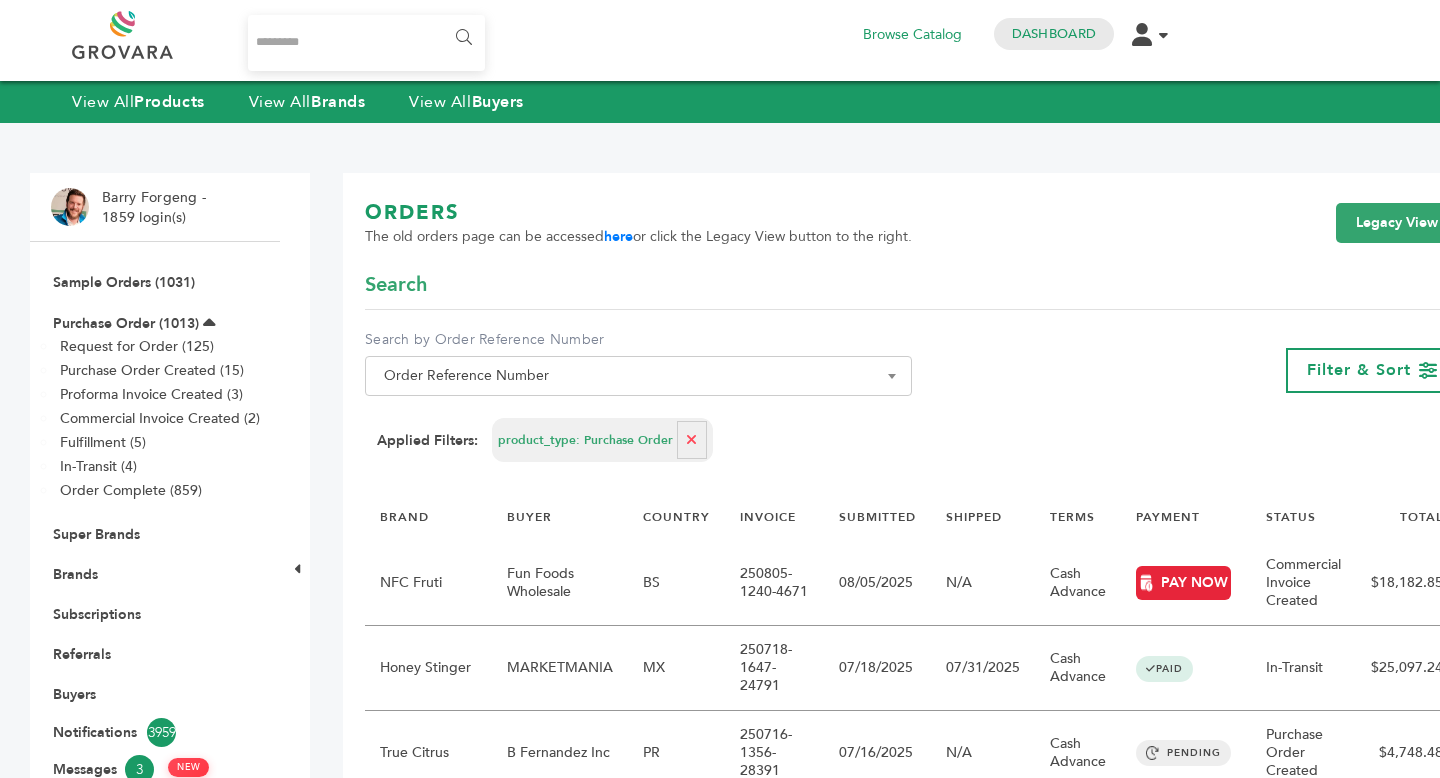 scroll, scrollTop: 0, scrollLeft: 0, axis: both 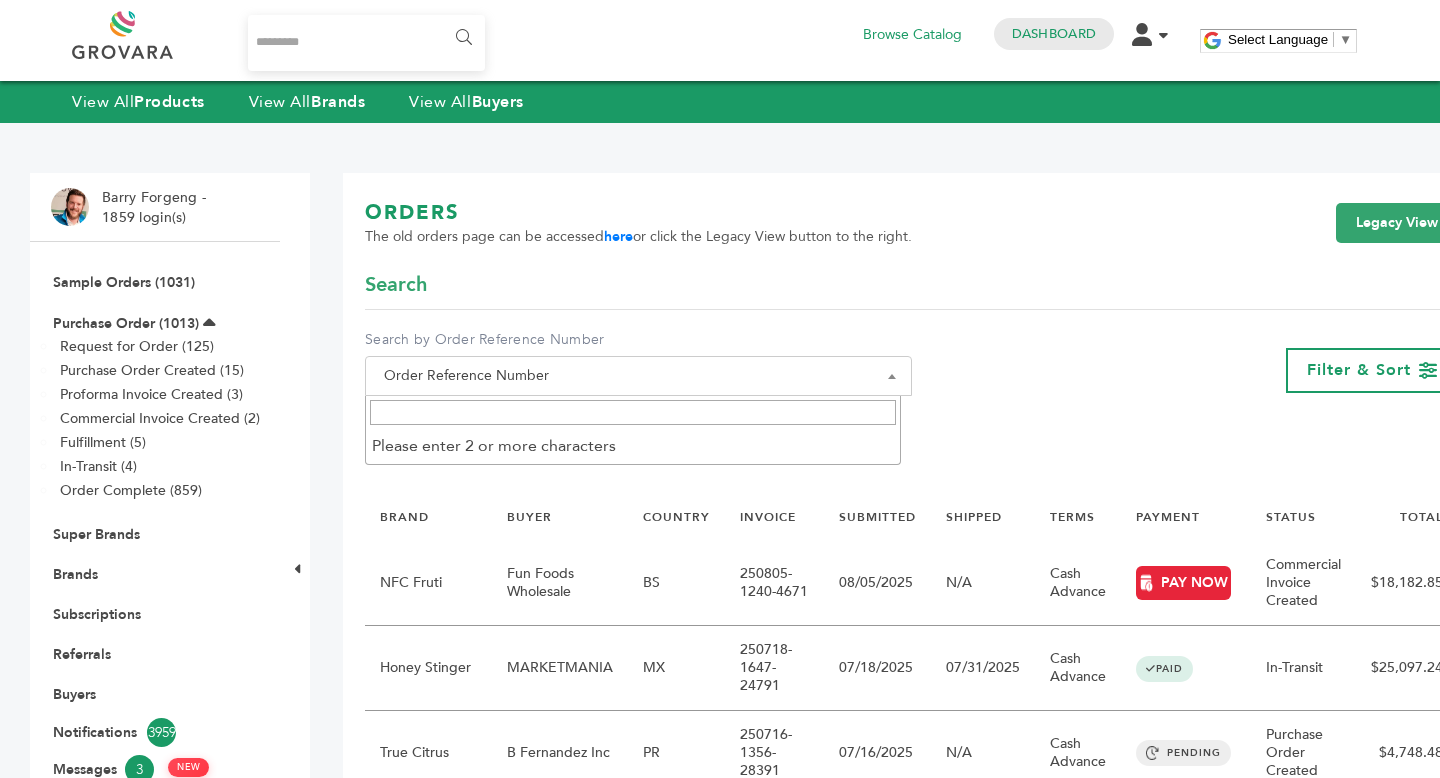 click on "Order Reference Number" at bounding box center (638, 376) 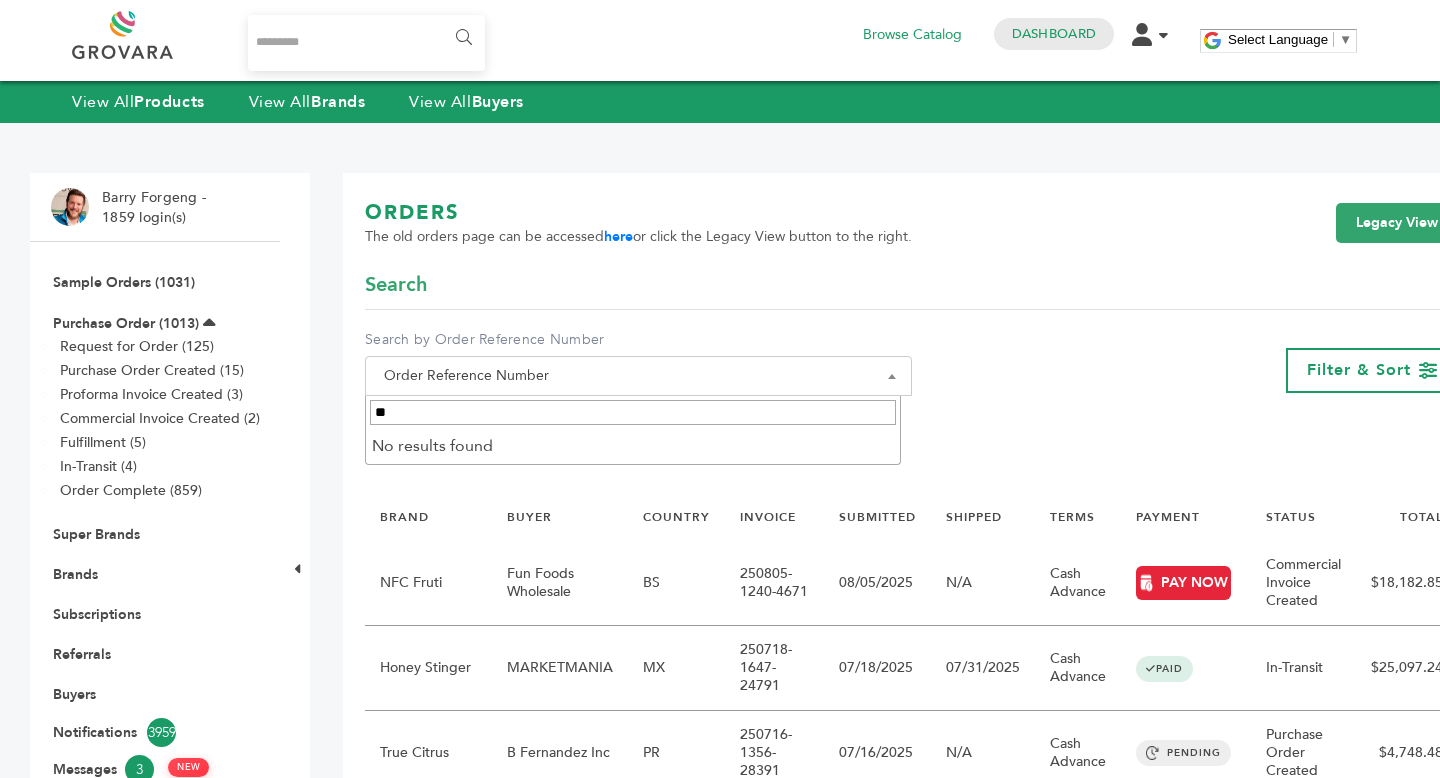 type on "*" 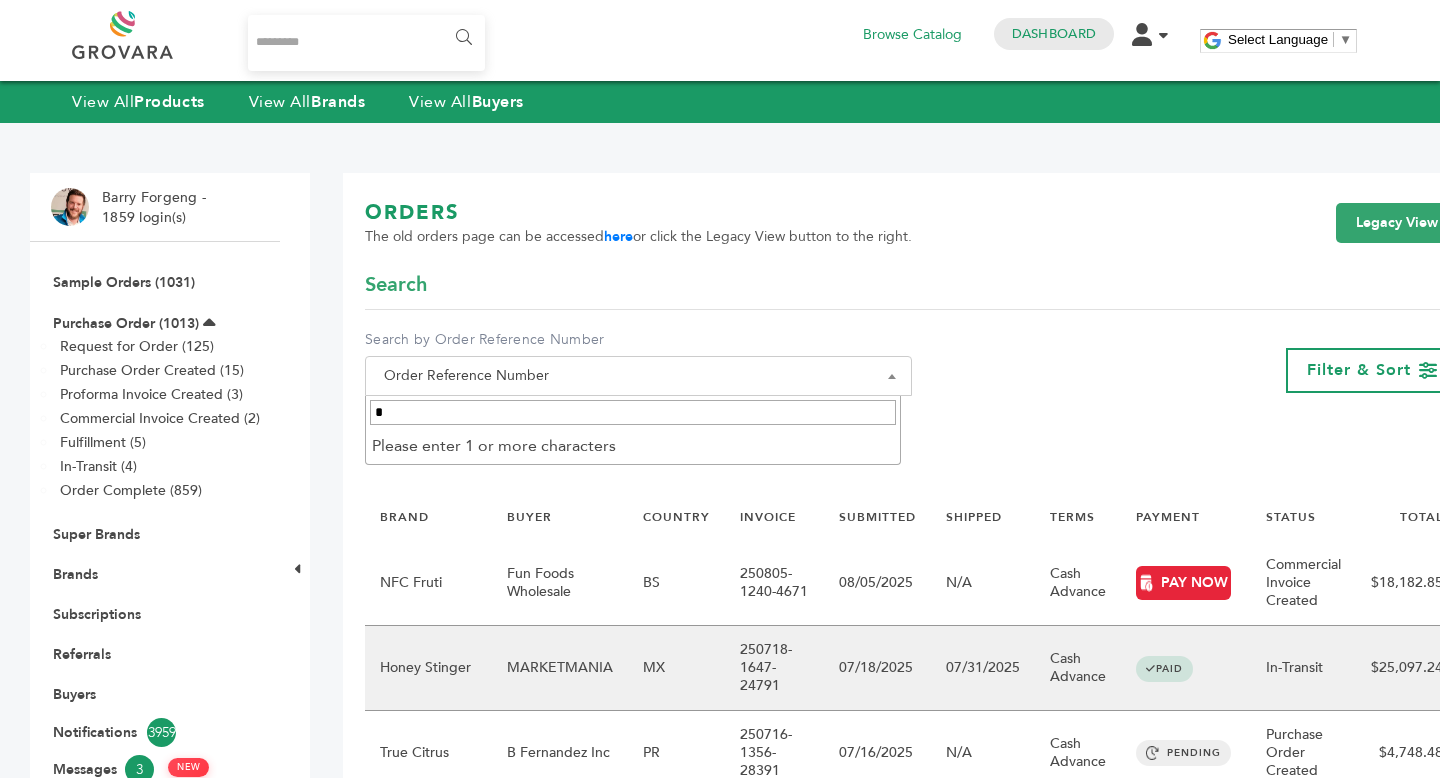 type 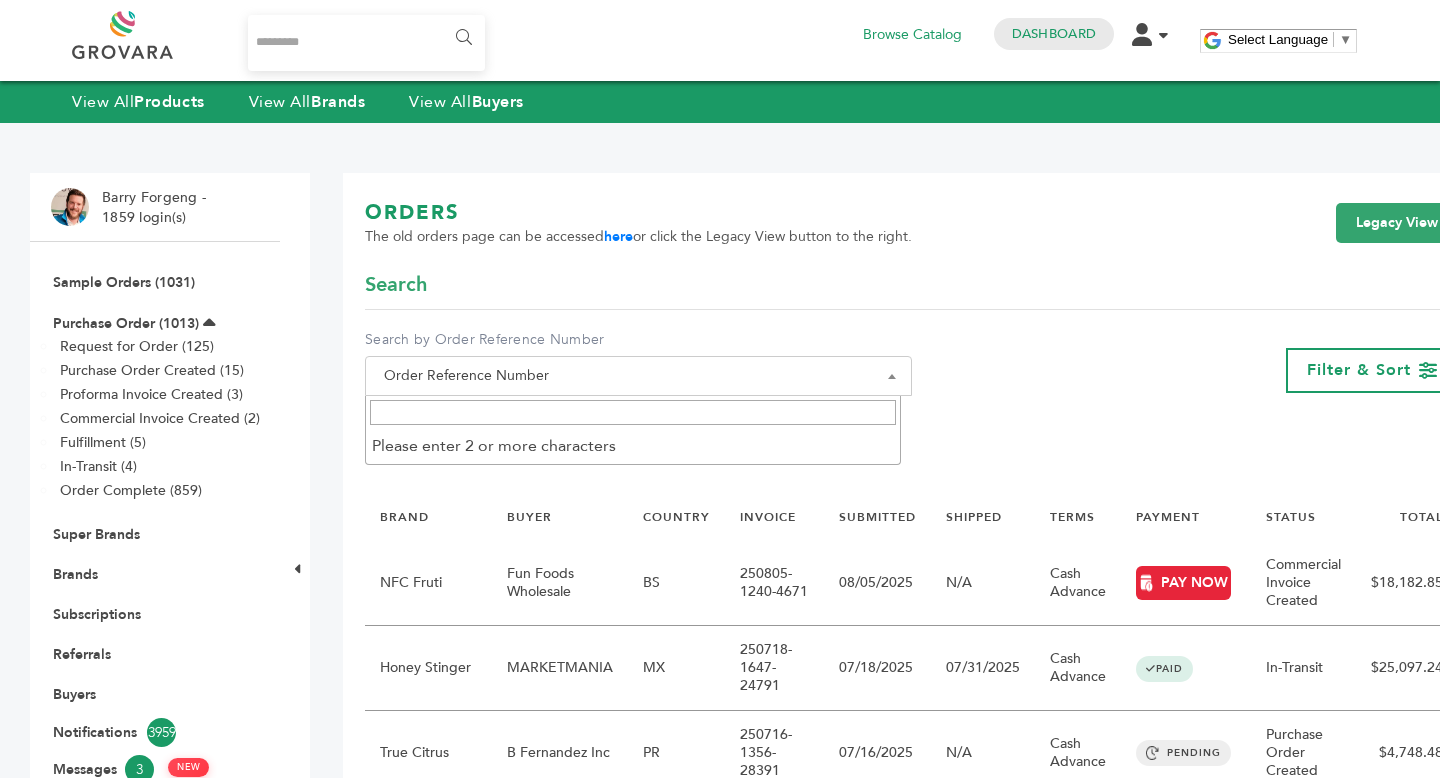 scroll, scrollTop: 1241, scrollLeft: 0, axis: vertical 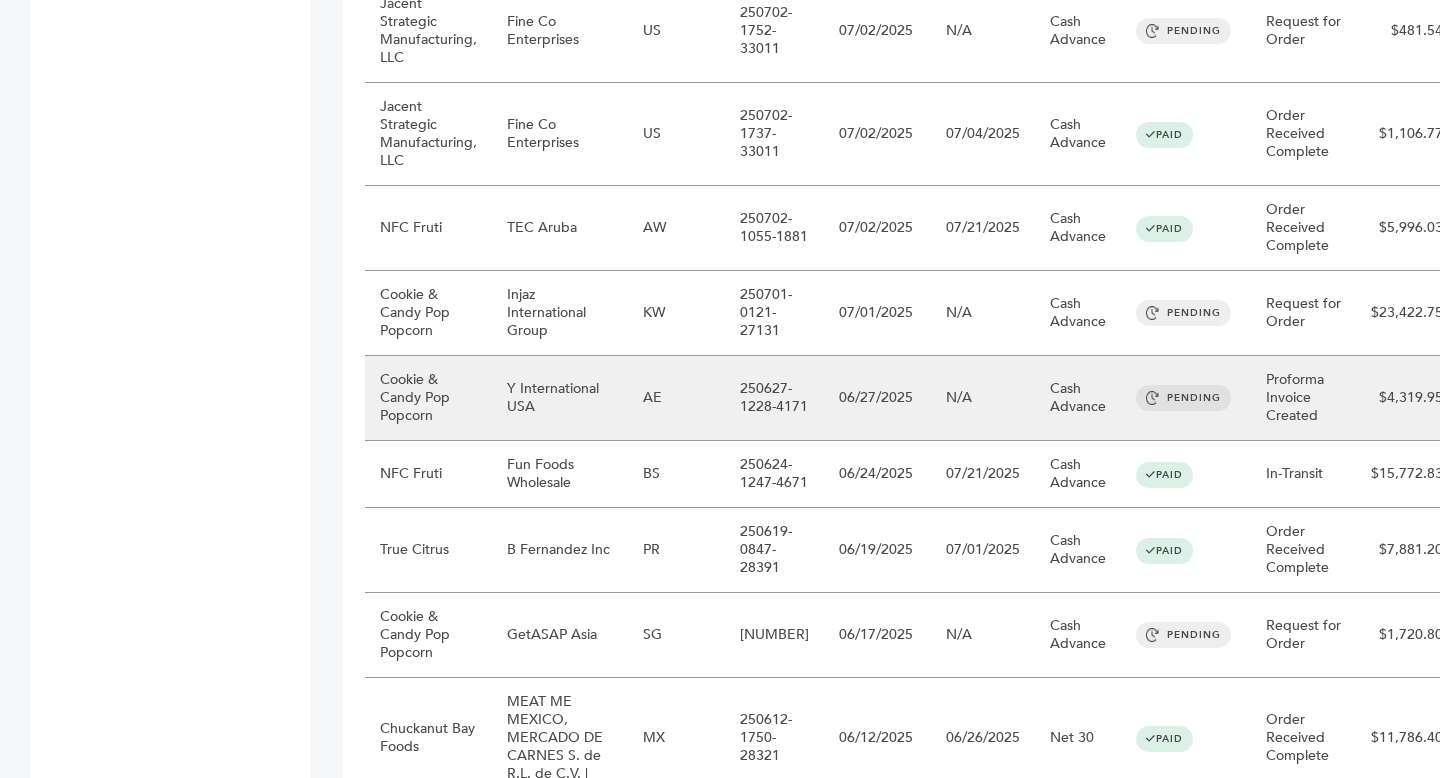 click on "**********" at bounding box center (911, 252) 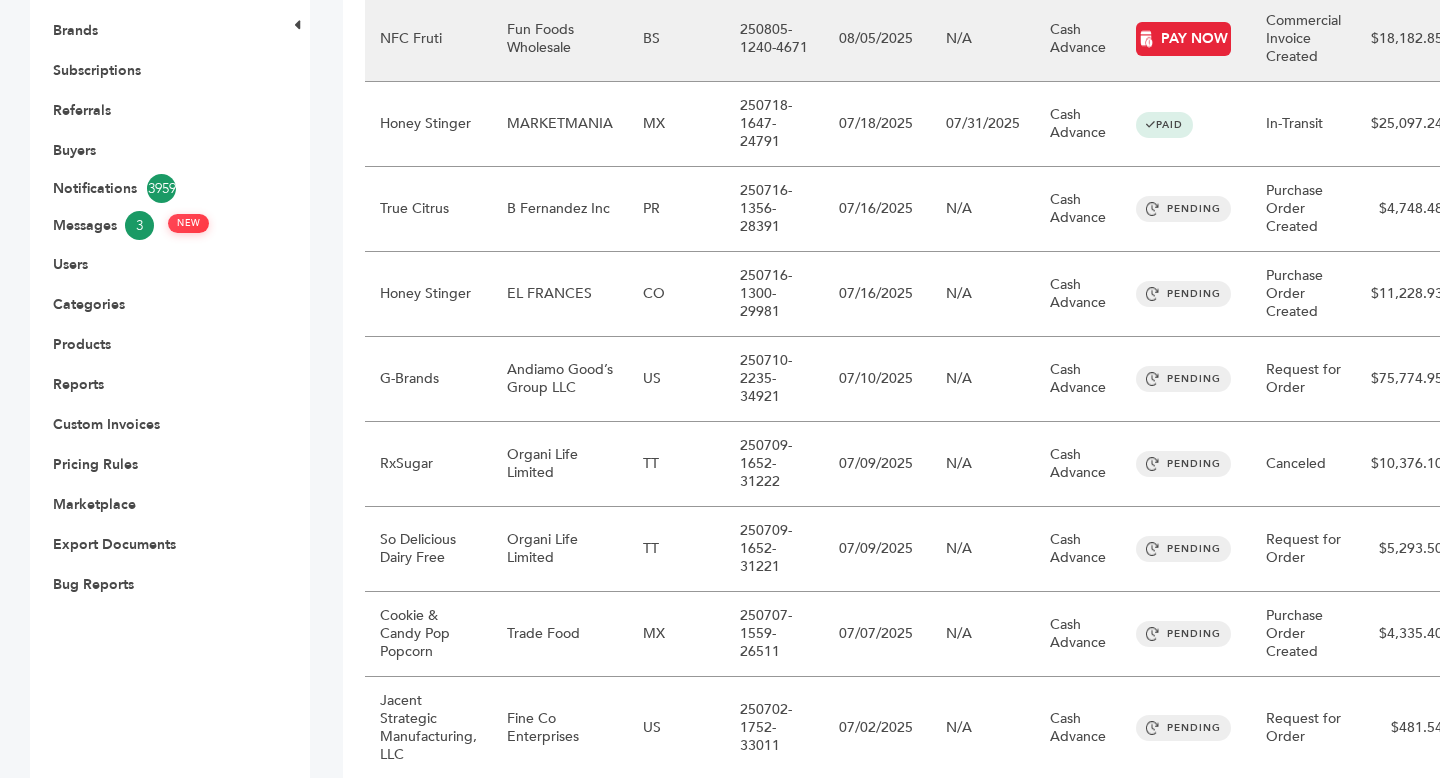 scroll, scrollTop: 1241, scrollLeft: 0, axis: vertical 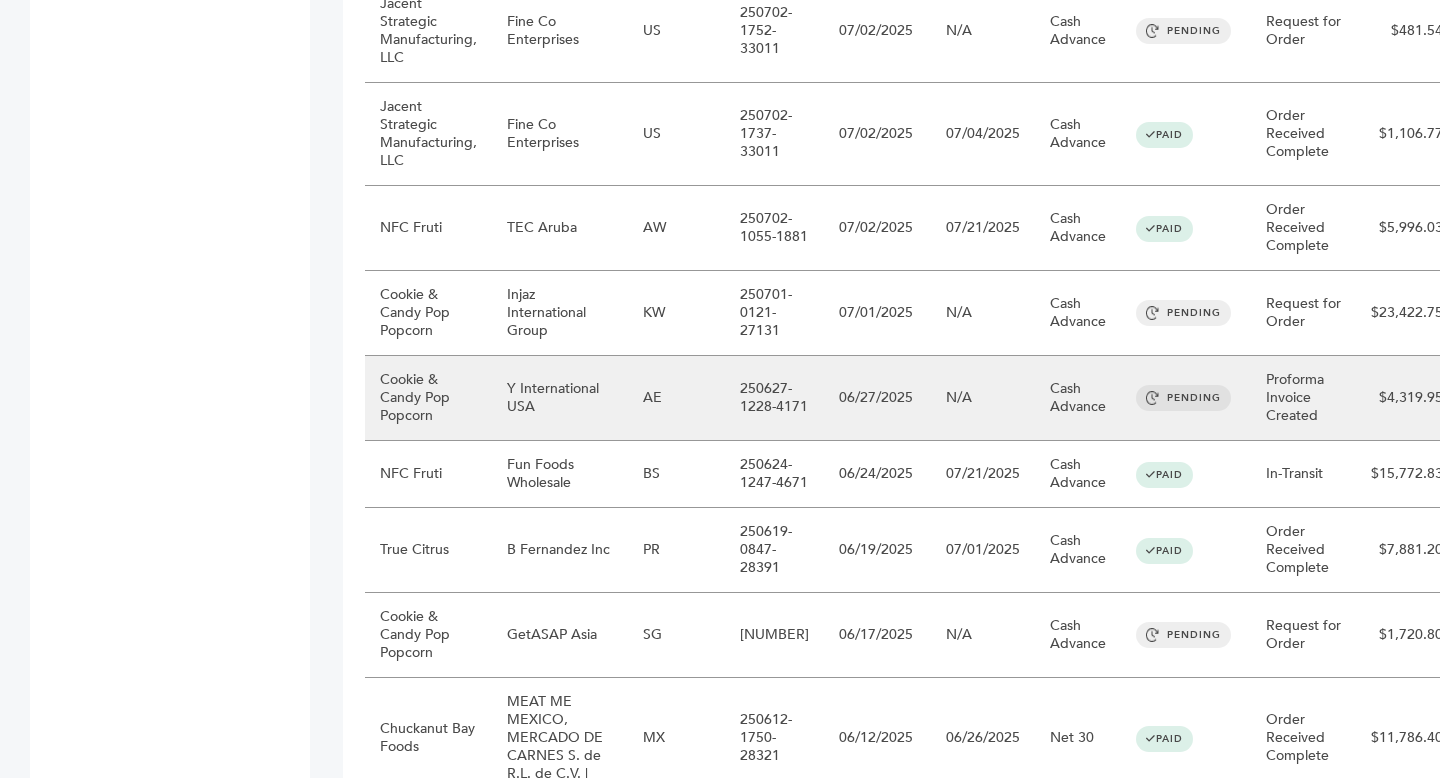 click on "Y International USA" at bounding box center (560, 398) 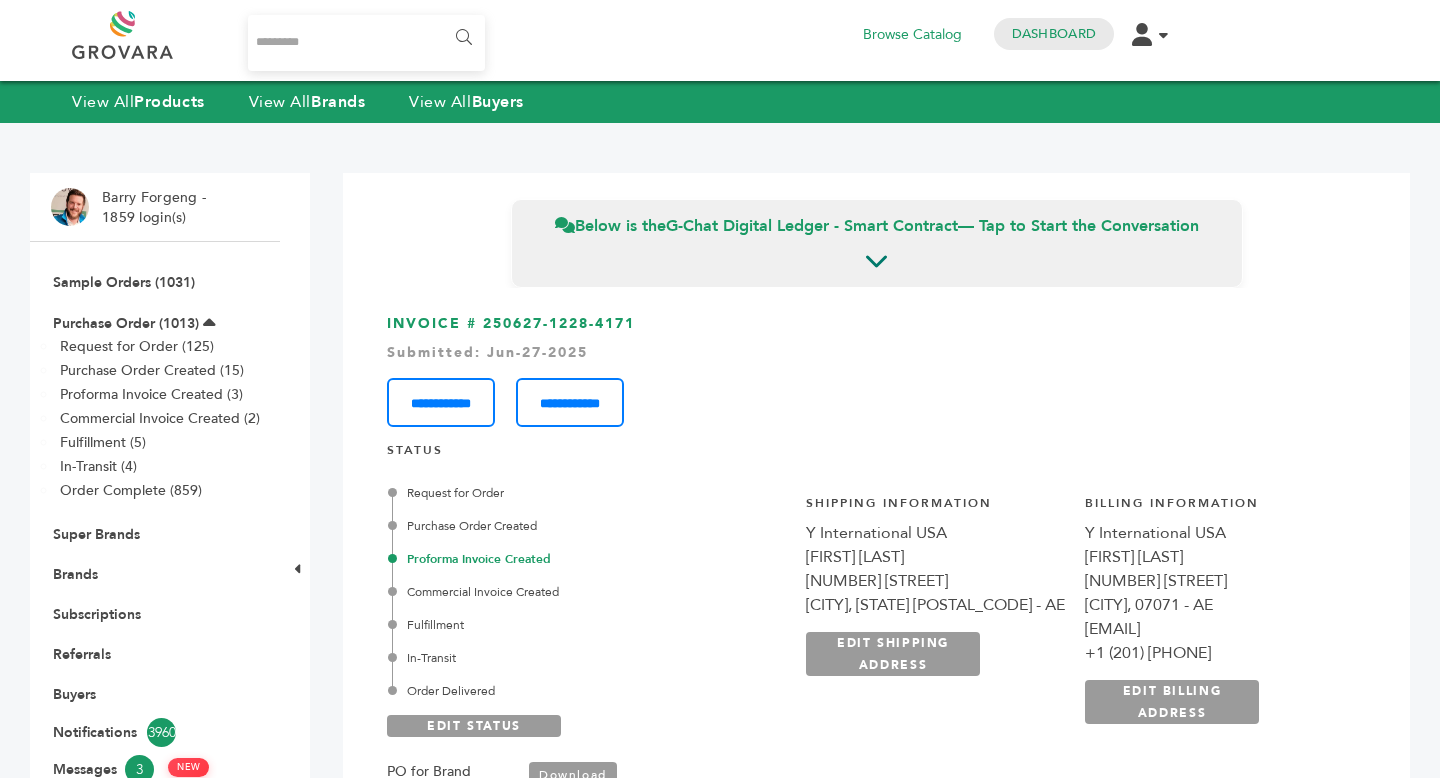 scroll, scrollTop: 0, scrollLeft: 0, axis: both 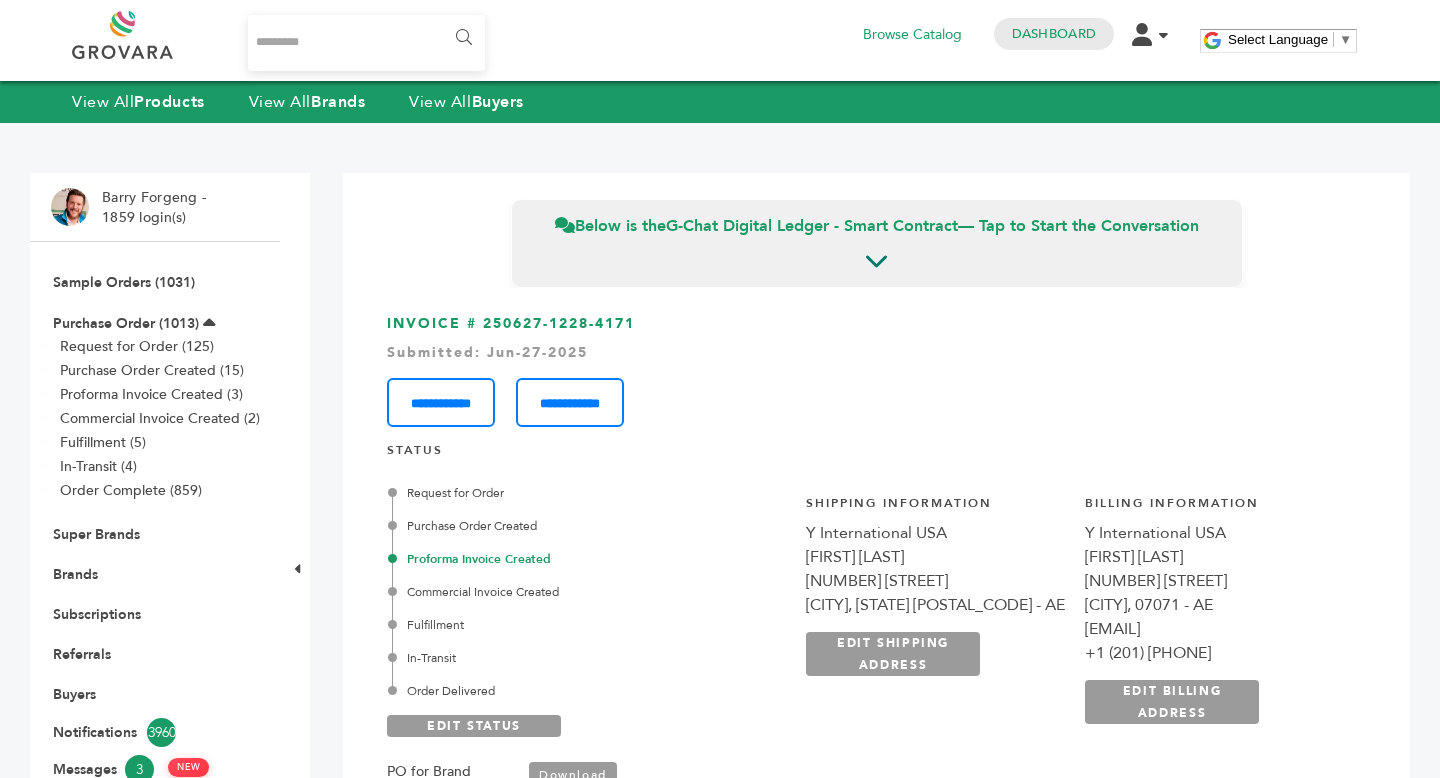 drag, startPoint x: 482, startPoint y: 323, endPoint x: 682, endPoint y: 321, distance: 200.01 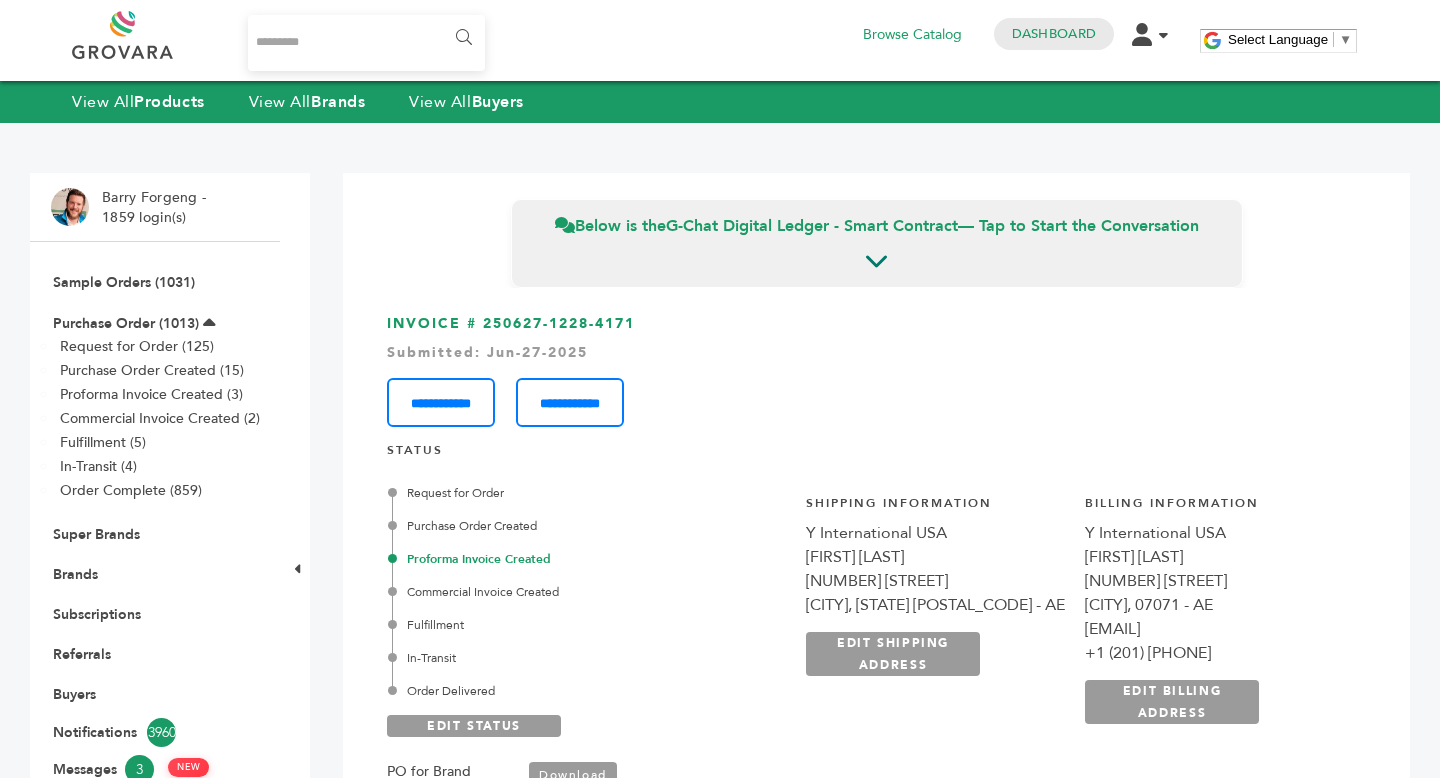 copy on "250627-1228-4171" 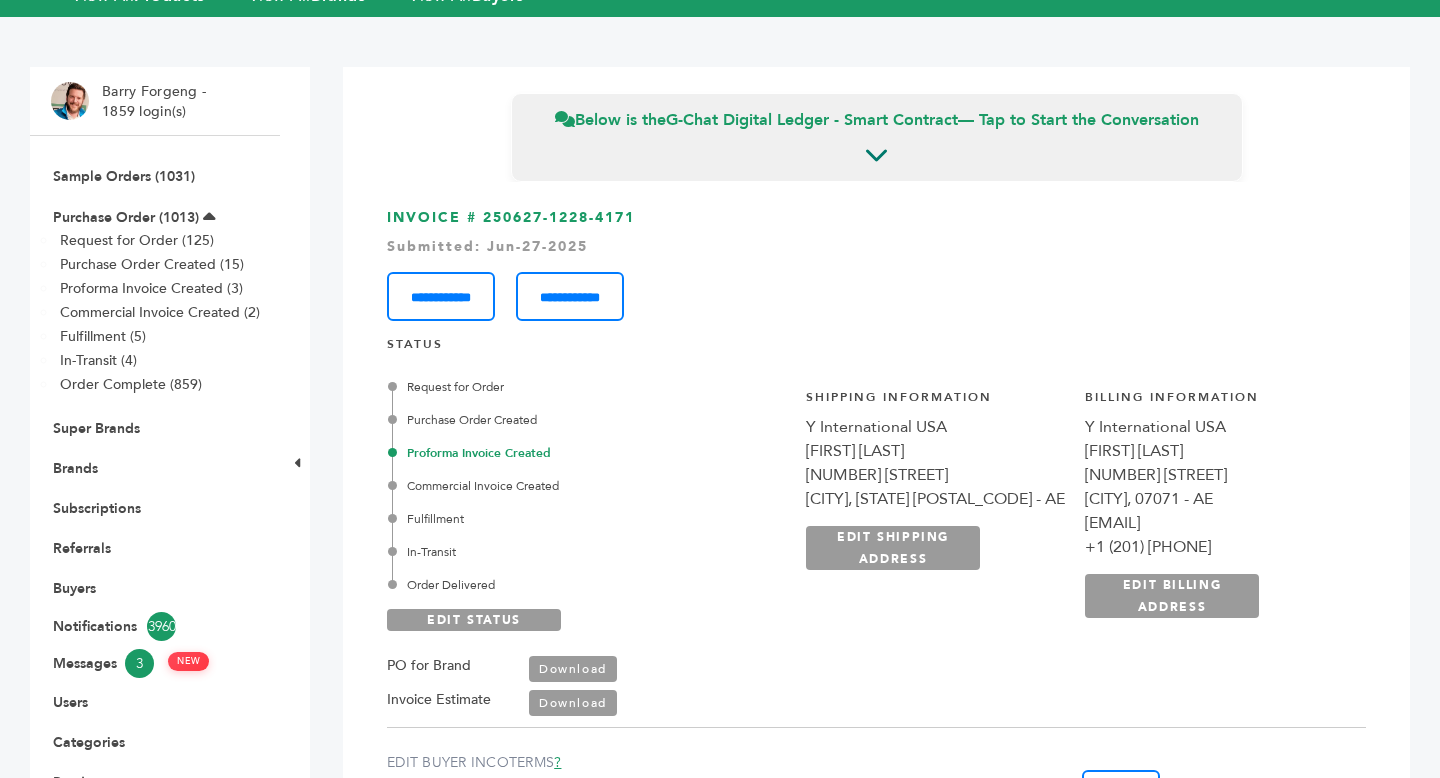 scroll, scrollTop: 117, scrollLeft: 0, axis: vertical 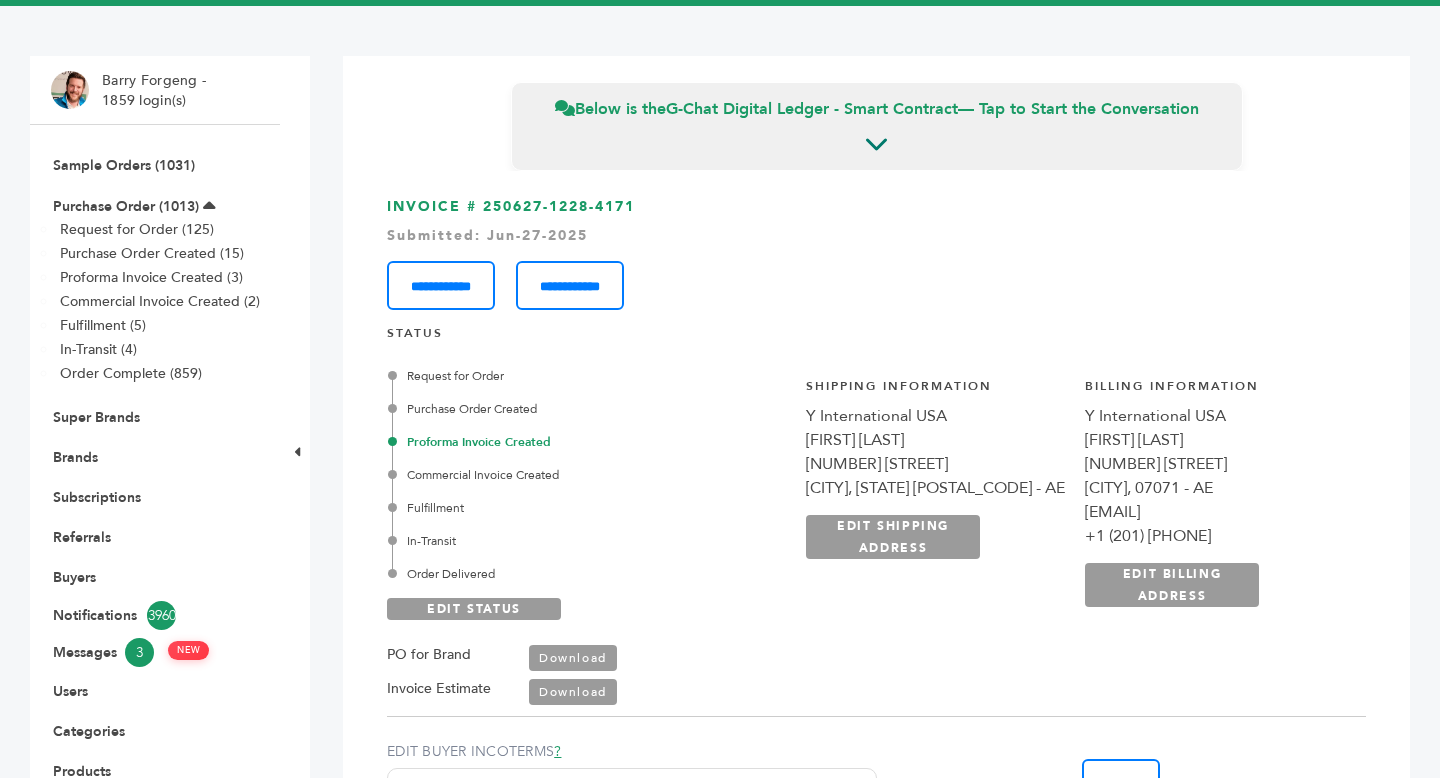 click on "Download" at bounding box center (573, 658) 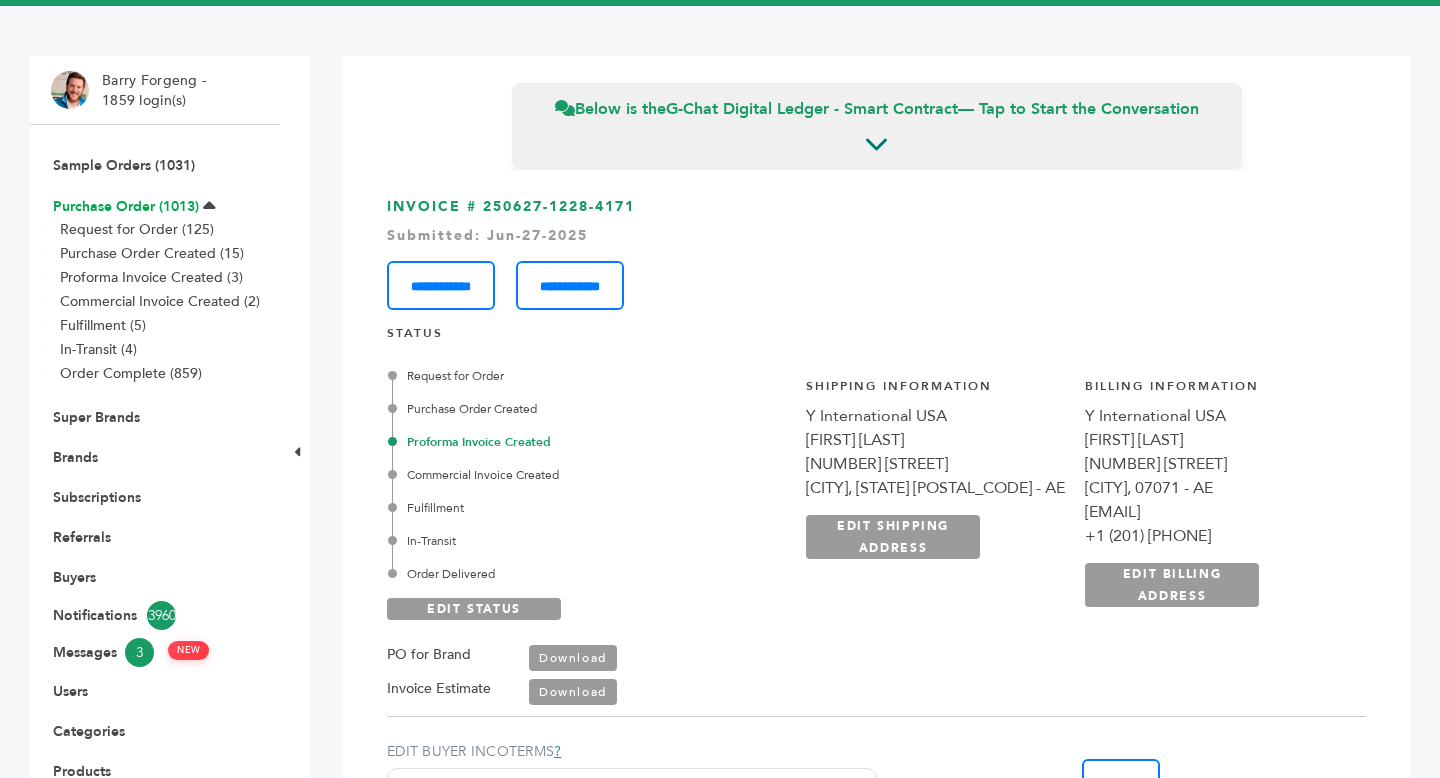 click on "Purchase Order (1013)" at bounding box center [126, 206] 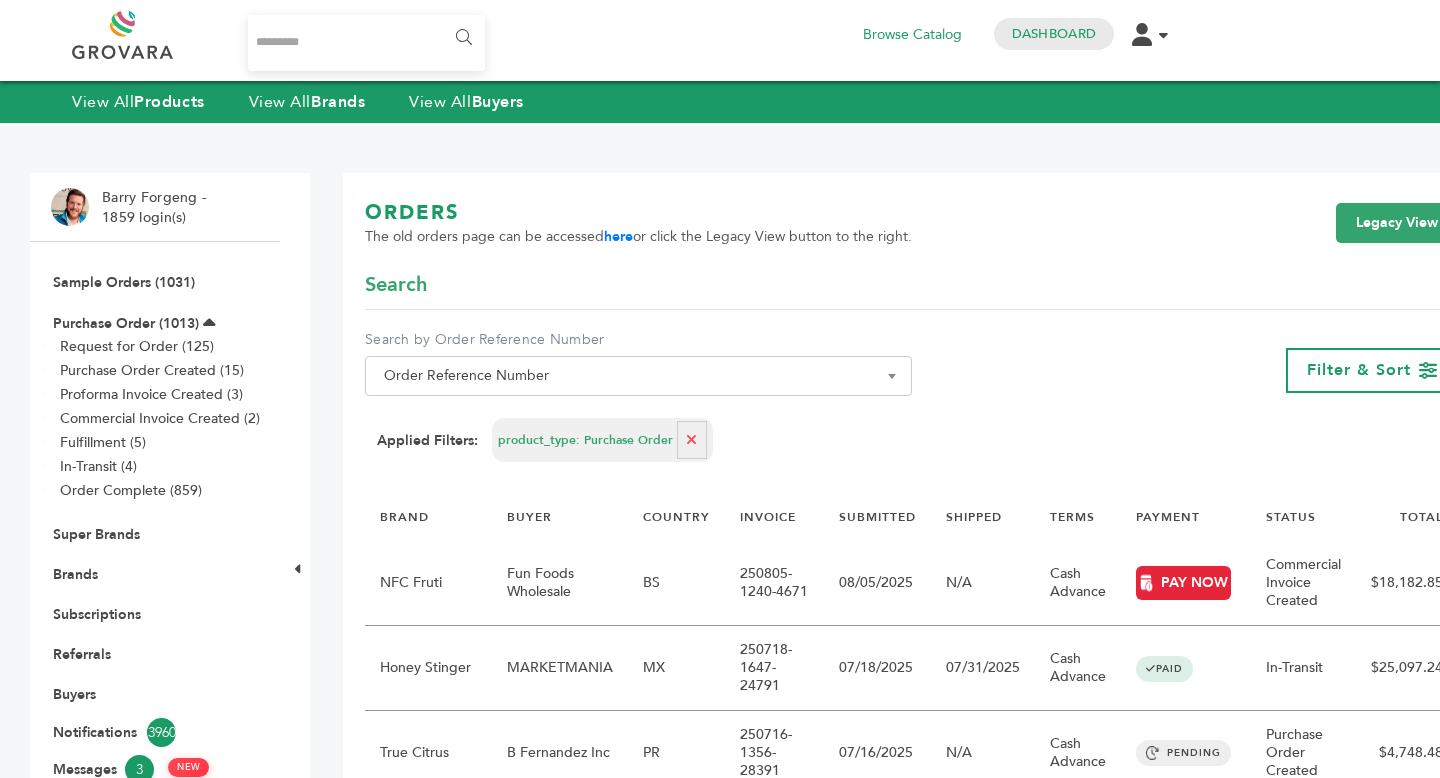 scroll, scrollTop: 0, scrollLeft: 0, axis: both 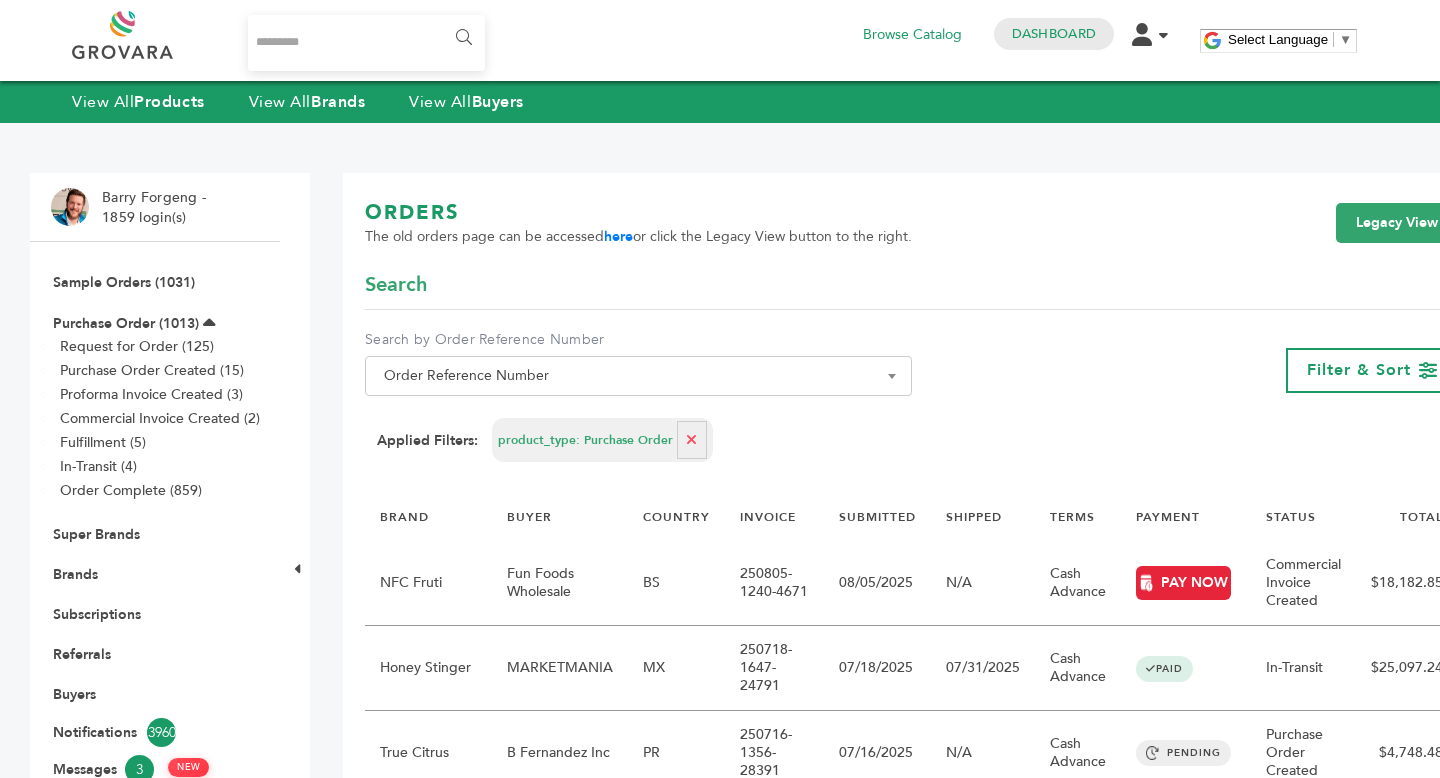click on "Order Reference Number" at bounding box center (638, 376) 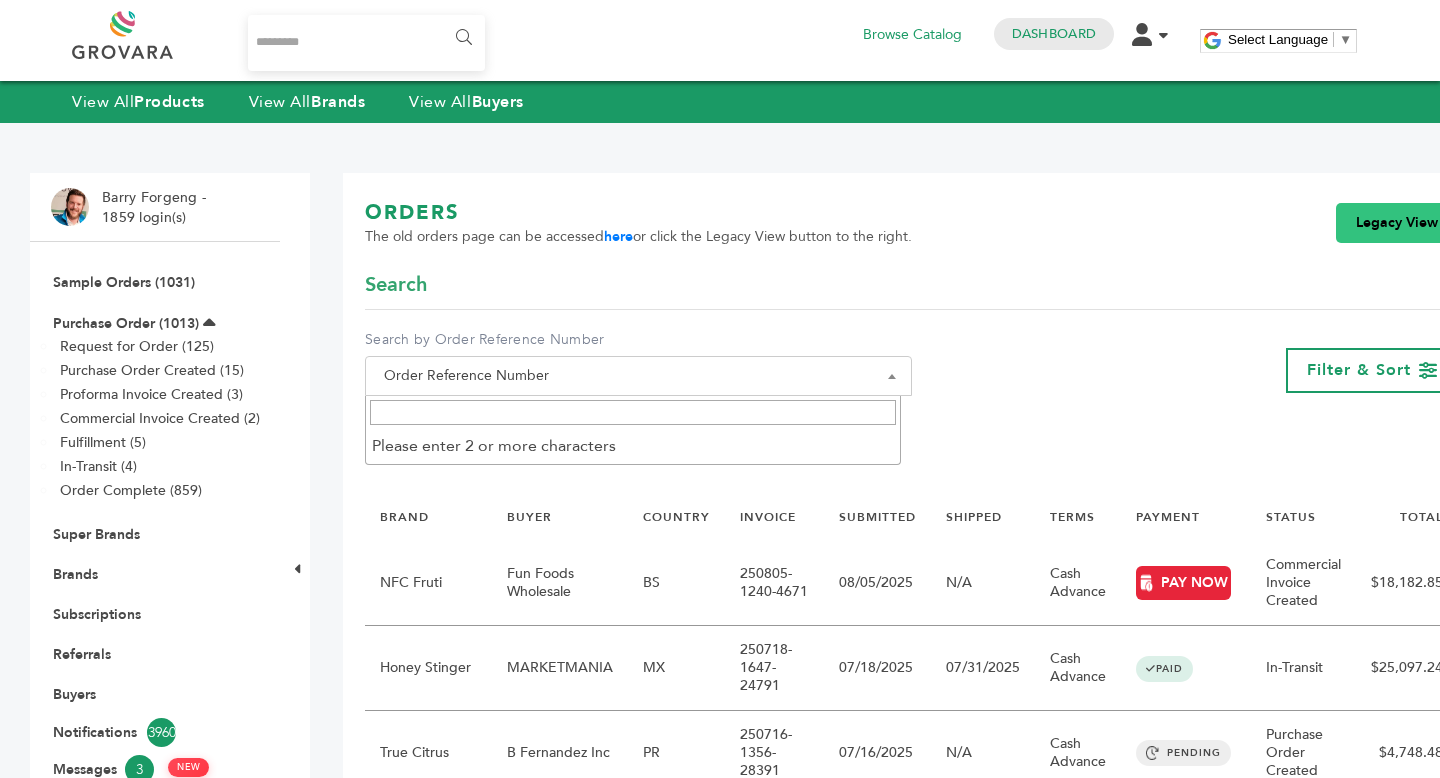 click on "Legacy View" at bounding box center [1397, 223] 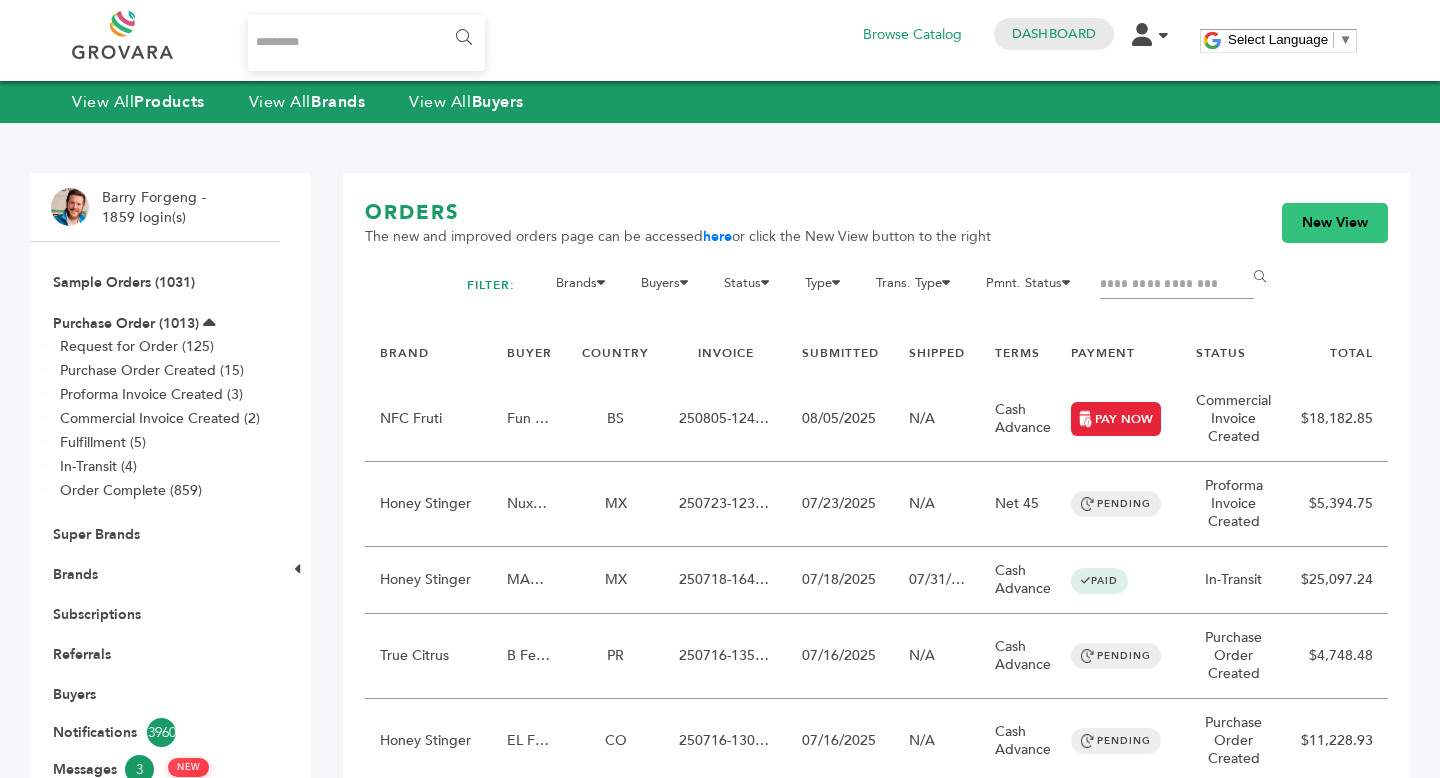 scroll, scrollTop: 0, scrollLeft: 0, axis: both 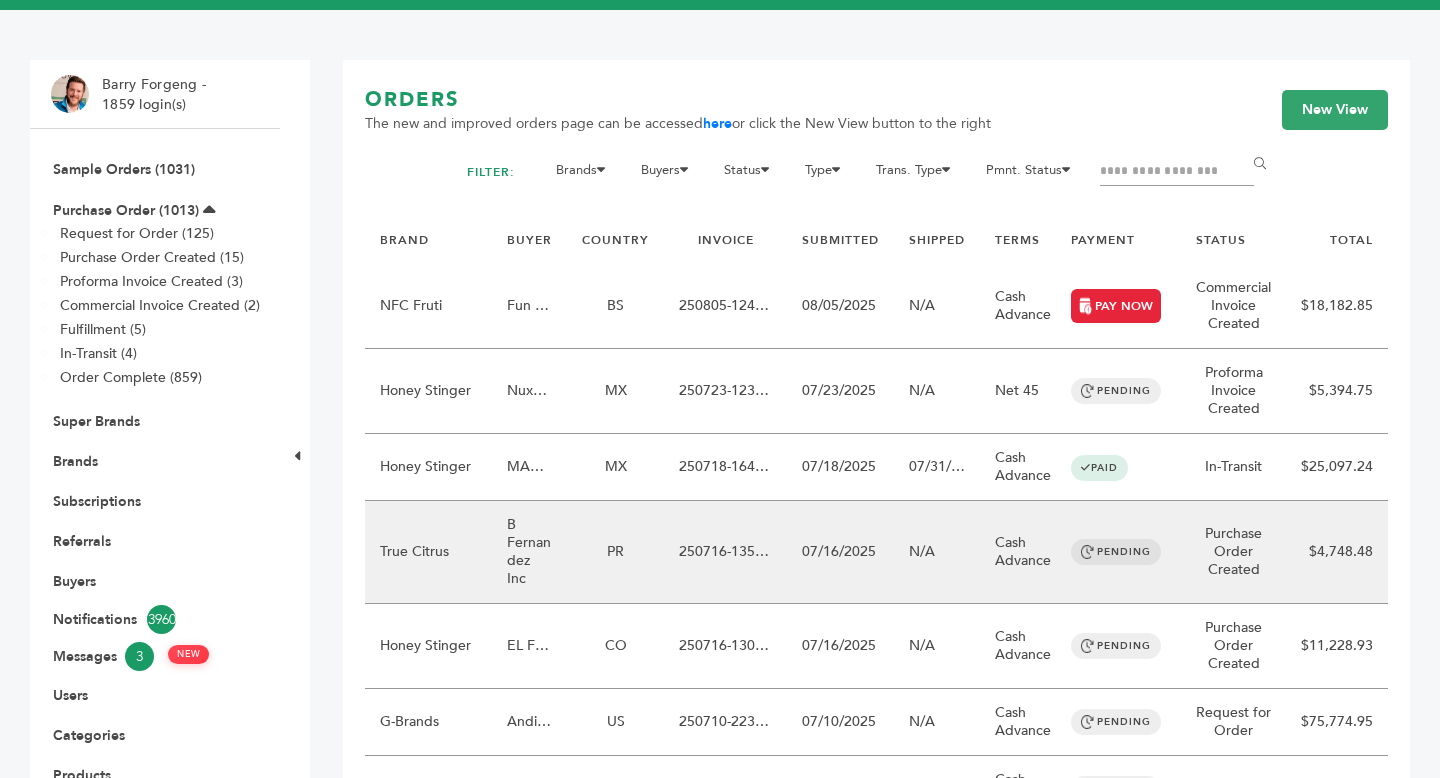 click on "B Fernandez Inc" at bounding box center [529, 552] 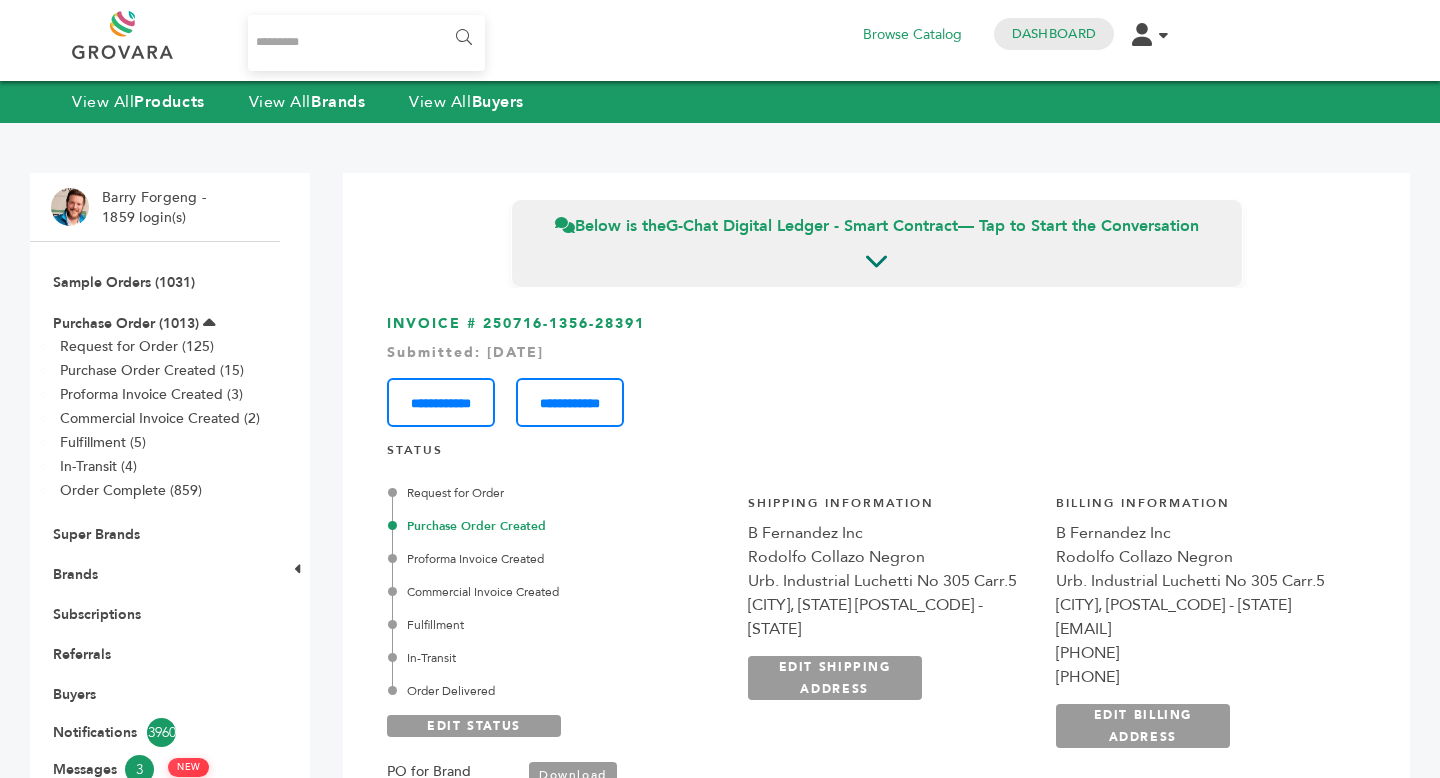 scroll, scrollTop: 0, scrollLeft: 0, axis: both 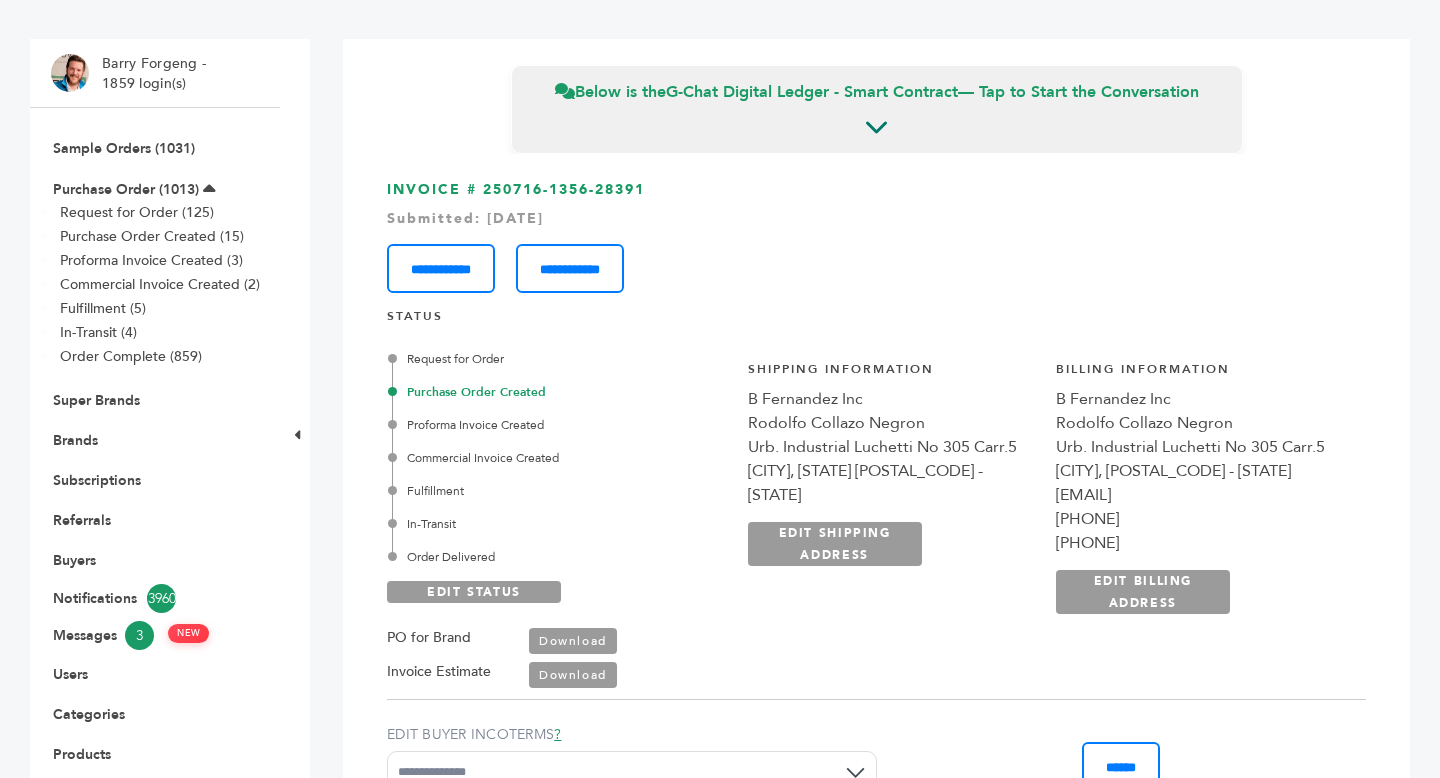 click on "Download" at bounding box center [573, 641] 